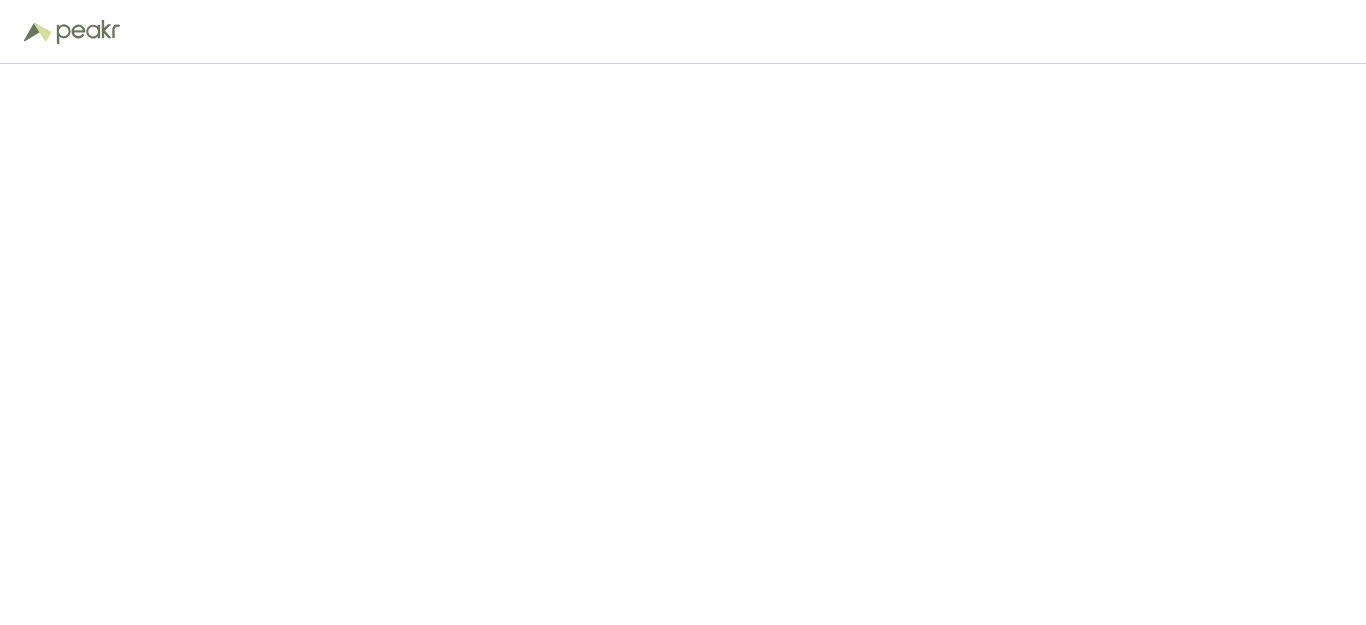 scroll, scrollTop: 0, scrollLeft: 0, axis: both 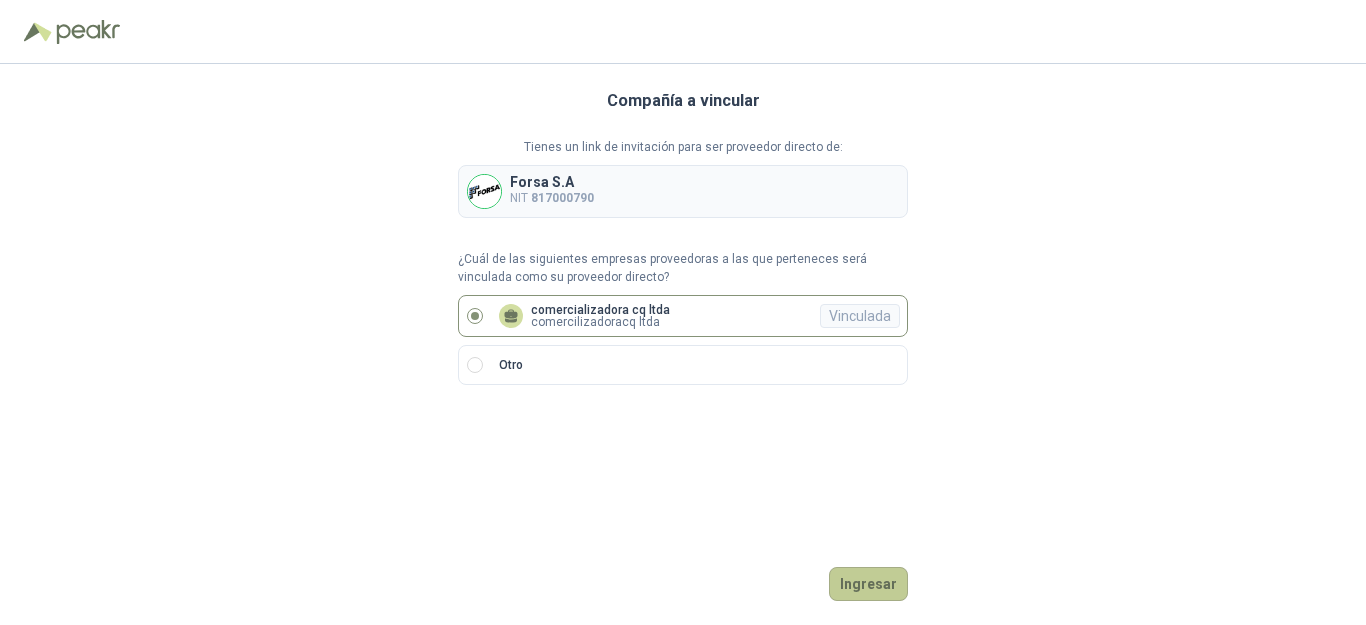 click on "Ingresar" at bounding box center (868, 584) 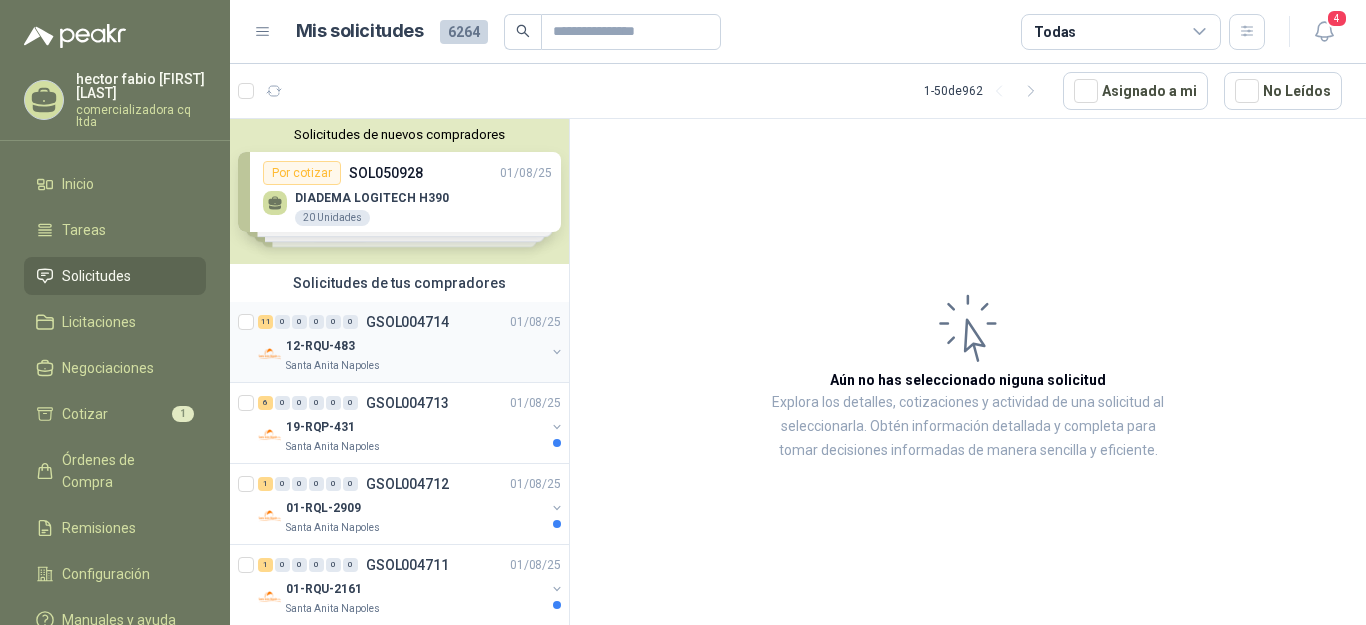 click on "12-RQU-483" at bounding box center [320, 346] 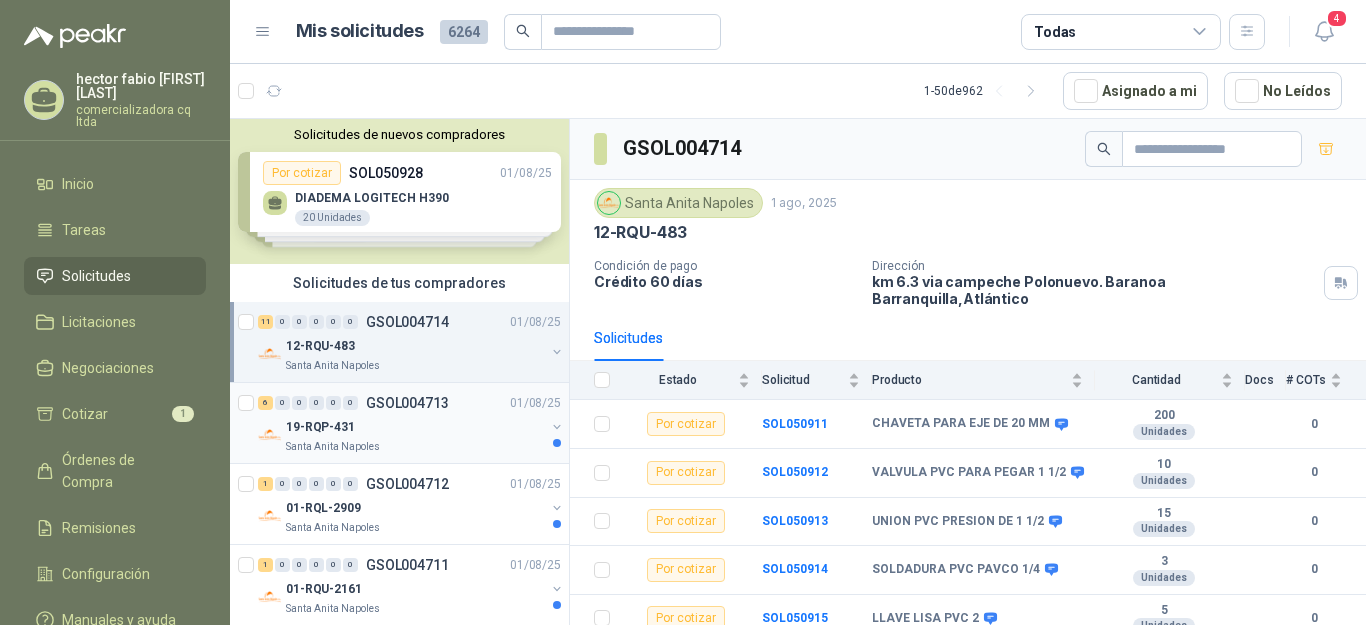 click on "19-RQP-431" at bounding box center [320, 427] 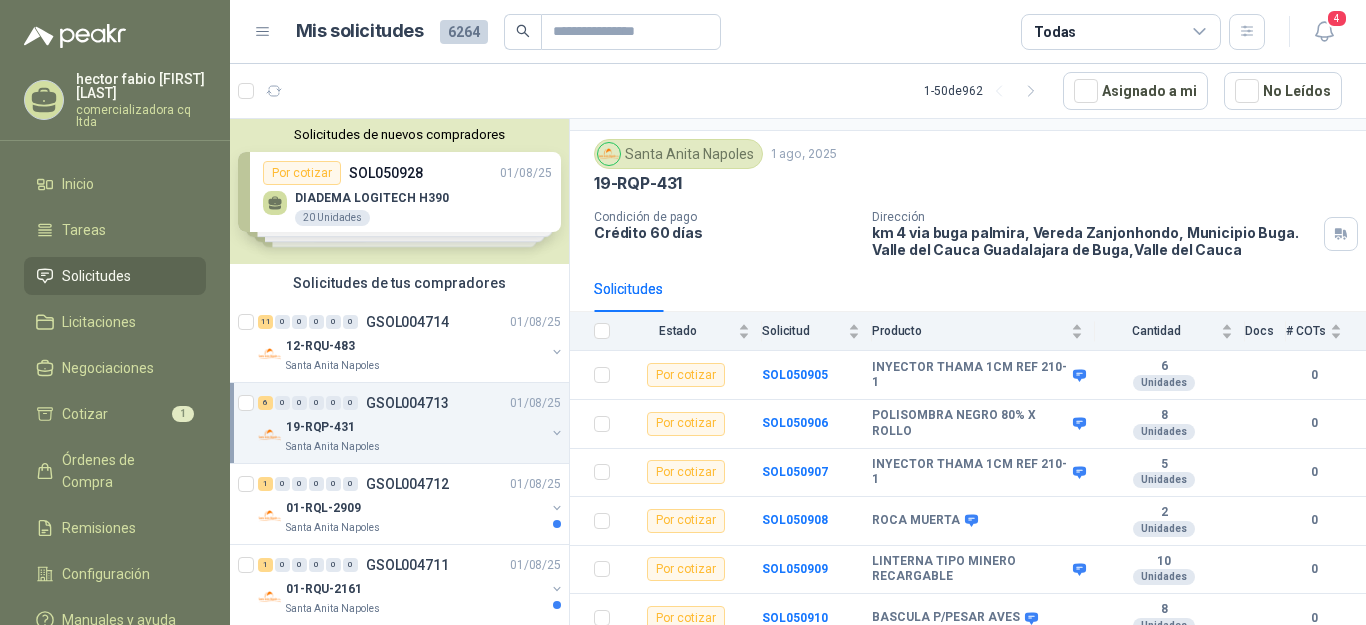 scroll, scrollTop: 60, scrollLeft: 0, axis: vertical 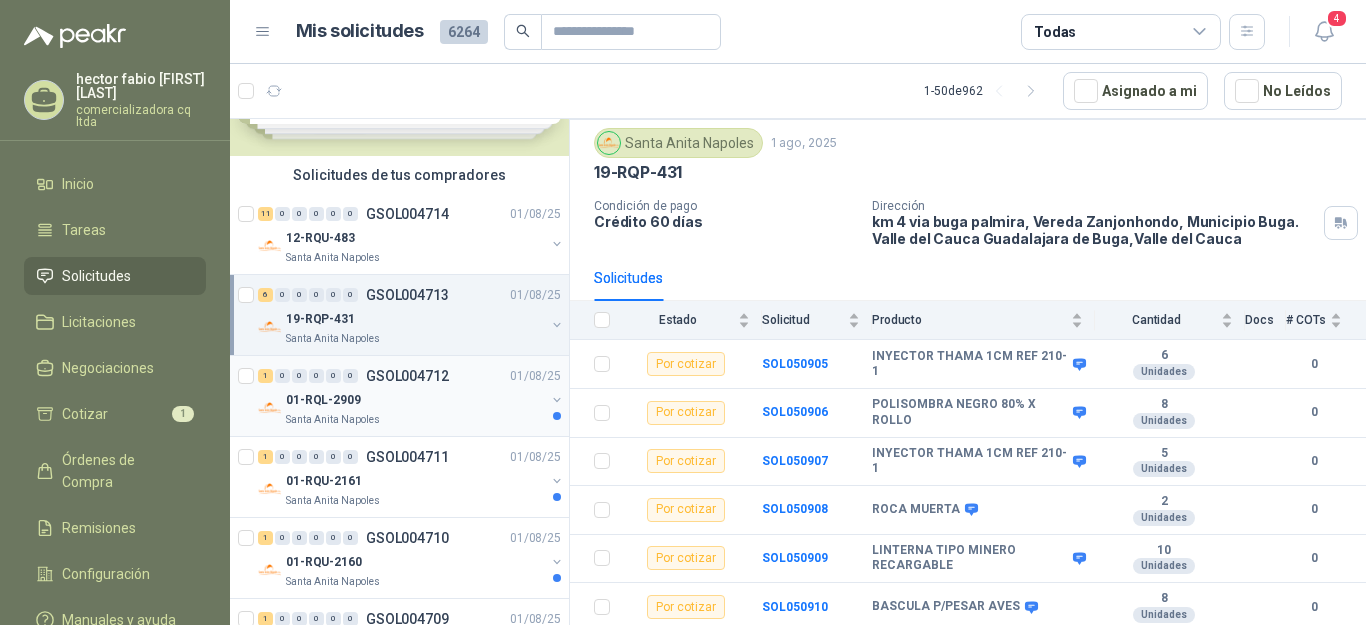 click on "01-RQL-2909" at bounding box center [323, 400] 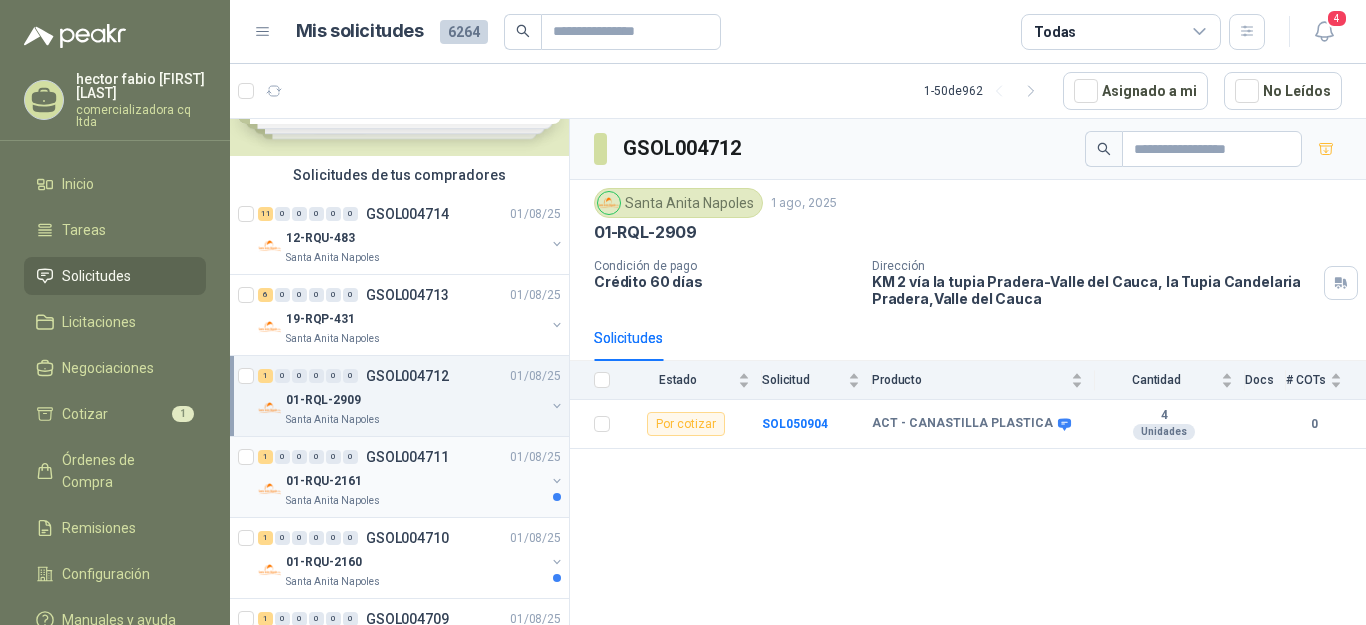 click on "[NUMBER] [NUMBER] [NUMBER] [NUMBER] [NUMBER] [NUMBER] GSOL004711 [DATE]" at bounding box center (411, 457) 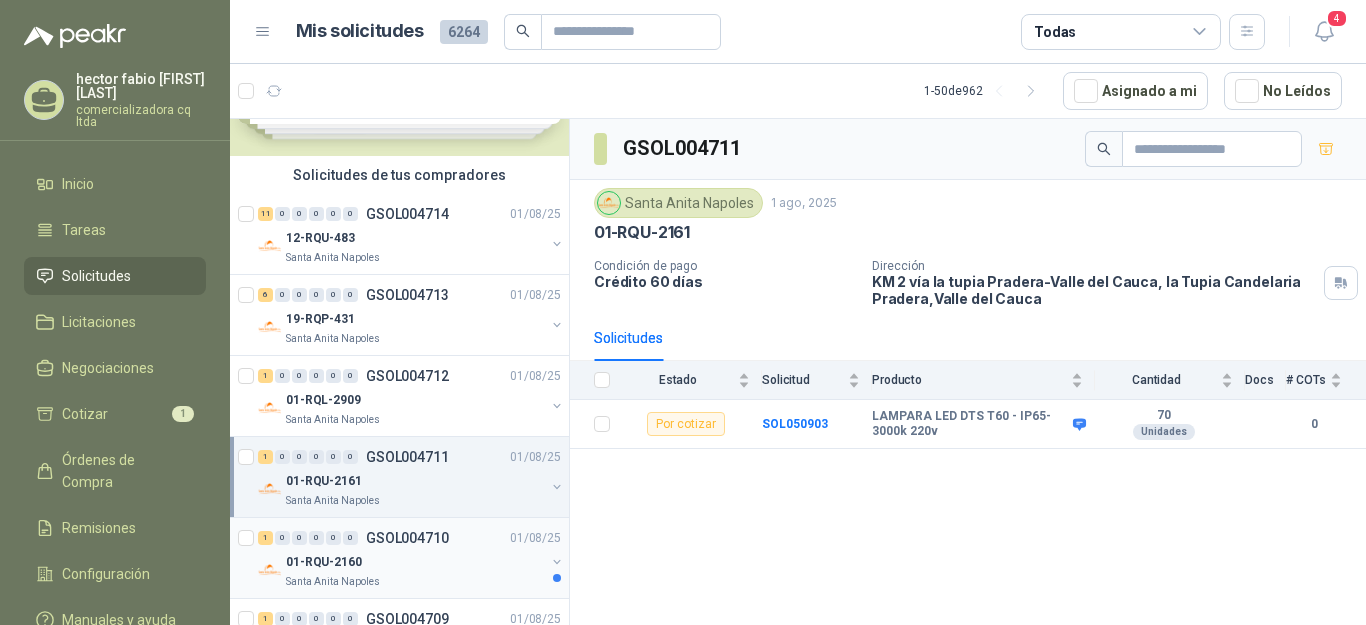 click on "01-RQU-2160" at bounding box center [415, 562] 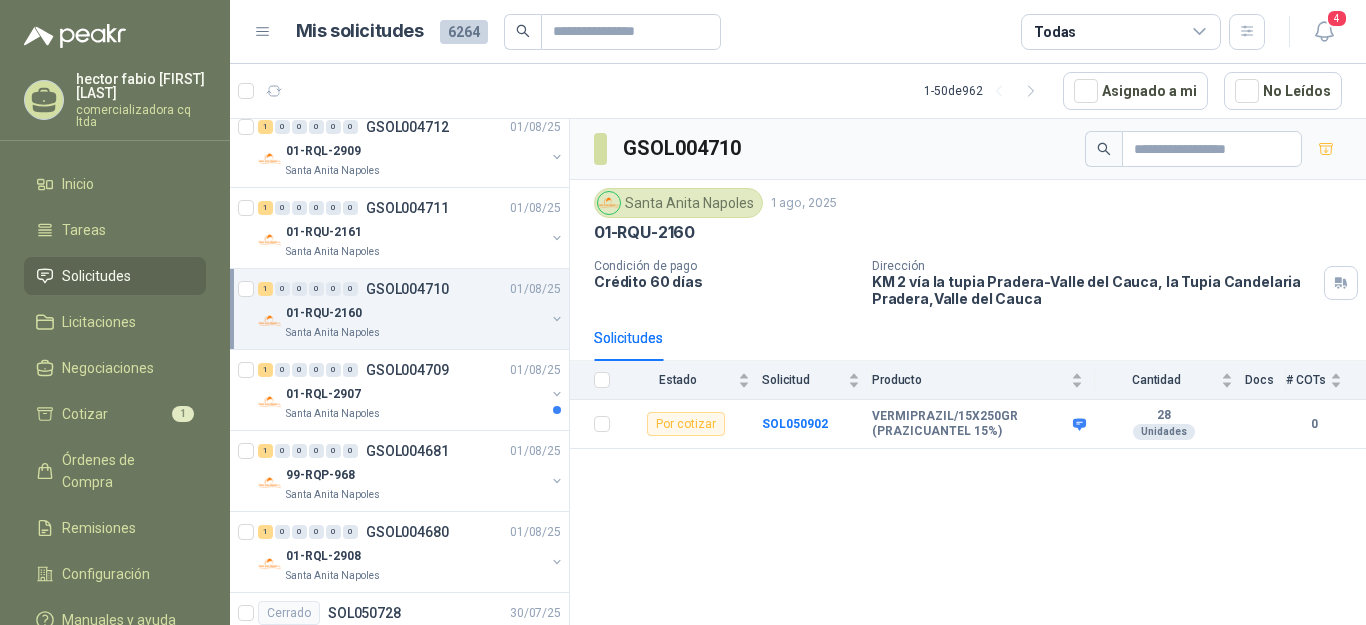 scroll, scrollTop: 366, scrollLeft: 0, axis: vertical 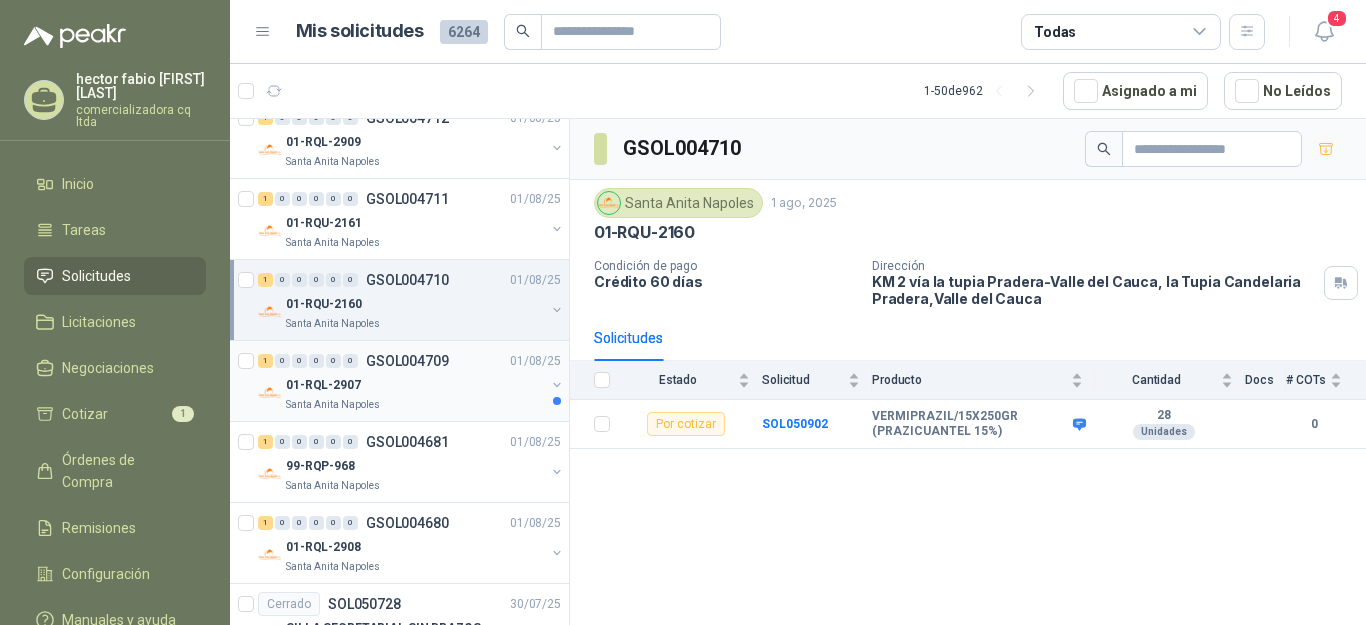 click on "01-RQL-2907" at bounding box center [323, 385] 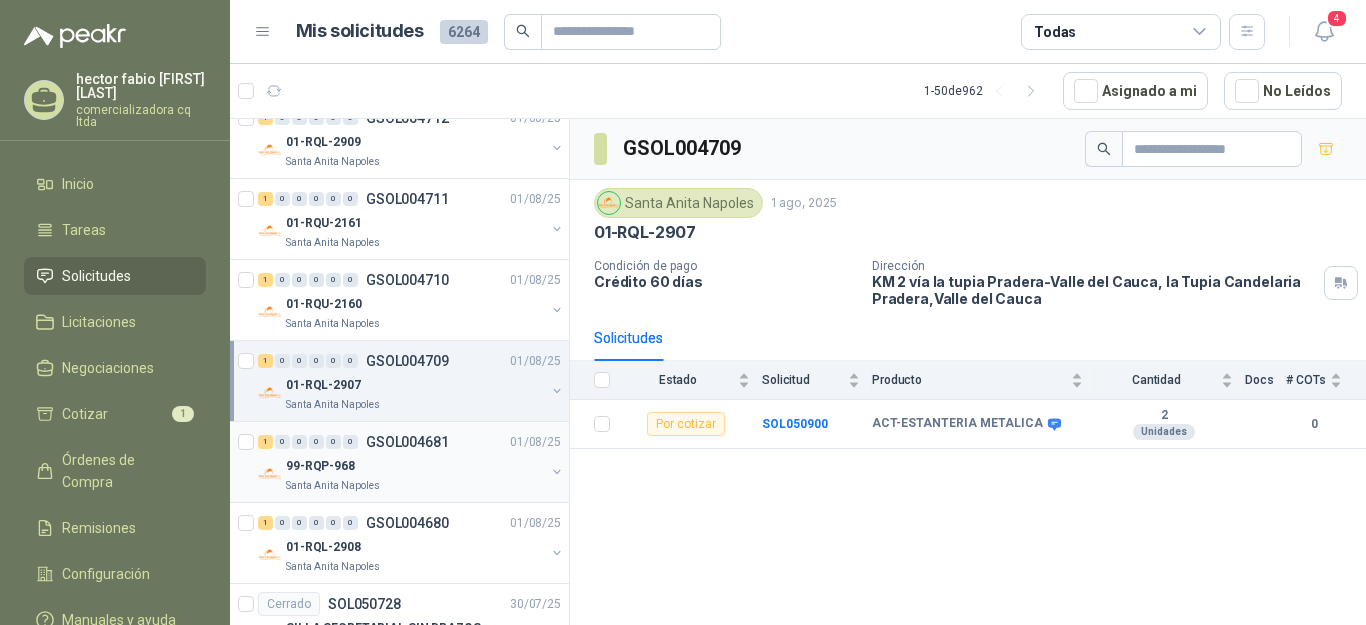 click on "99-RQP-968" at bounding box center (320, 466) 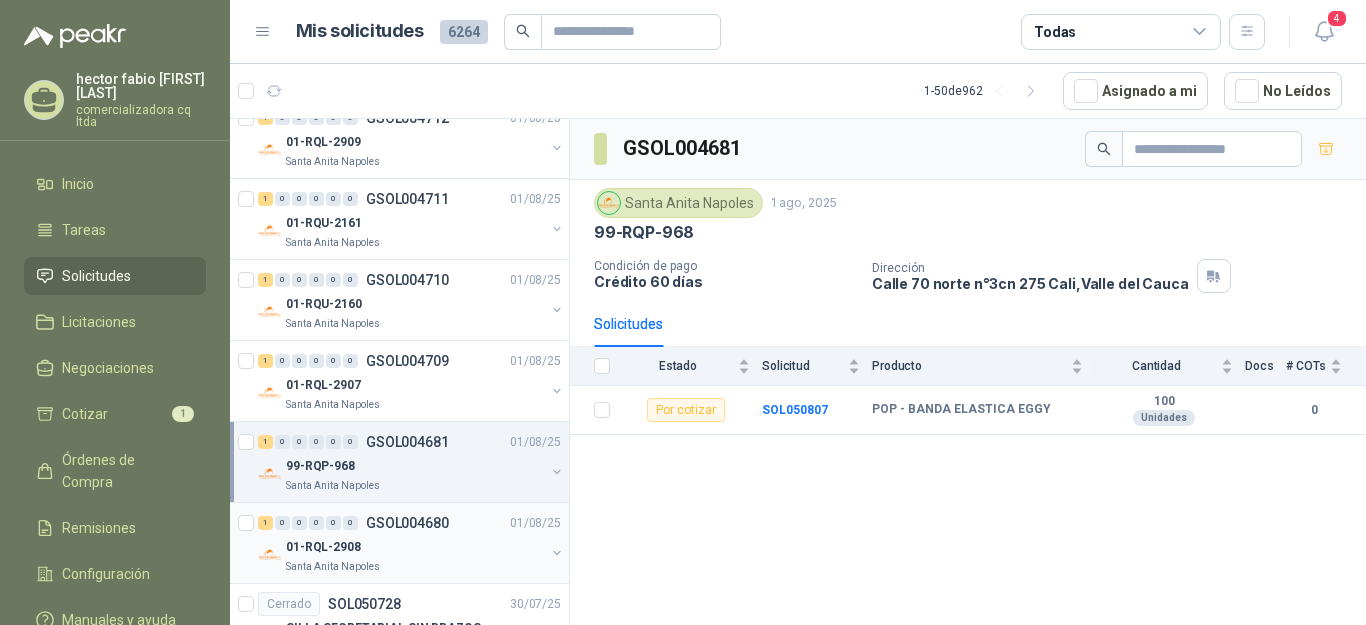 click on "01-RQL-2908" at bounding box center (323, 547) 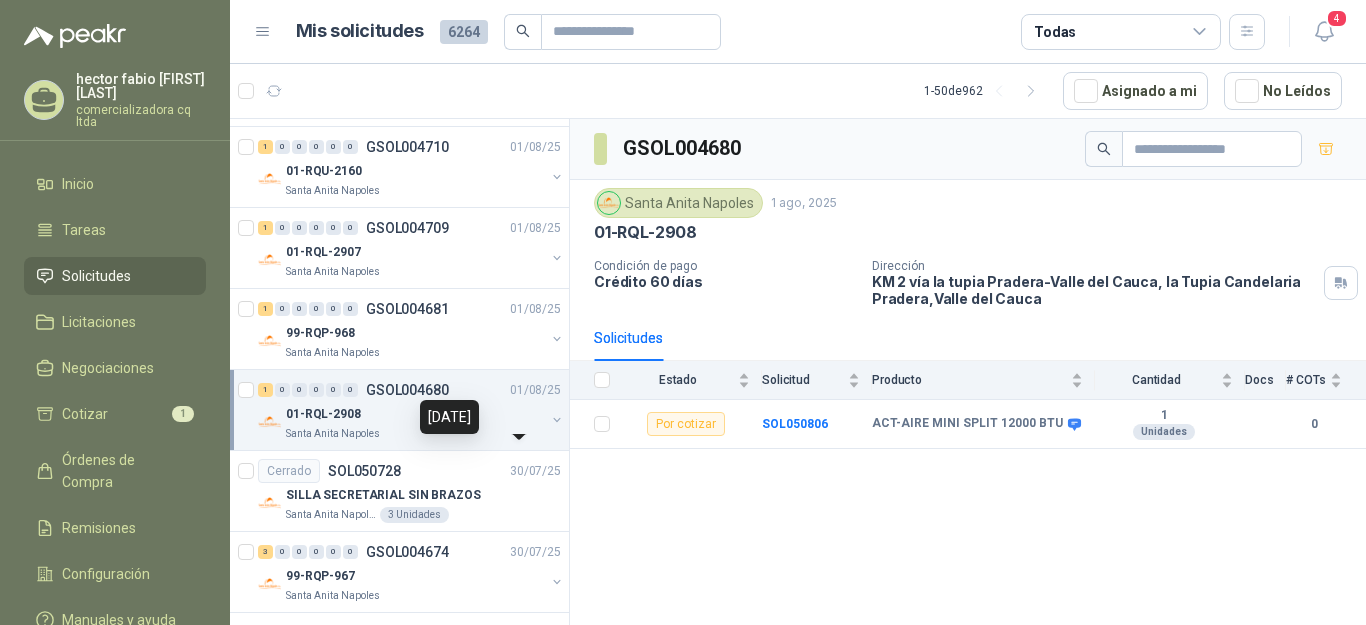 scroll, scrollTop: 515, scrollLeft: 0, axis: vertical 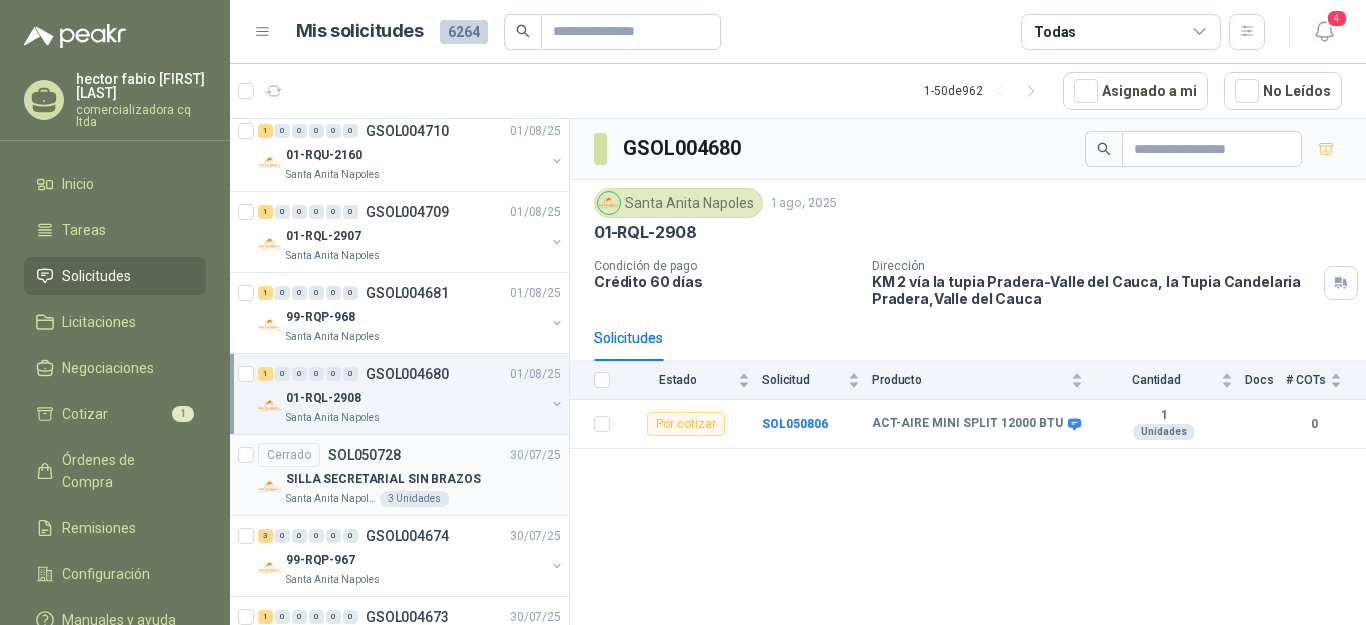 click on "SILLA SECRETARIAL SIN BRAZOS" at bounding box center [383, 479] 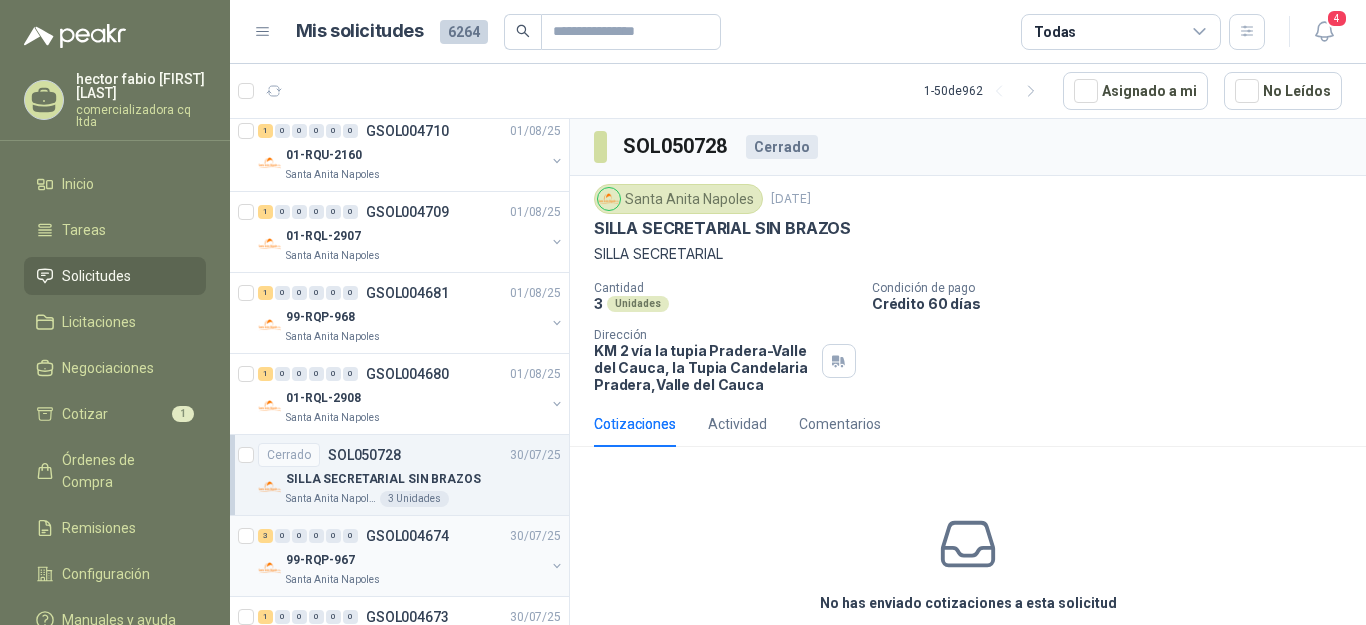 click on "[NUMBER] [NUMBER] [NUMBER] [NUMBER] [NUMBER] [NUMBER] GSOL004674" at bounding box center (353, 536) 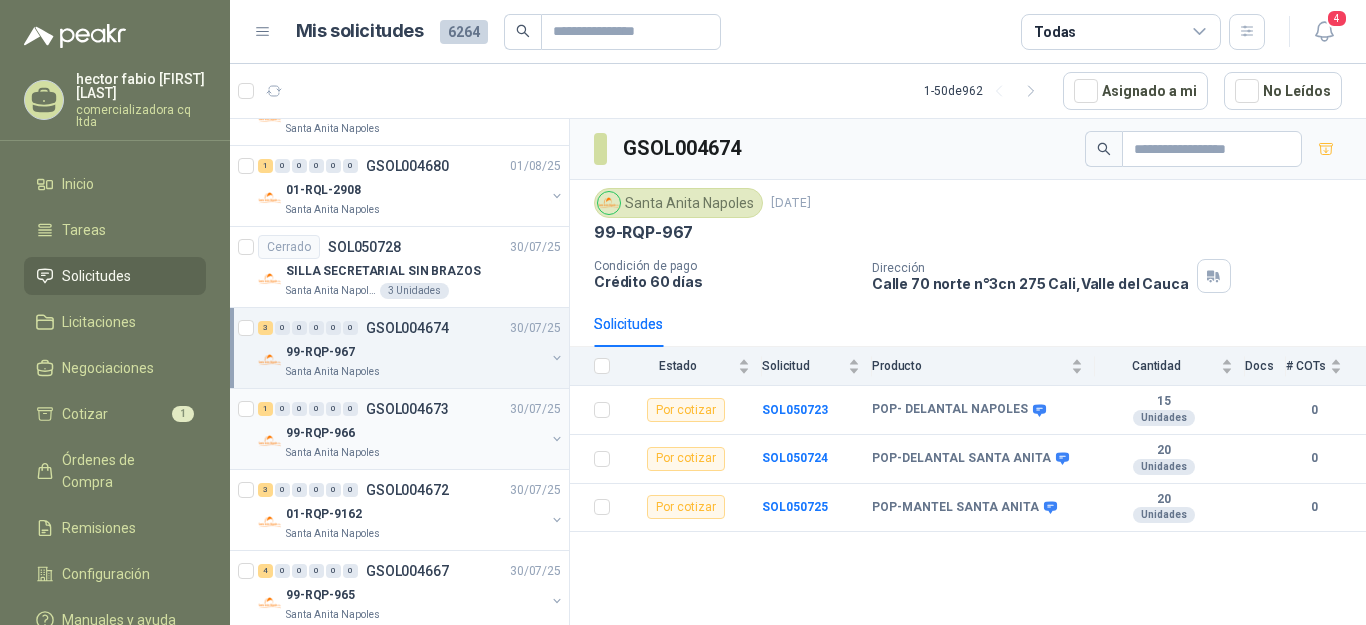 scroll, scrollTop: 756, scrollLeft: 0, axis: vertical 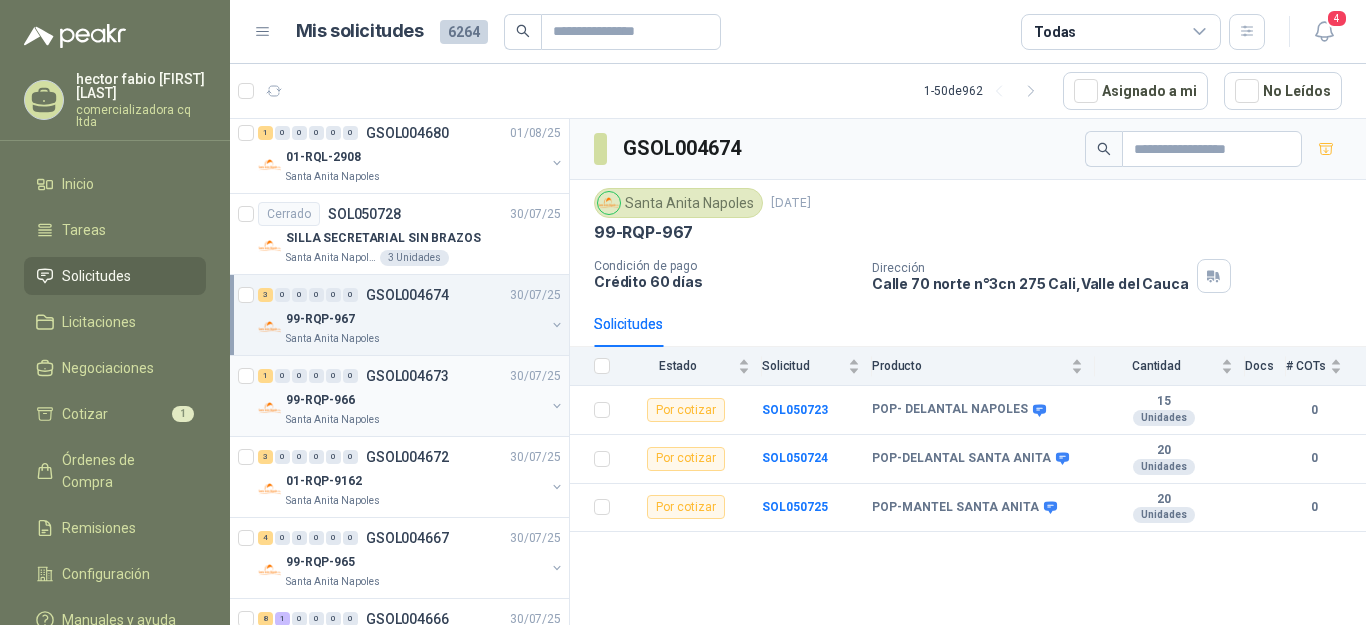 click on "GSOL004673" at bounding box center (407, 376) 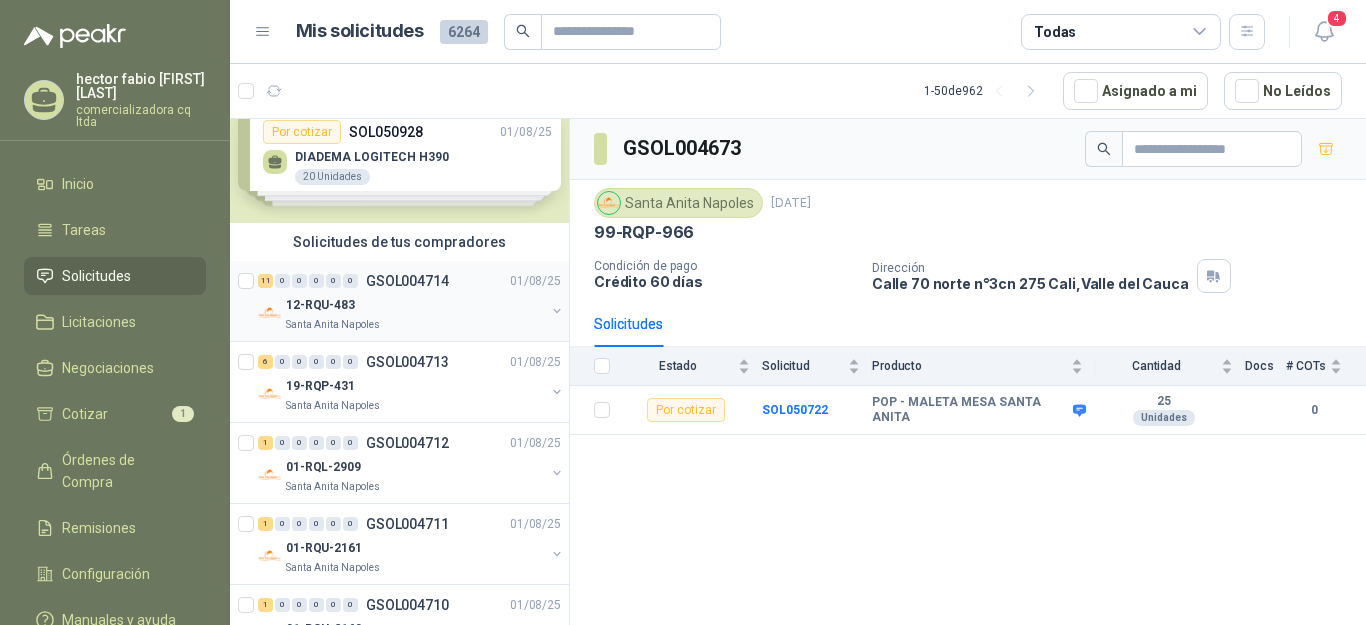 scroll, scrollTop: 66, scrollLeft: 0, axis: vertical 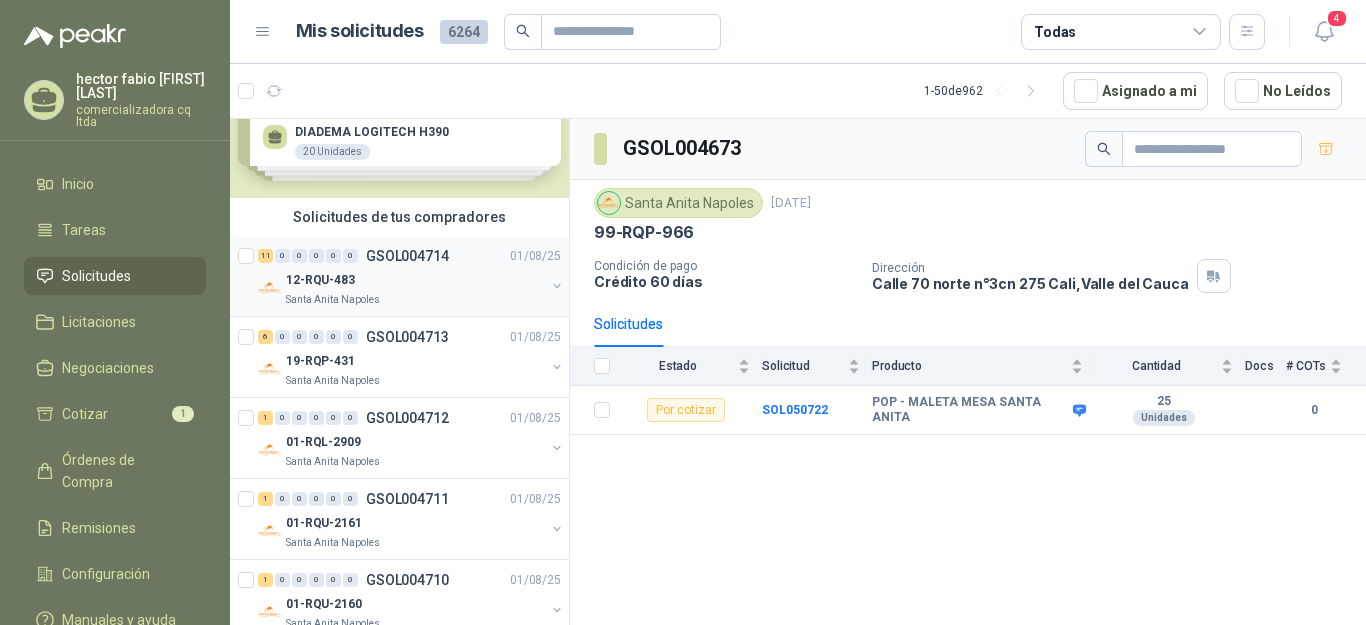 click on "12-RQU-483" at bounding box center [320, 280] 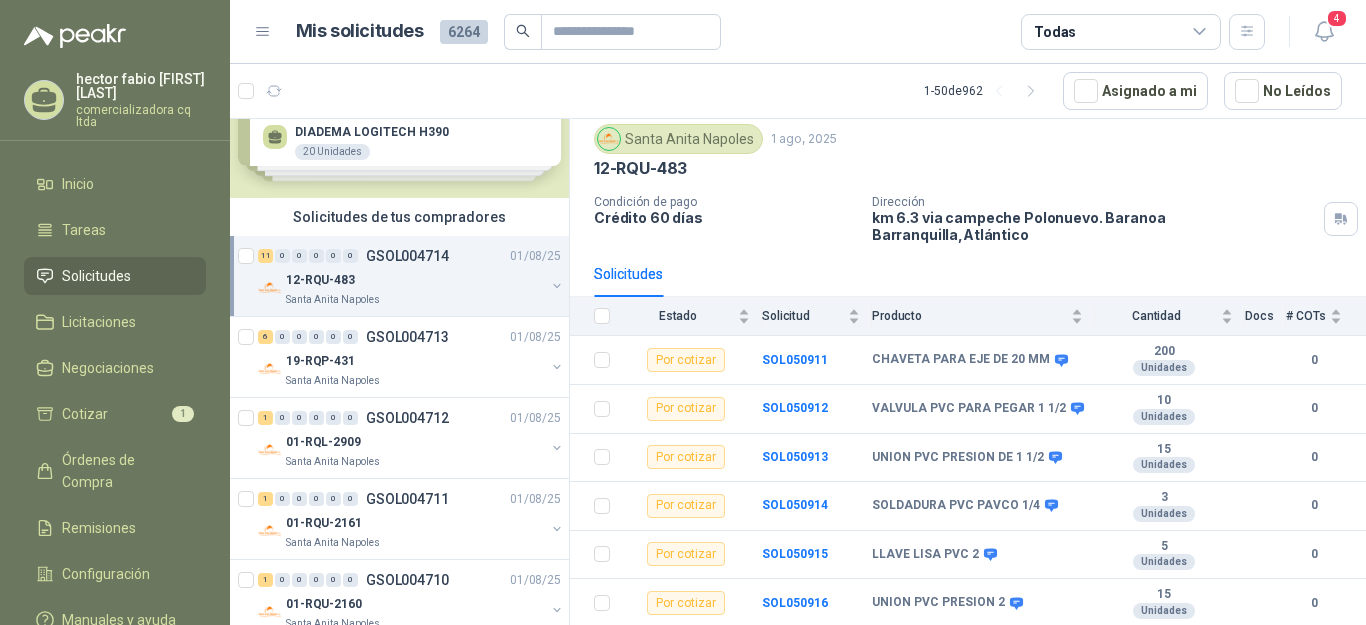 scroll, scrollTop: 67, scrollLeft: 0, axis: vertical 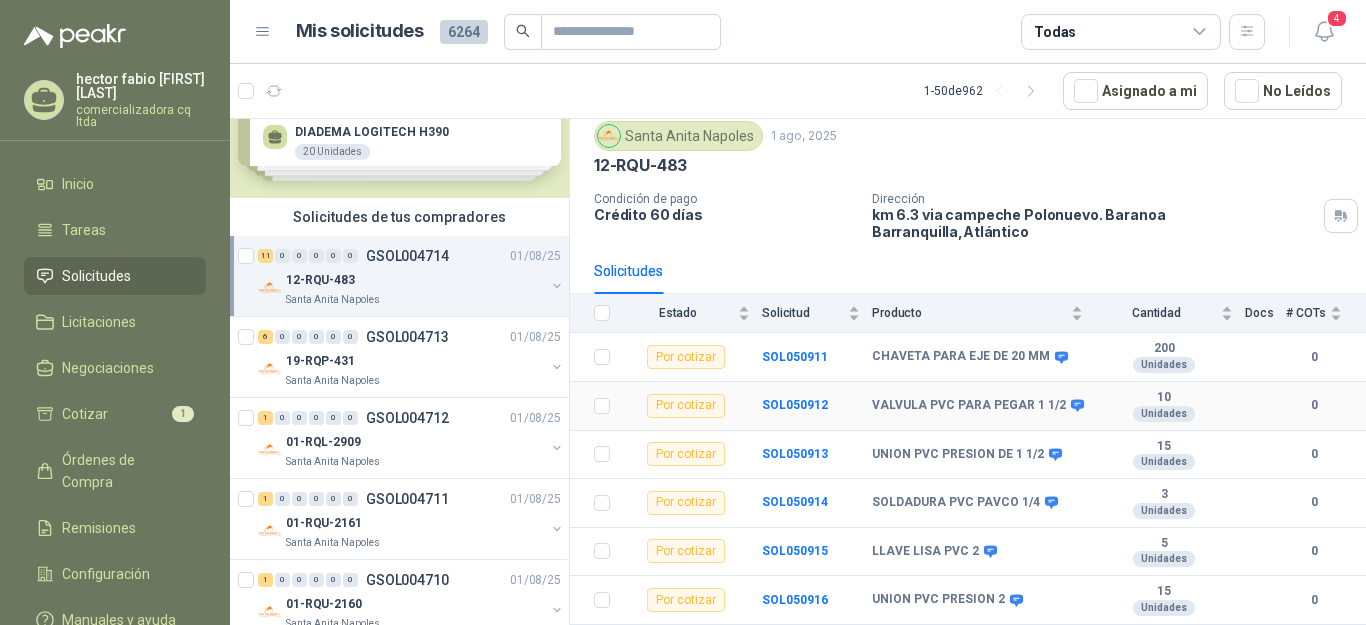 click on "VALVULA PVC PARA PEGAR 1 1/2" at bounding box center [969, 406] 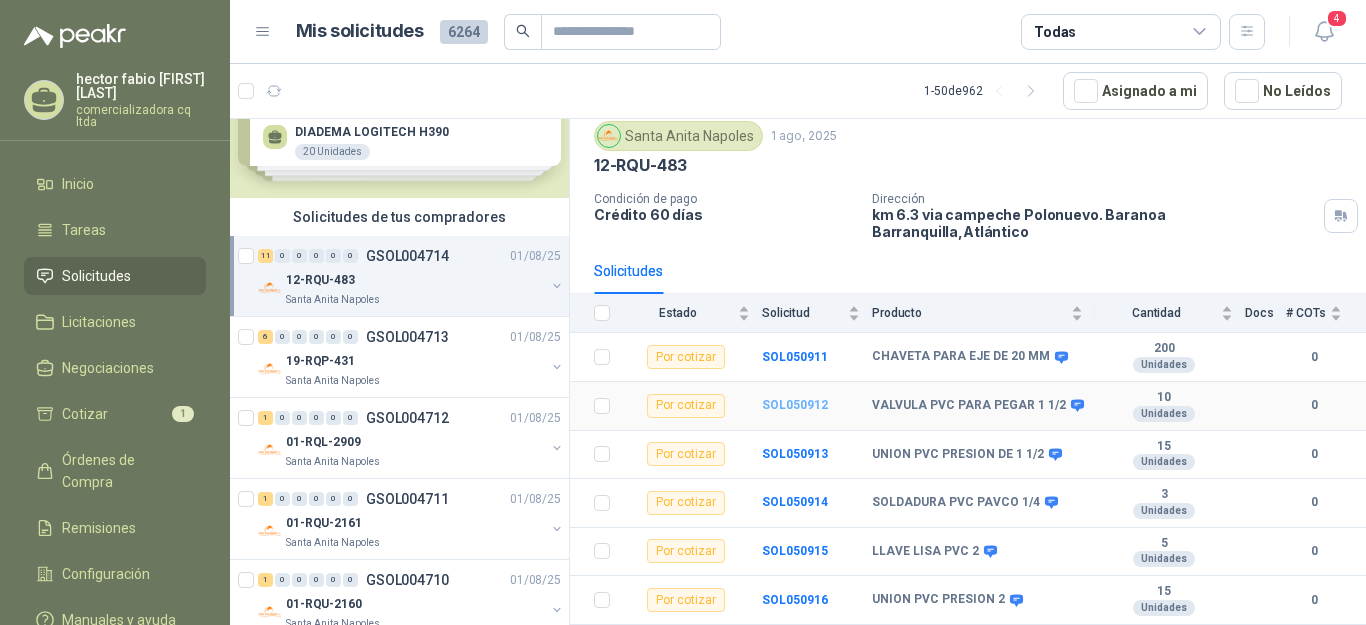 click on "SOL050912" at bounding box center (795, 405) 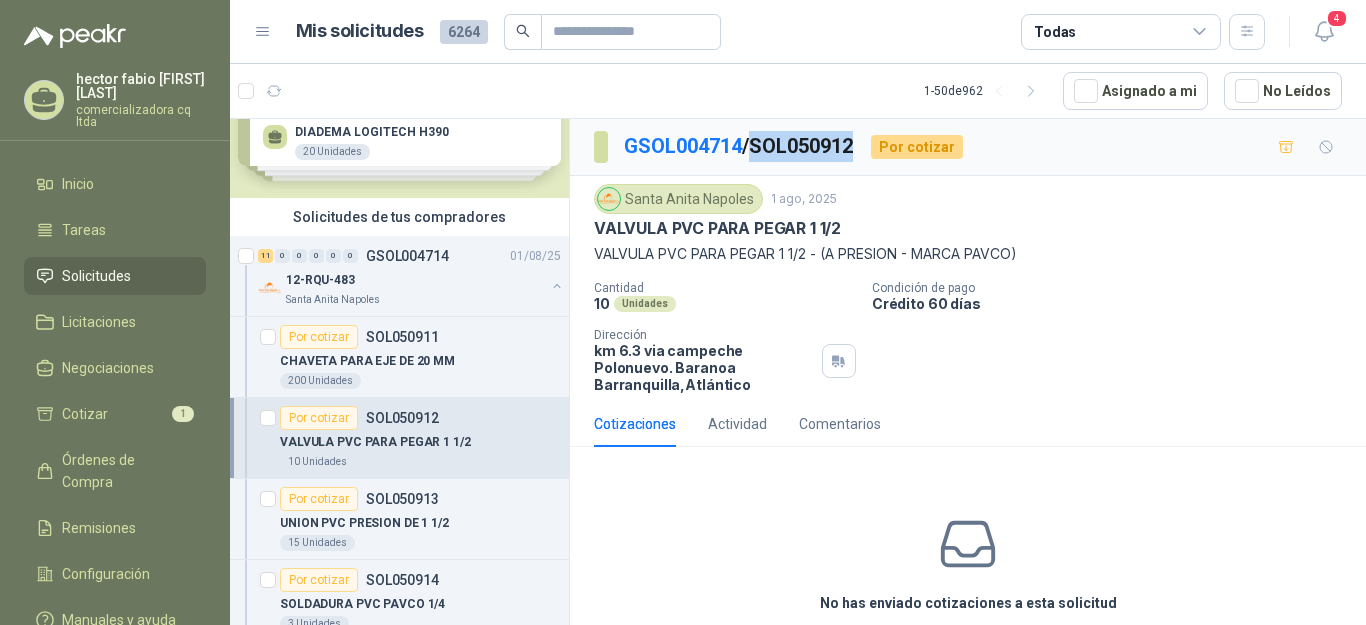 drag, startPoint x: 762, startPoint y: 147, endPoint x: 866, endPoint y: 147, distance: 104 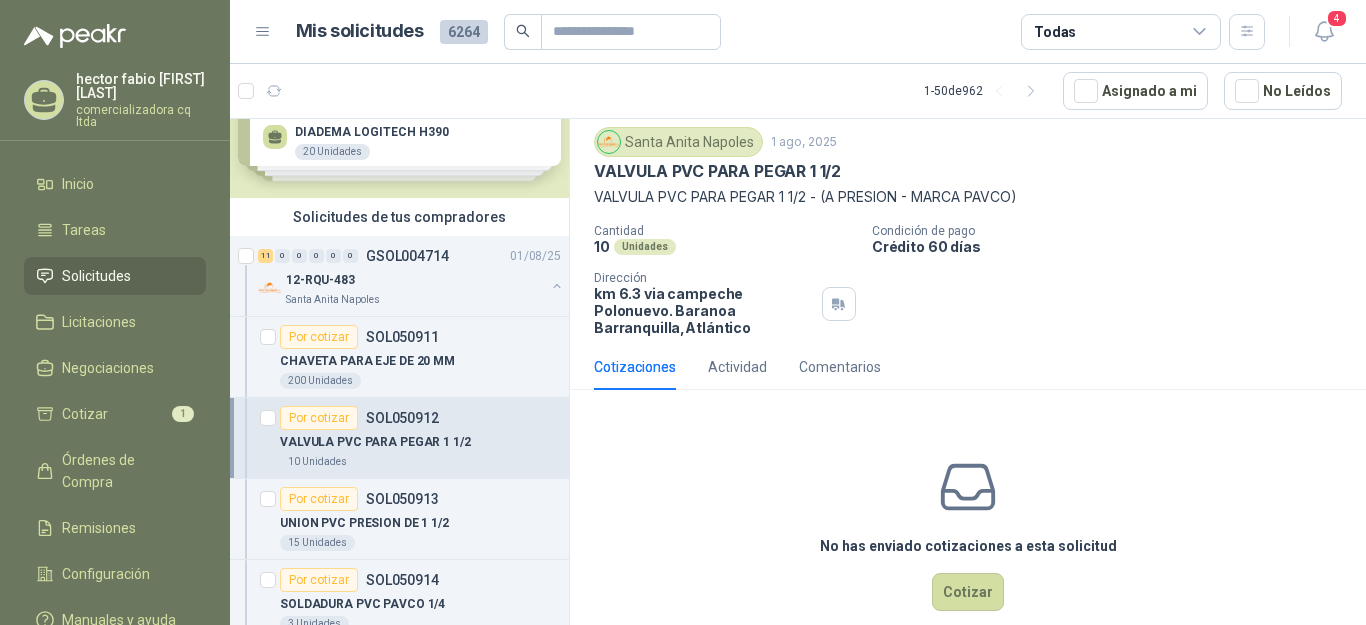 scroll, scrollTop: 86, scrollLeft: 0, axis: vertical 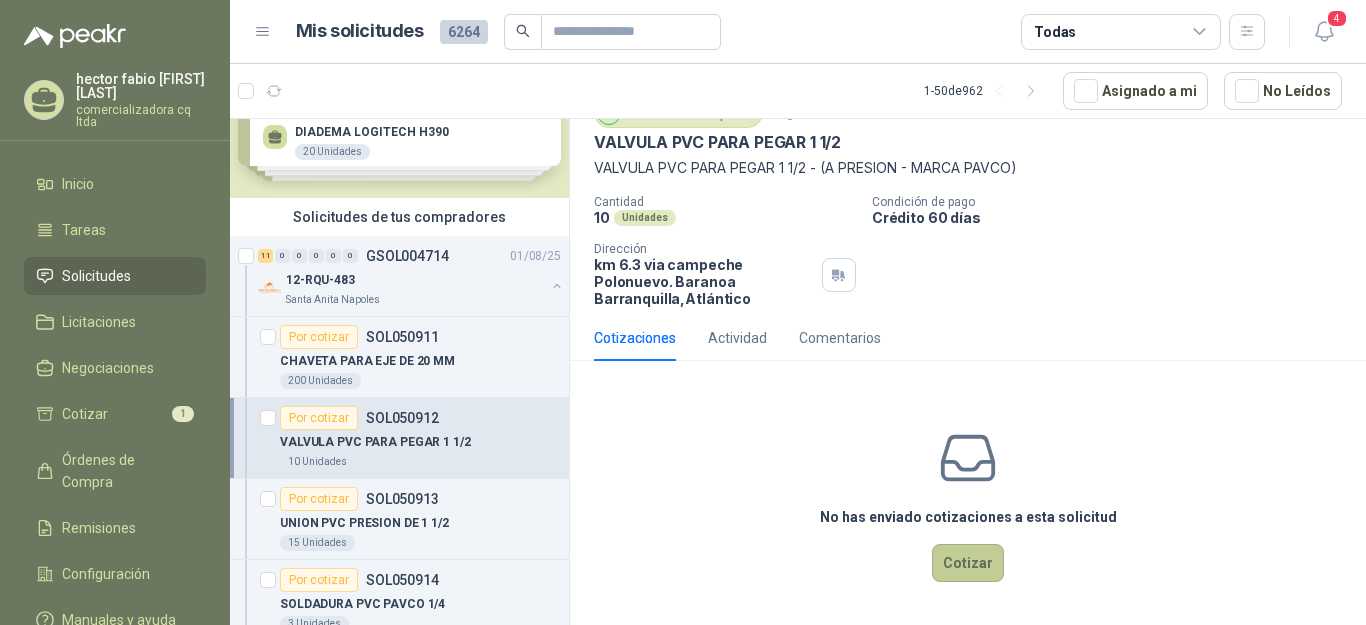 click on "Cotizar" at bounding box center [968, 563] 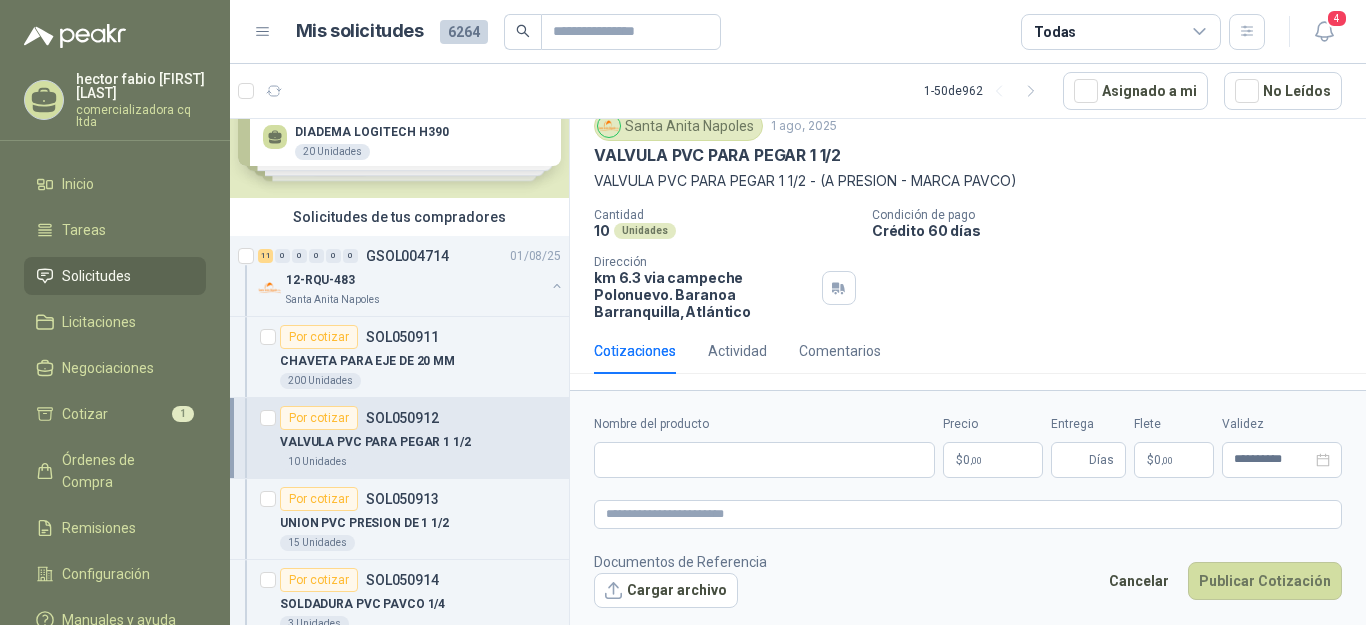 type 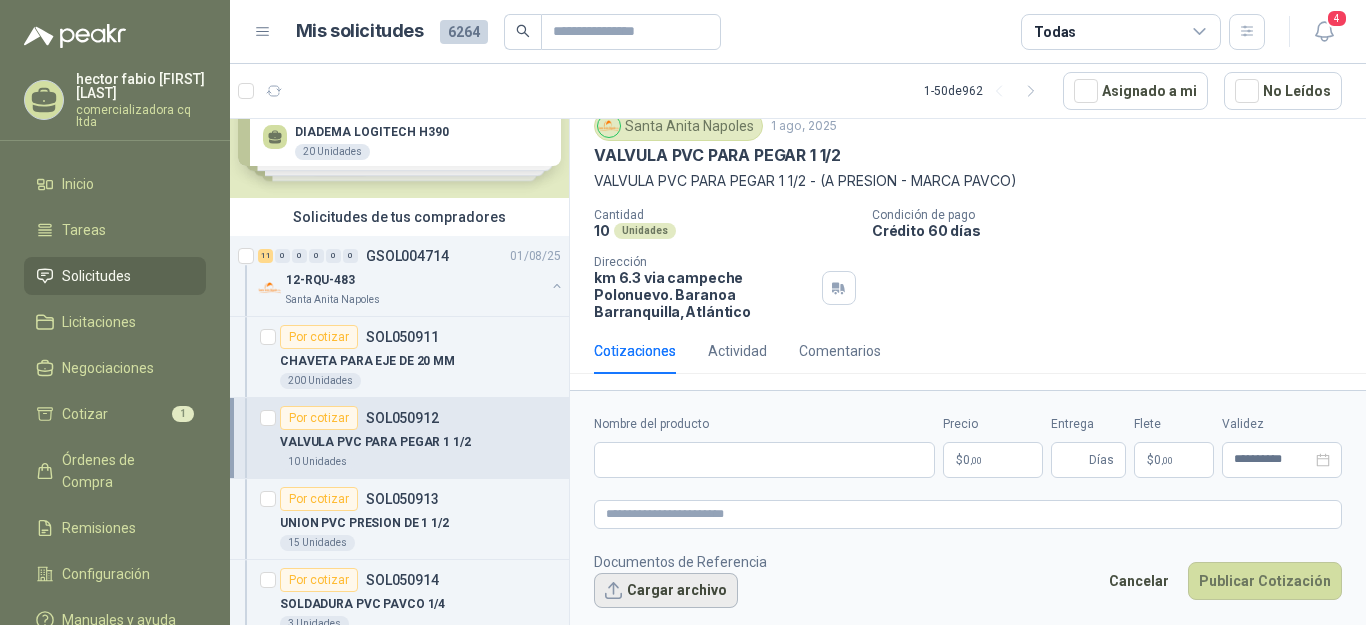 click on "Cargar archivo" at bounding box center (666, 591) 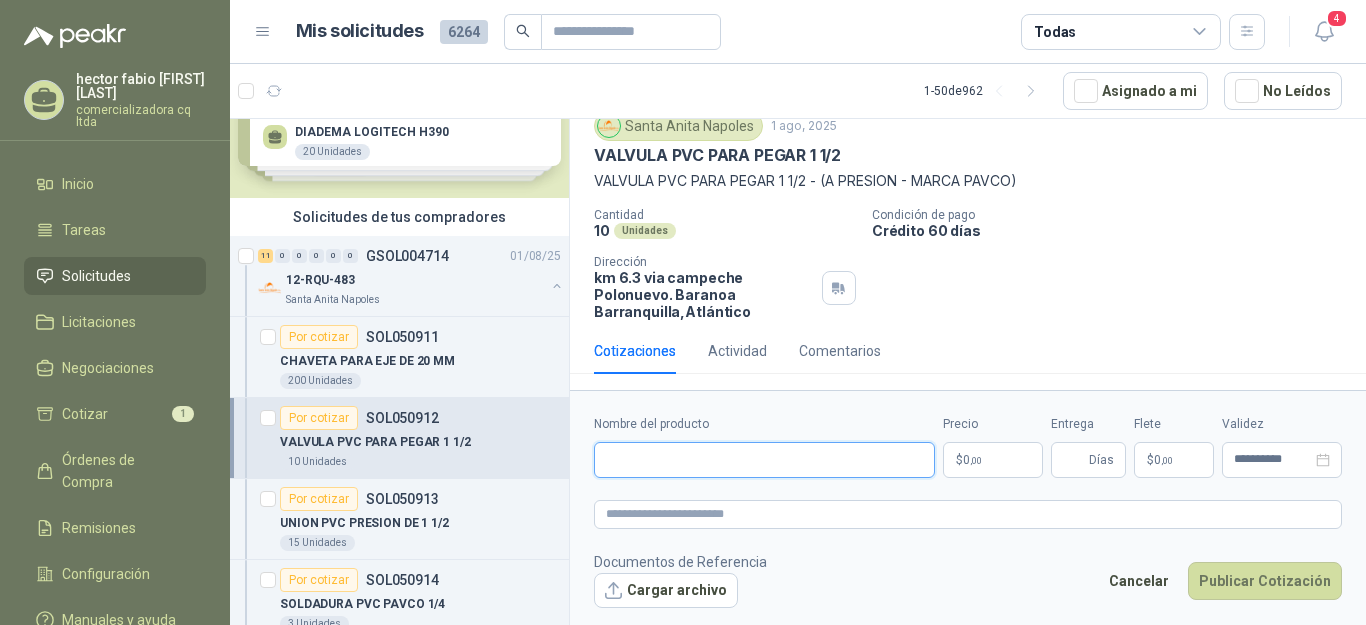 click on "Nombre del producto" at bounding box center (764, 460) 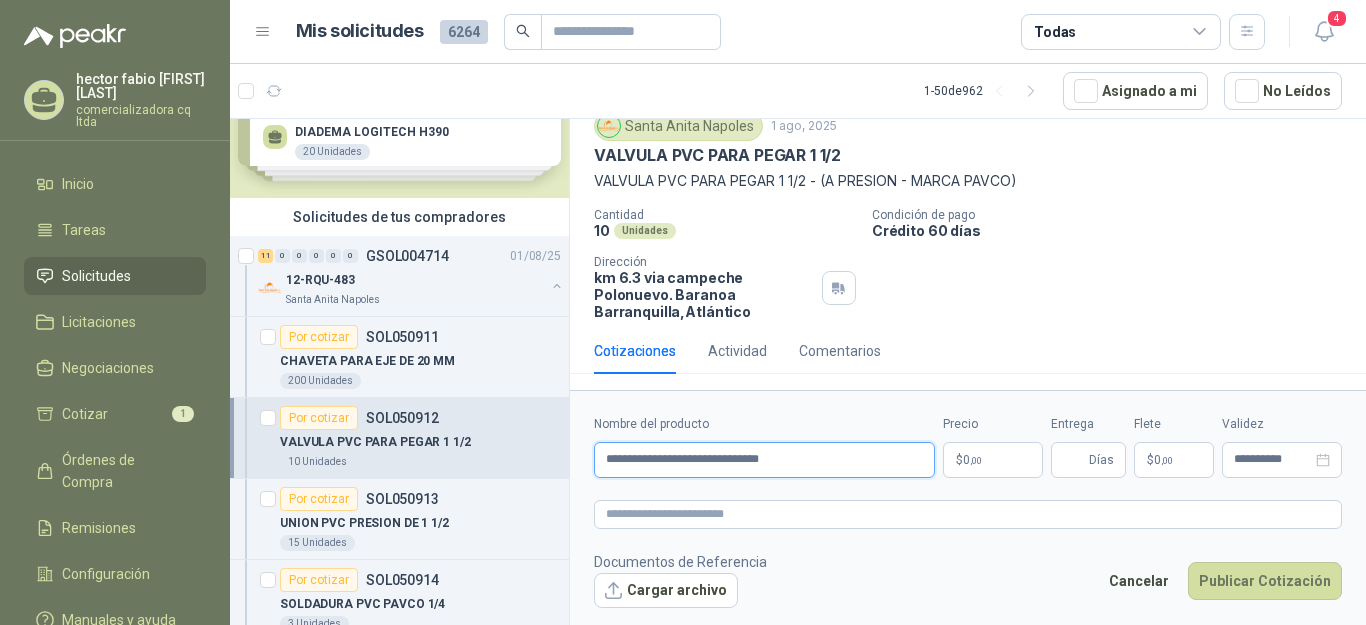 click on "**********" at bounding box center (764, 460) 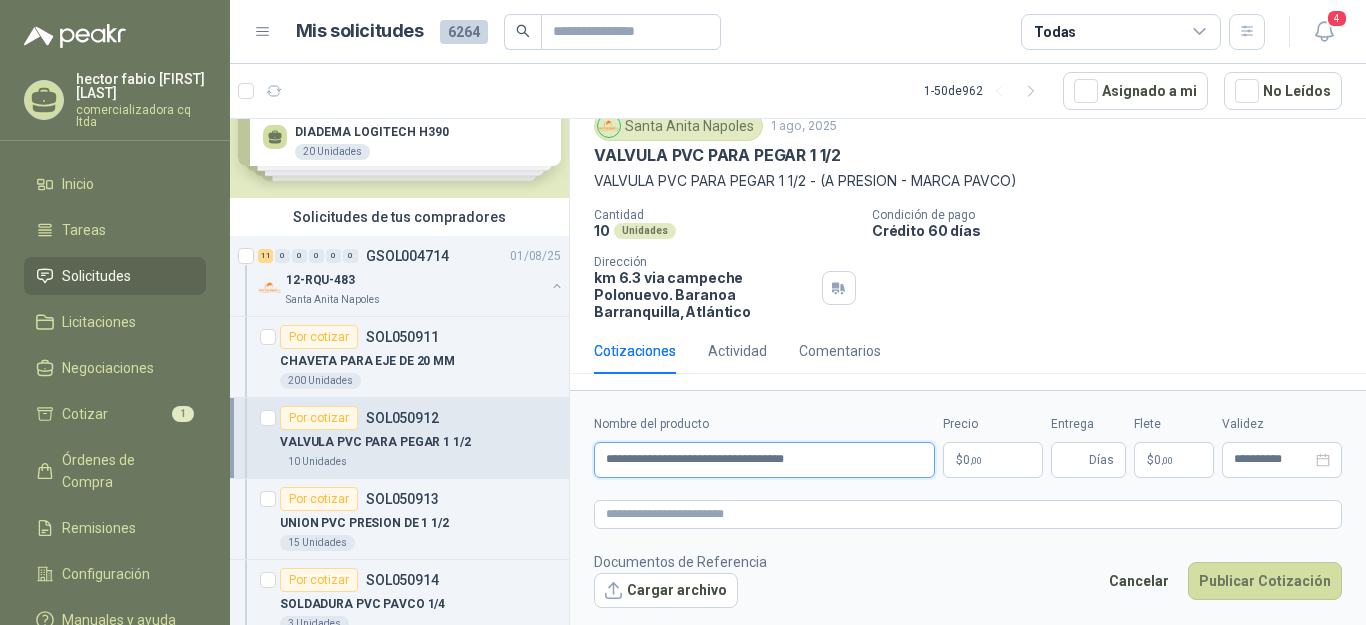 type on "**********" 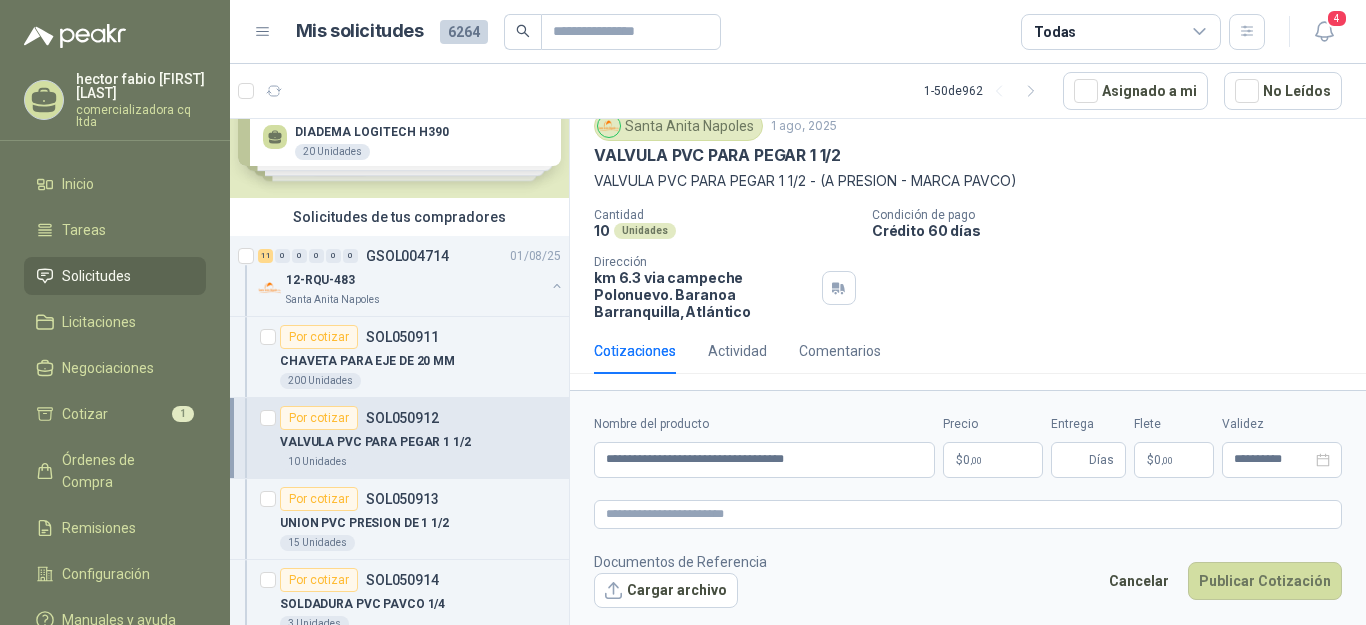 click on "$  0 ,00" at bounding box center (993, 460) 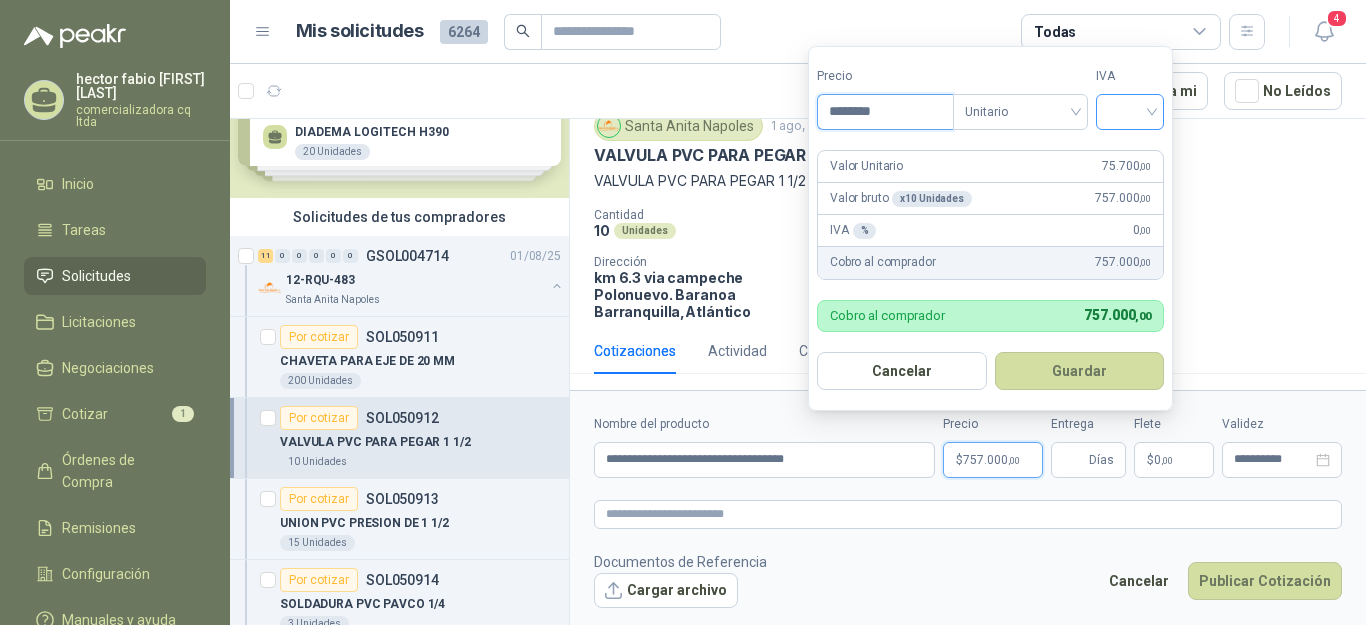 type on "********" 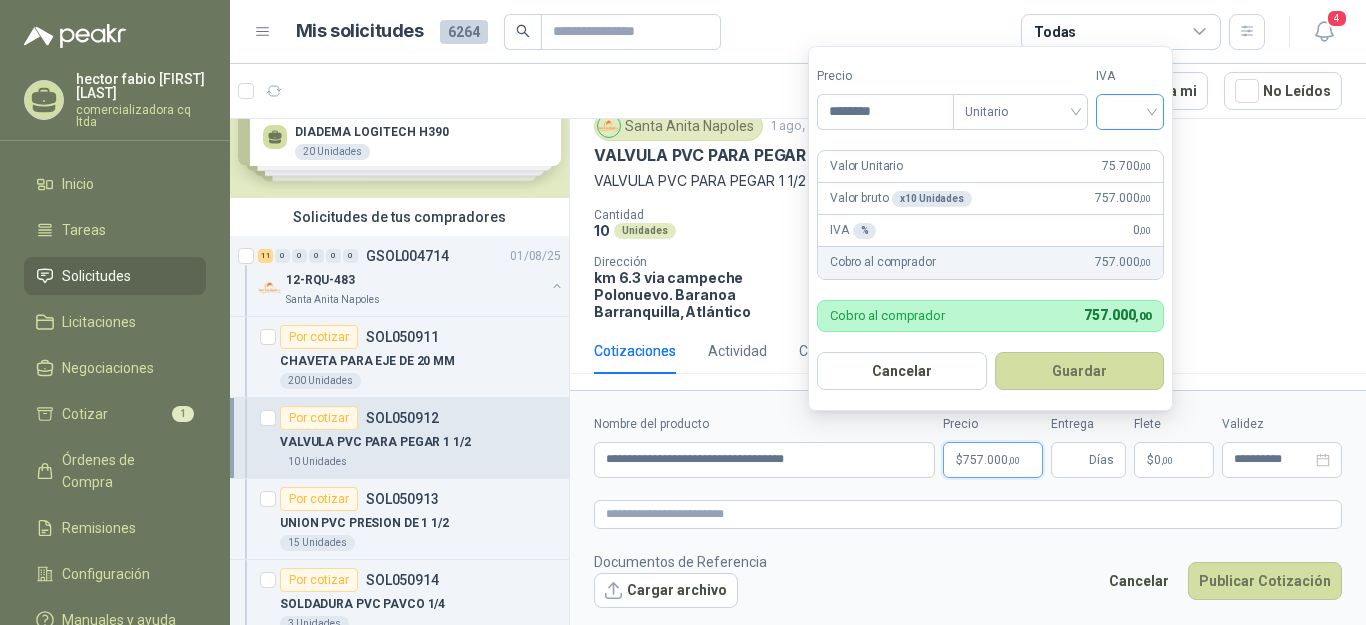 click at bounding box center [1130, 110] 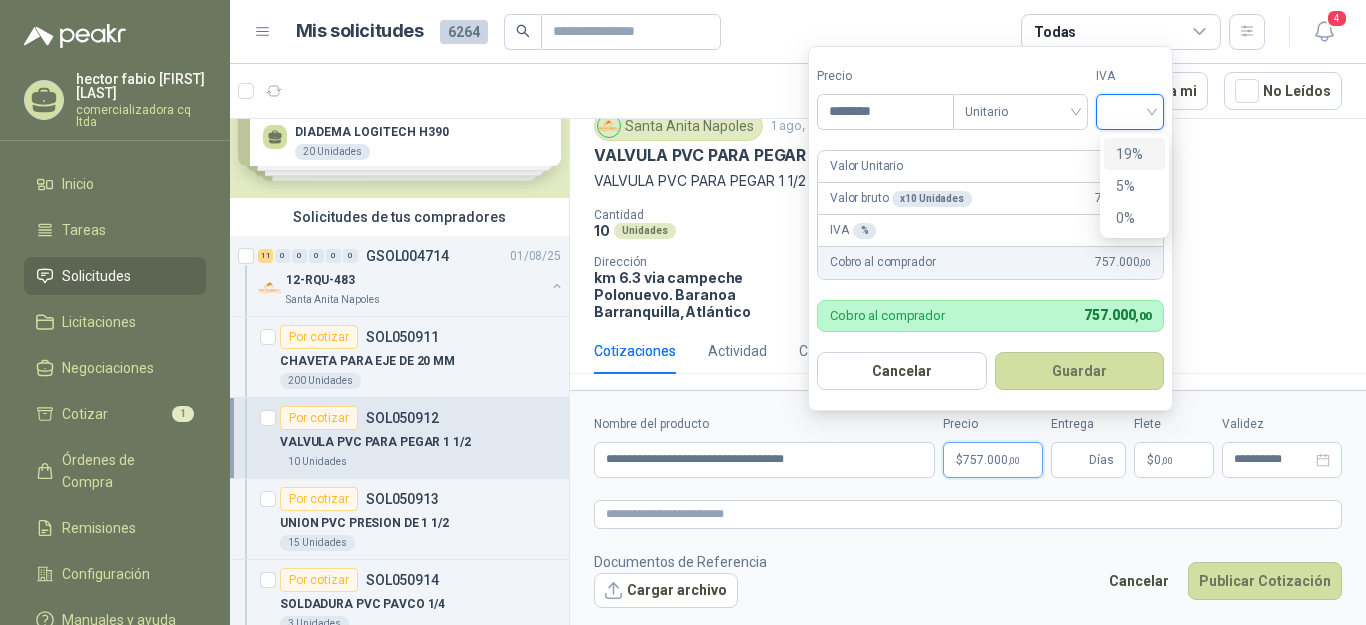 click on "19%" at bounding box center (1134, 154) 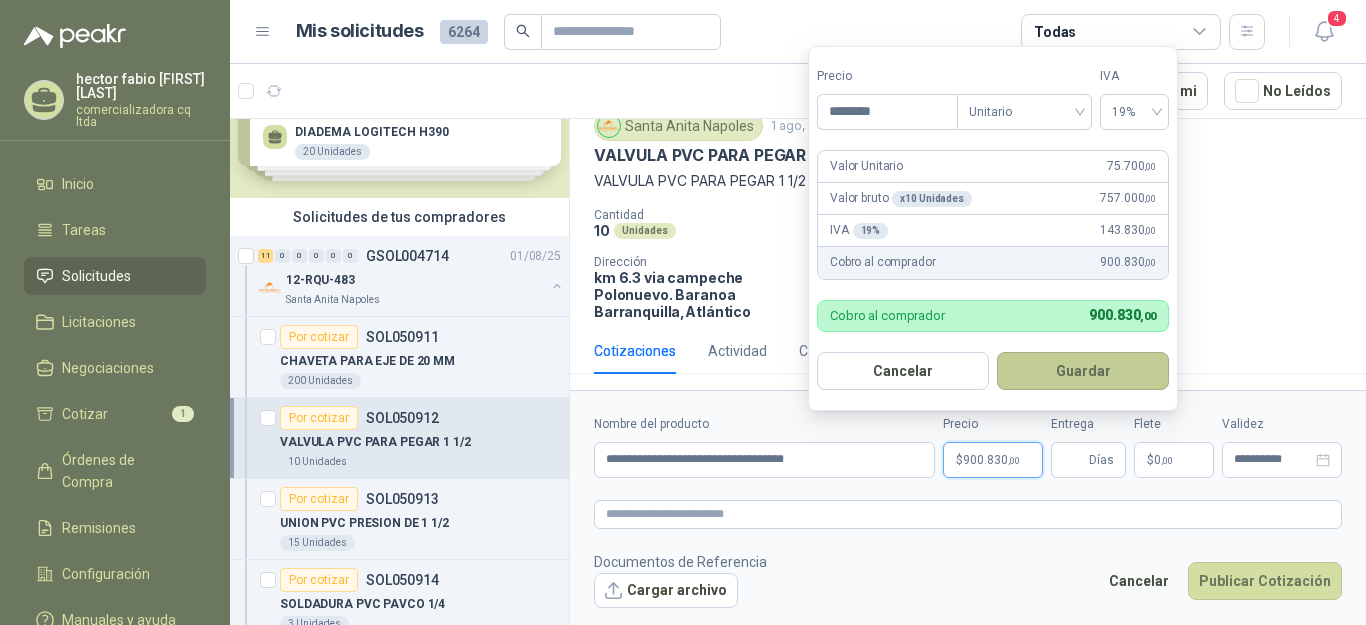 click on "Guardar" at bounding box center (1083, 371) 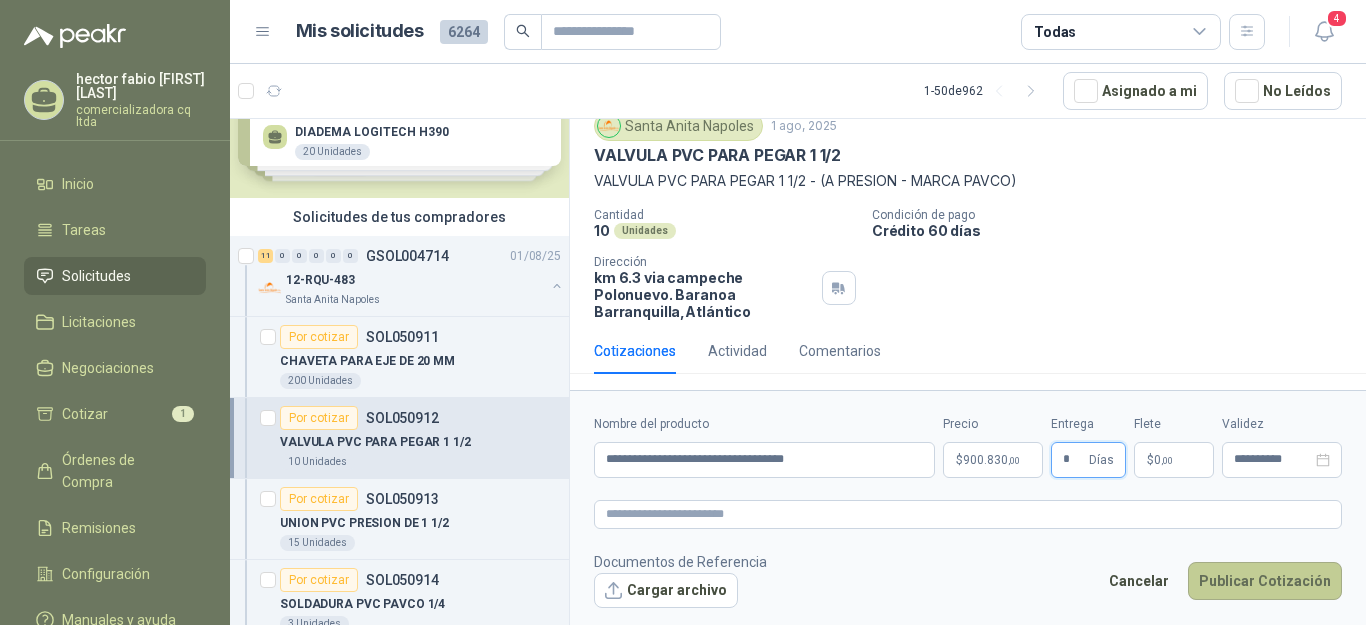 type on "*" 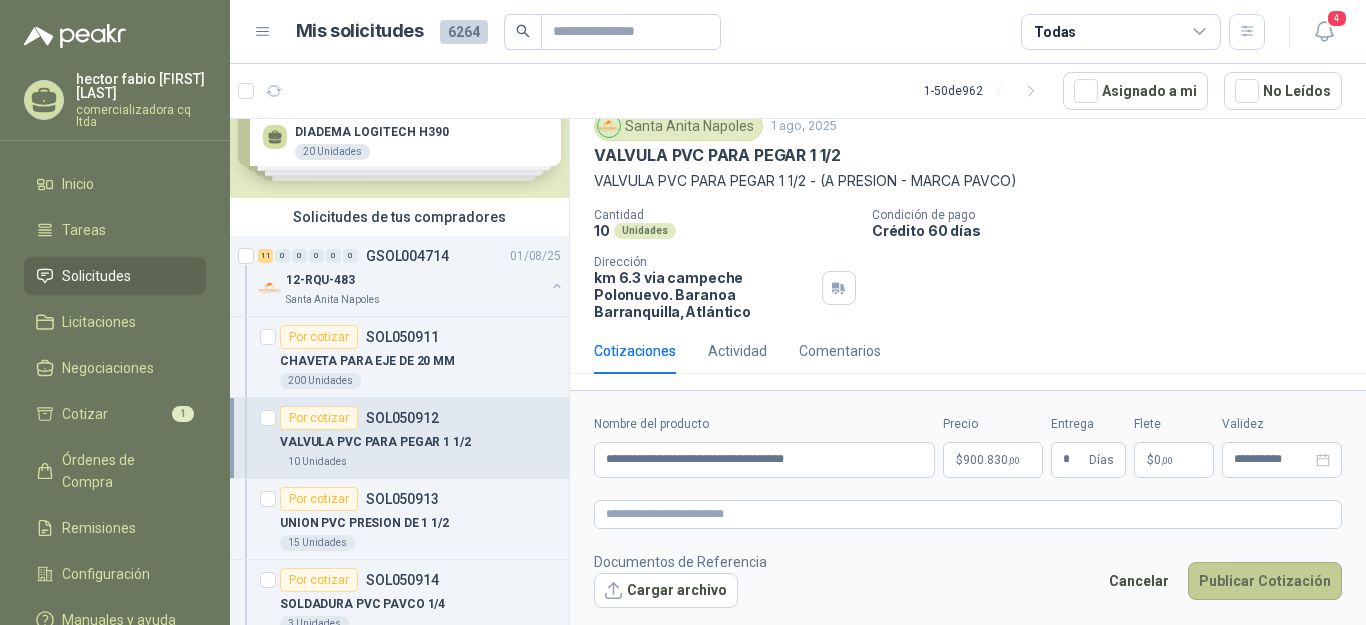 click on "Publicar Cotización" at bounding box center [1265, 581] 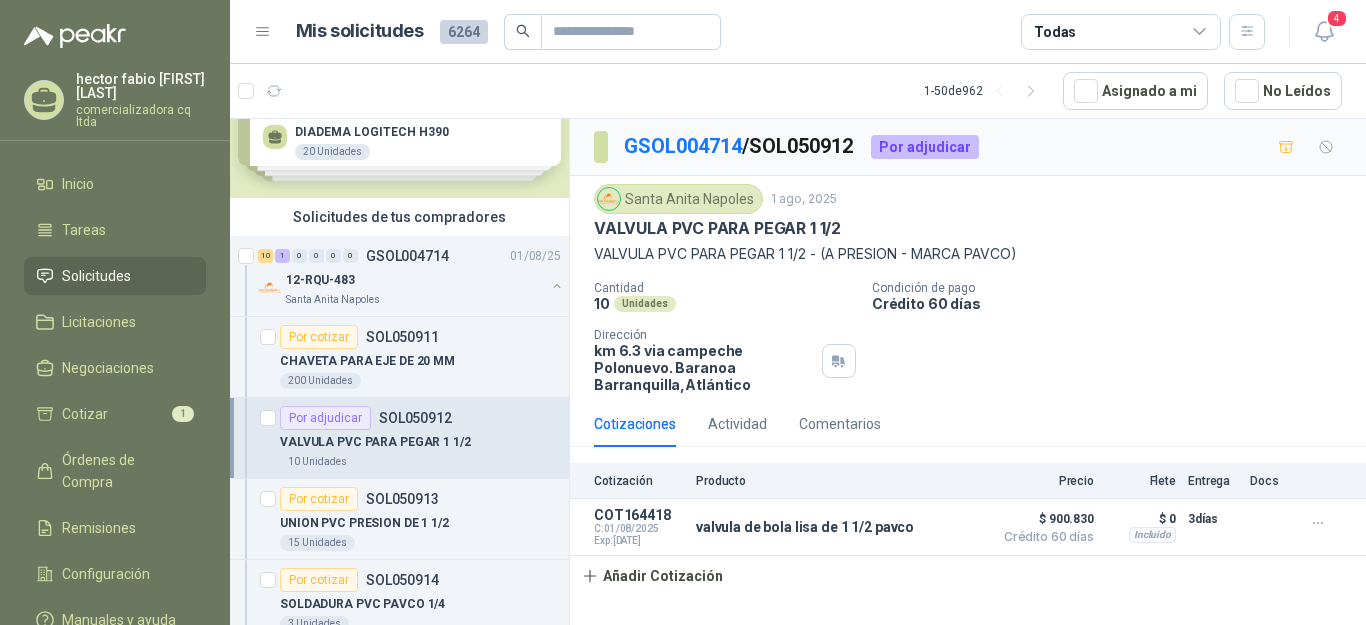 scroll, scrollTop: 0, scrollLeft: 0, axis: both 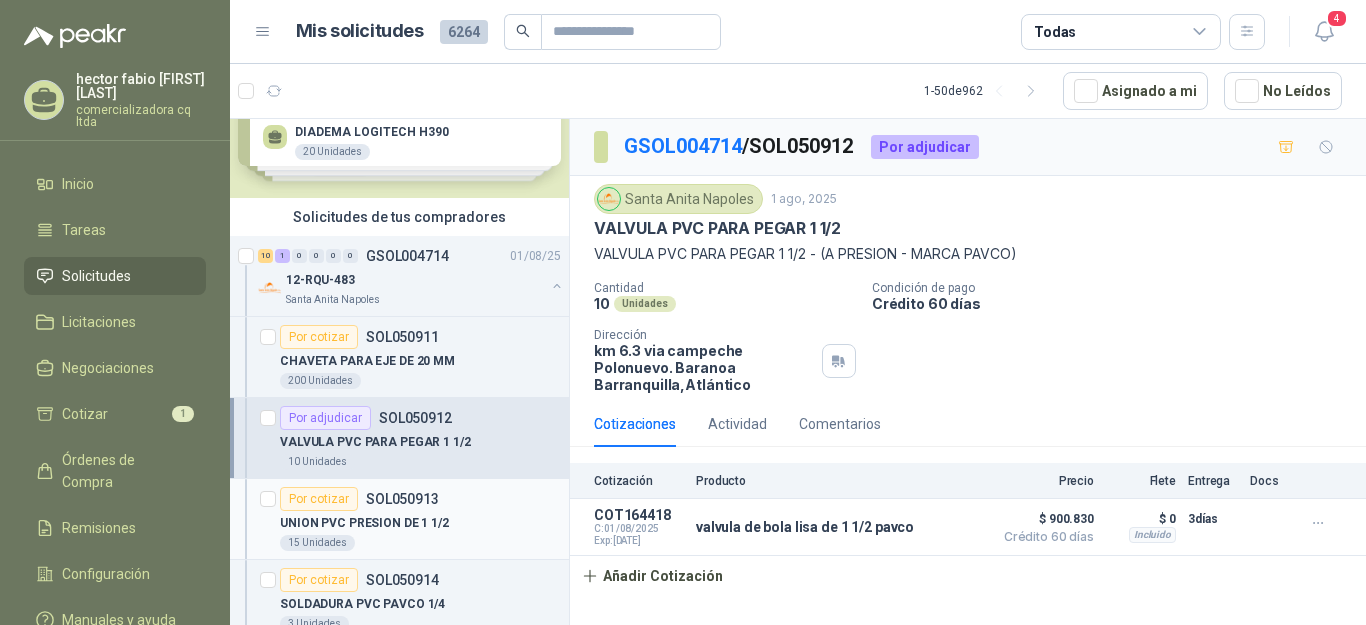 click on "UNION PVC PRESION DE 1 1/2" at bounding box center [364, 523] 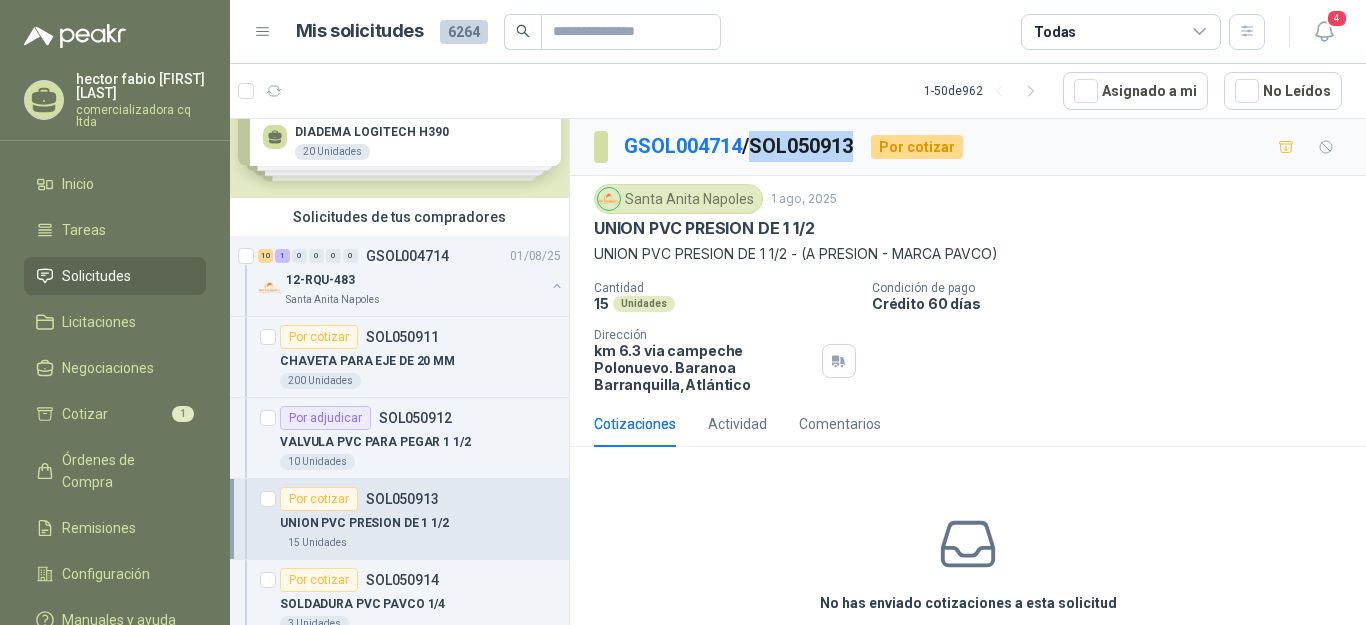 drag, startPoint x: 762, startPoint y: 138, endPoint x: 861, endPoint y: 146, distance: 99.32271 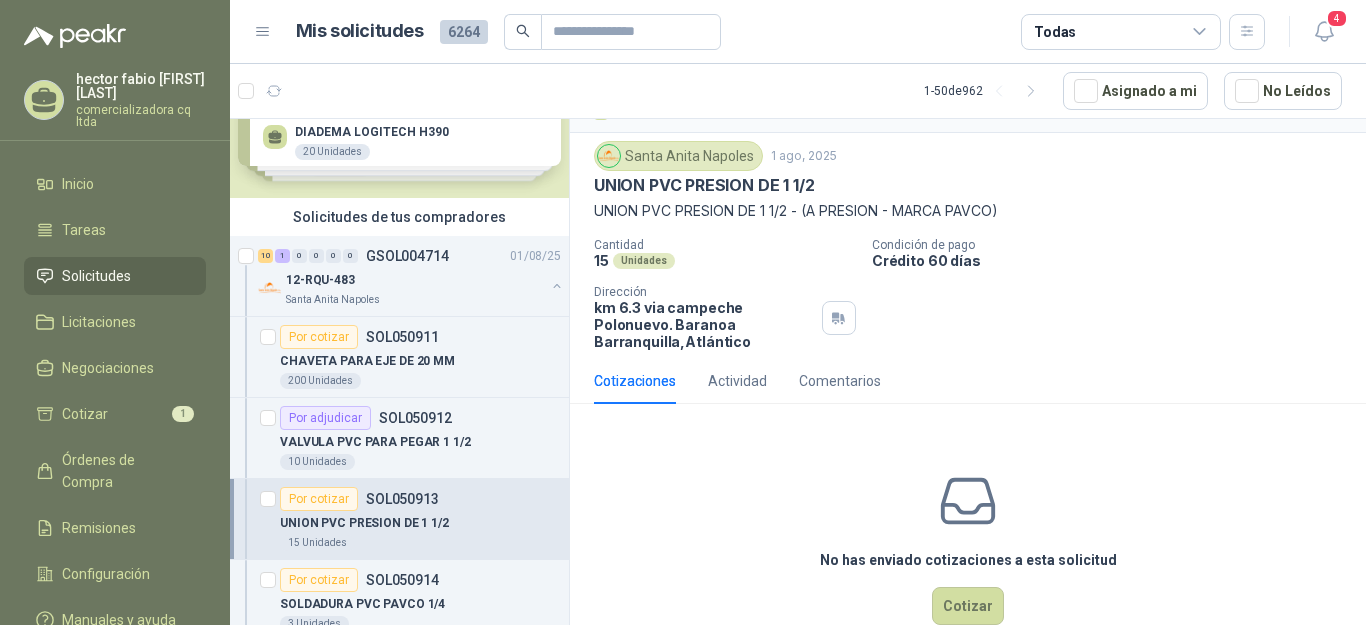scroll, scrollTop: 48, scrollLeft: 0, axis: vertical 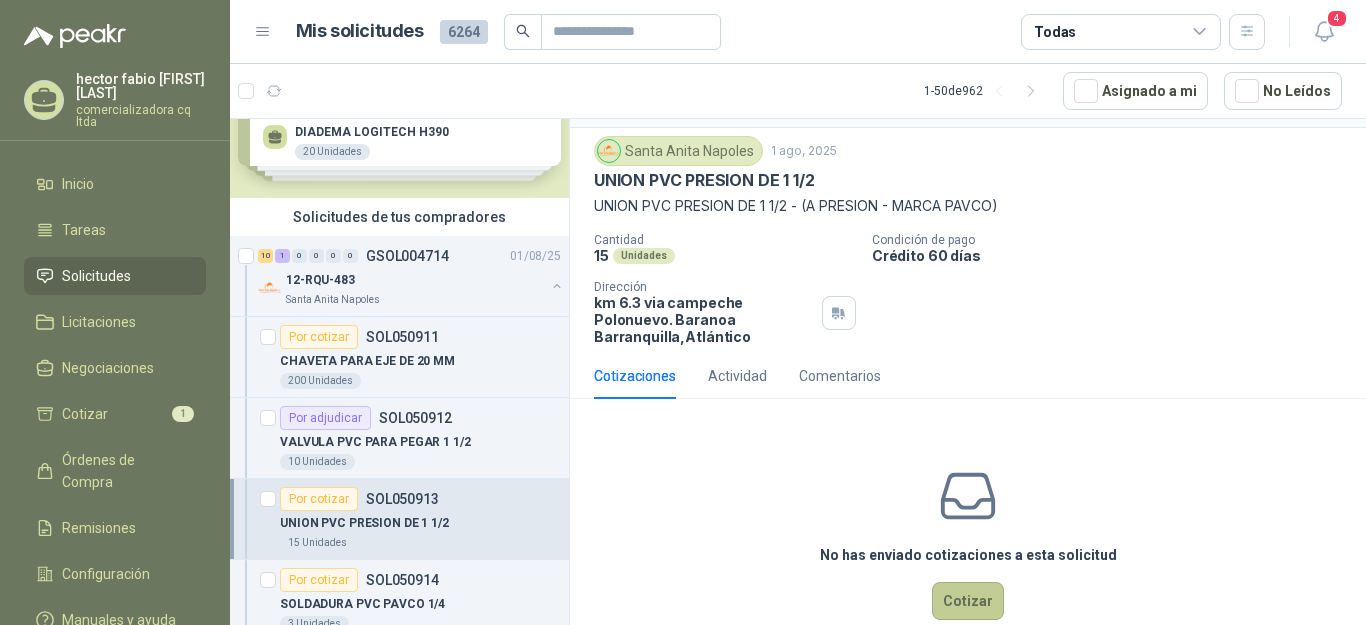 click on "Cotizar" at bounding box center [968, 601] 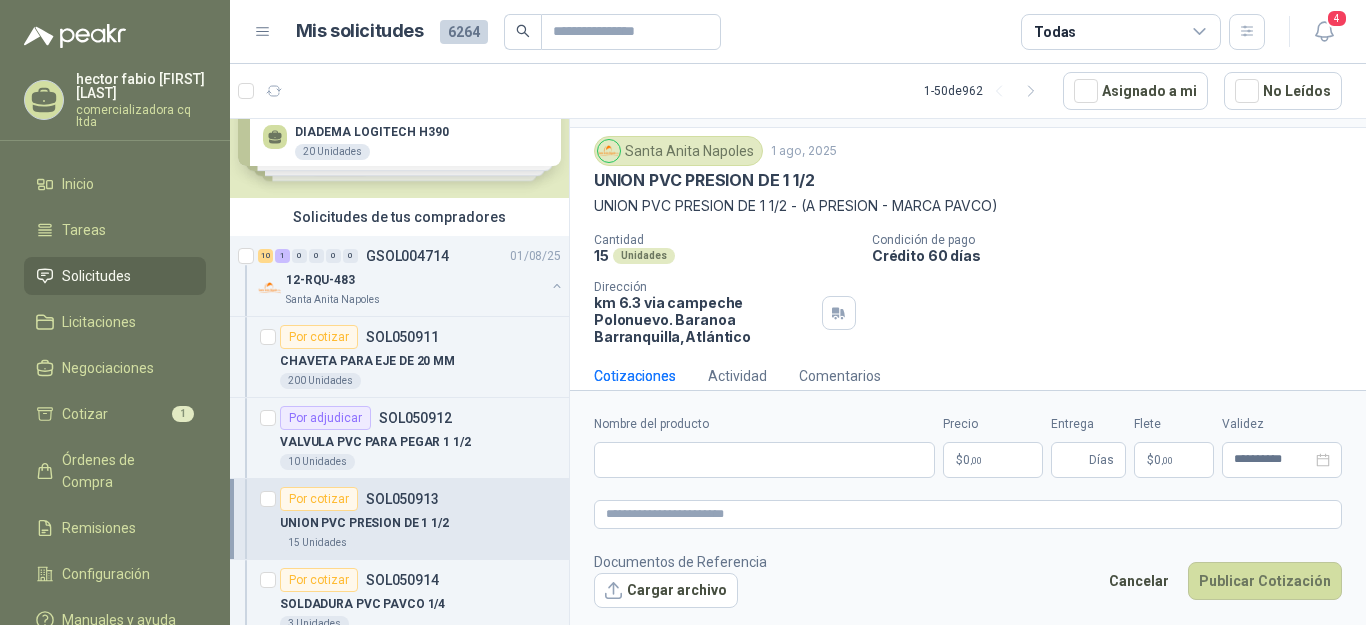 type 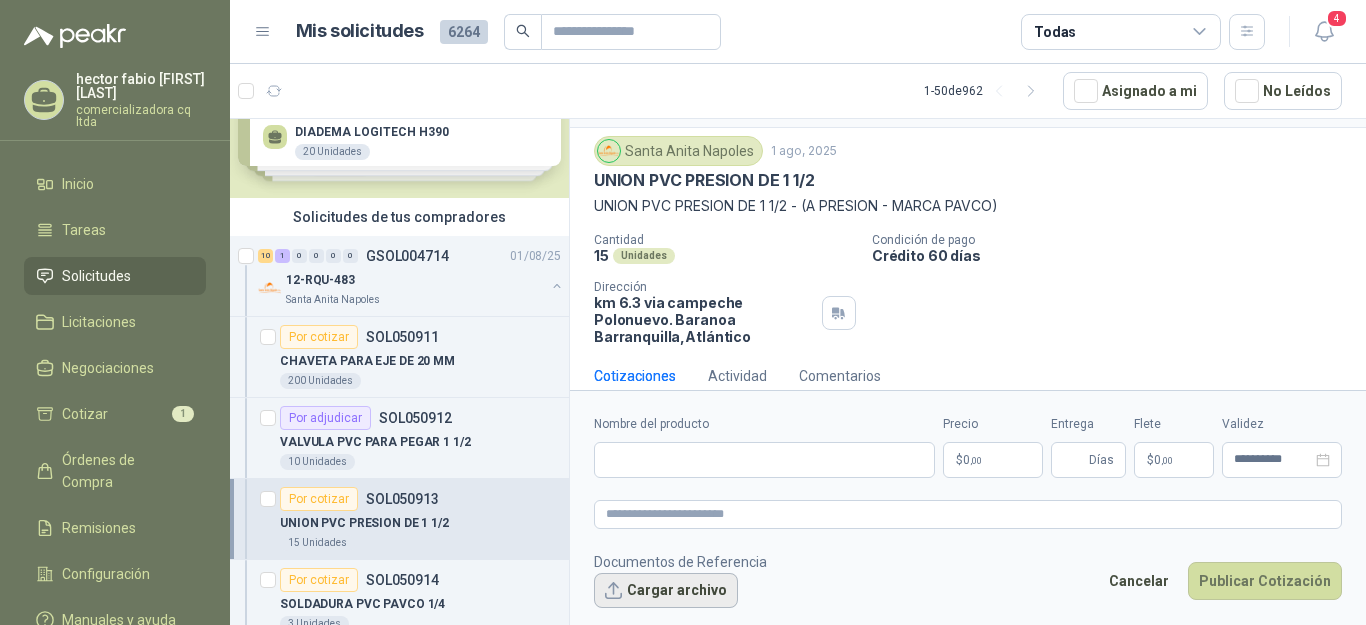 click on "Cargar archivo" at bounding box center (666, 591) 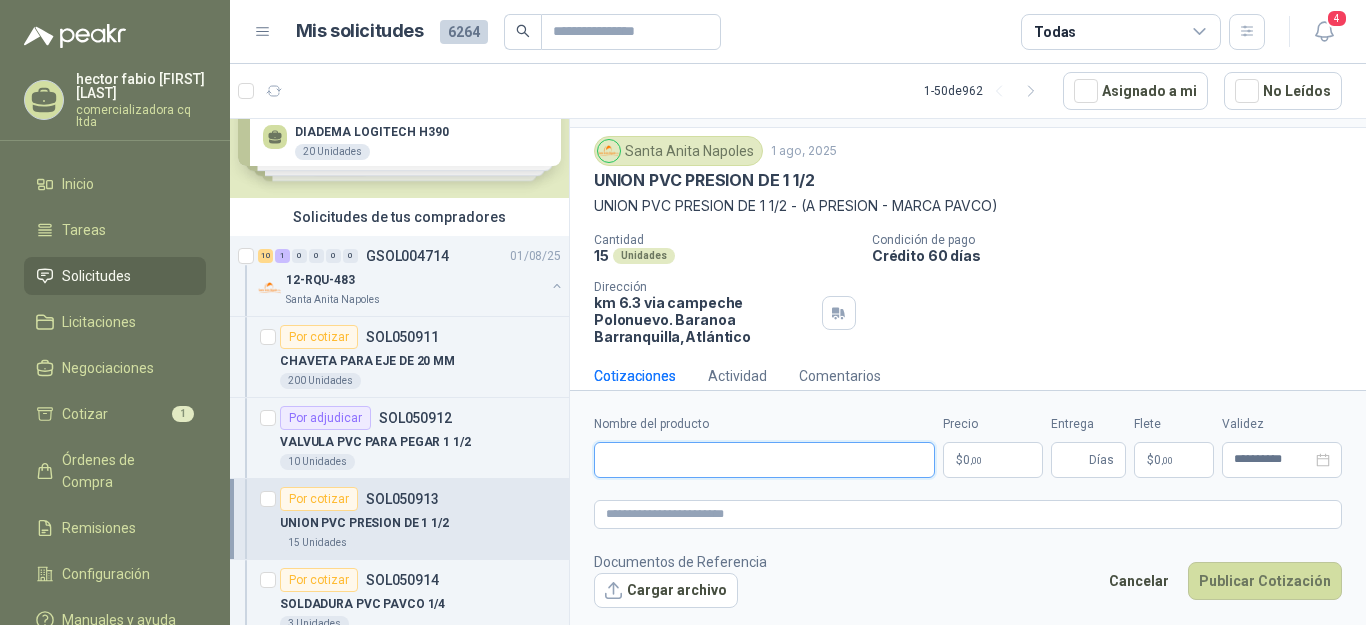 click on "Nombre del producto" at bounding box center [764, 460] 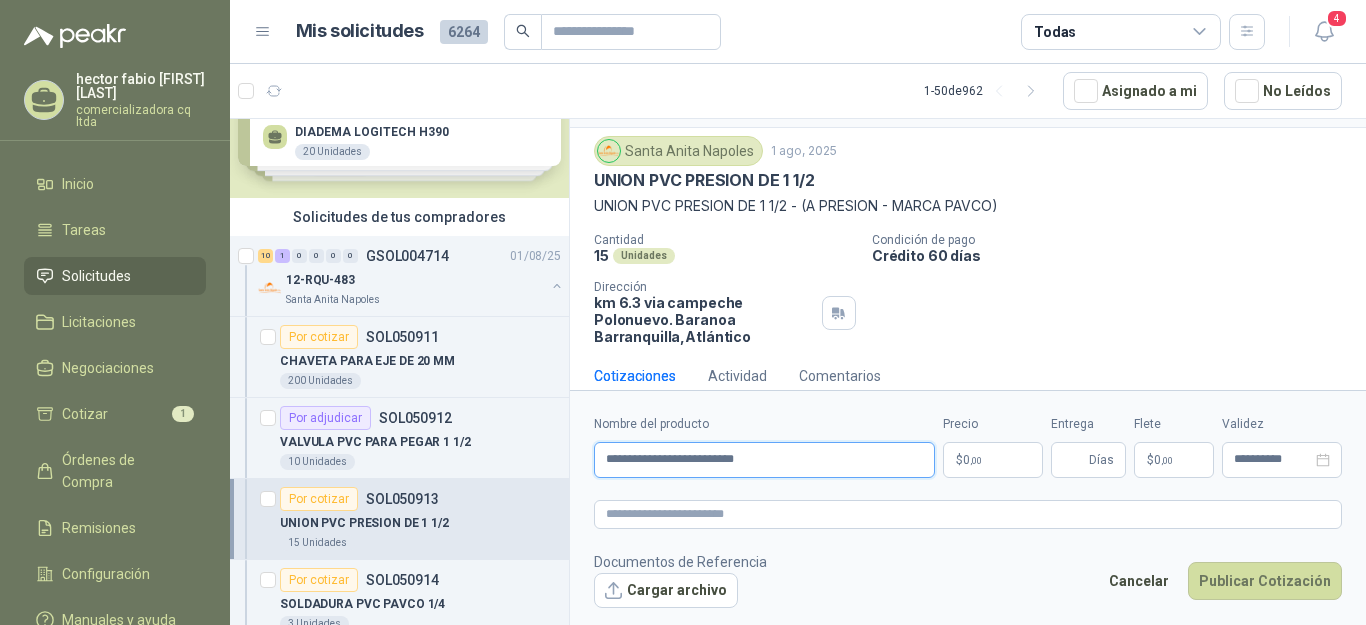 type on "**********" 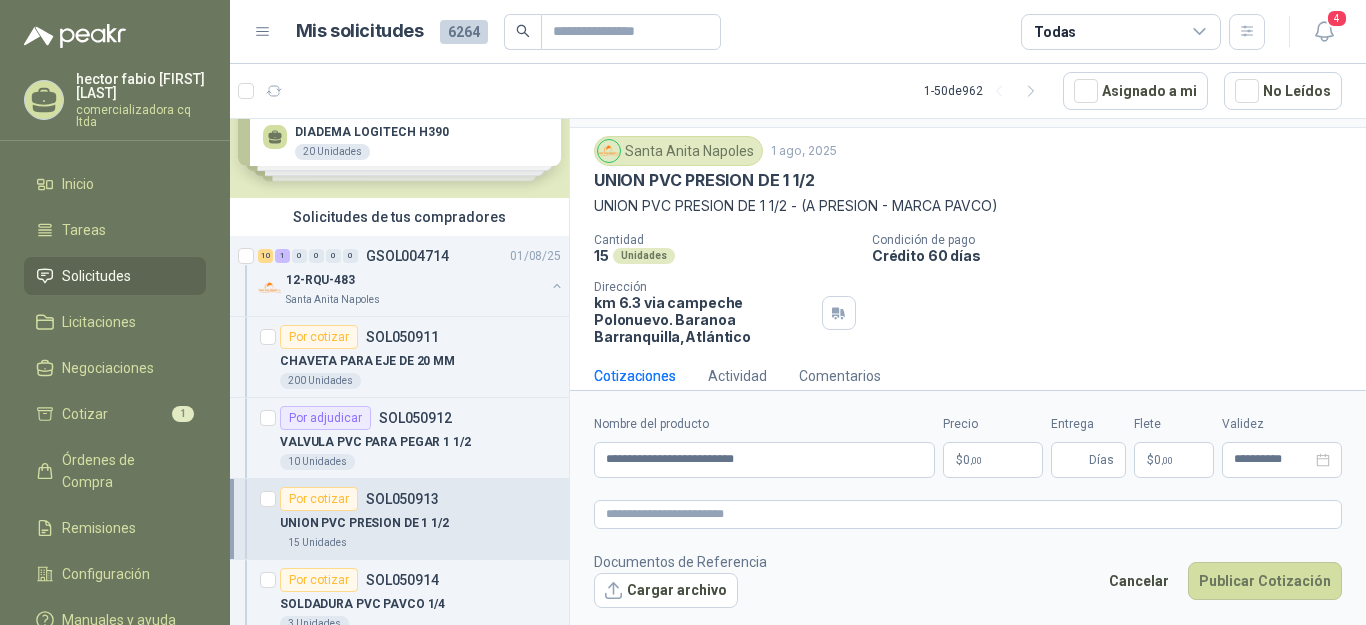 click on "$  0 ,00" at bounding box center (993, 460) 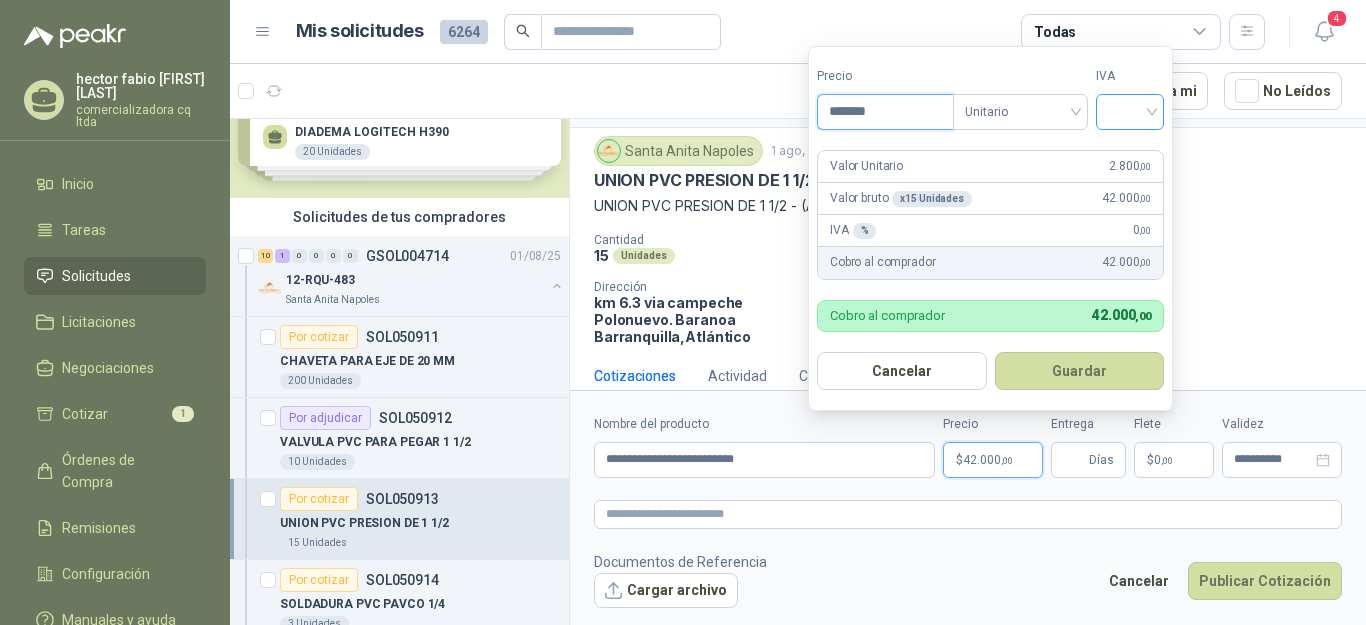 click at bounding box center (1130, 112) 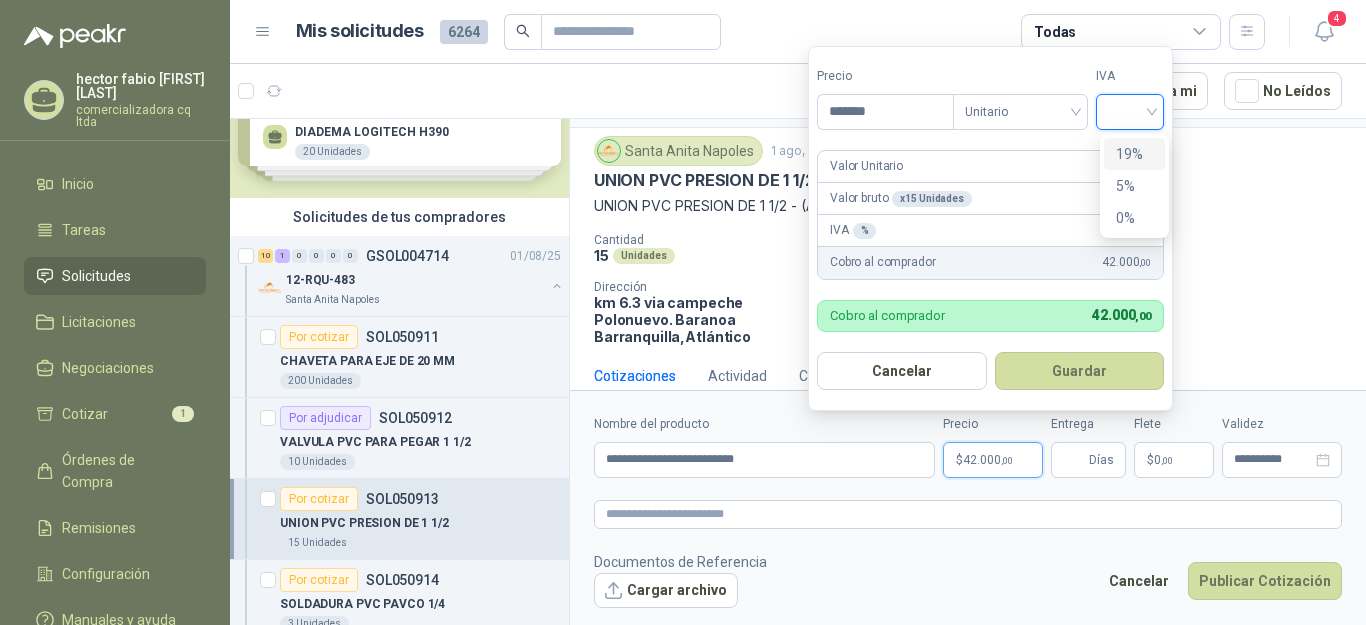 click on "19%" at bounding box center (1134, 154) 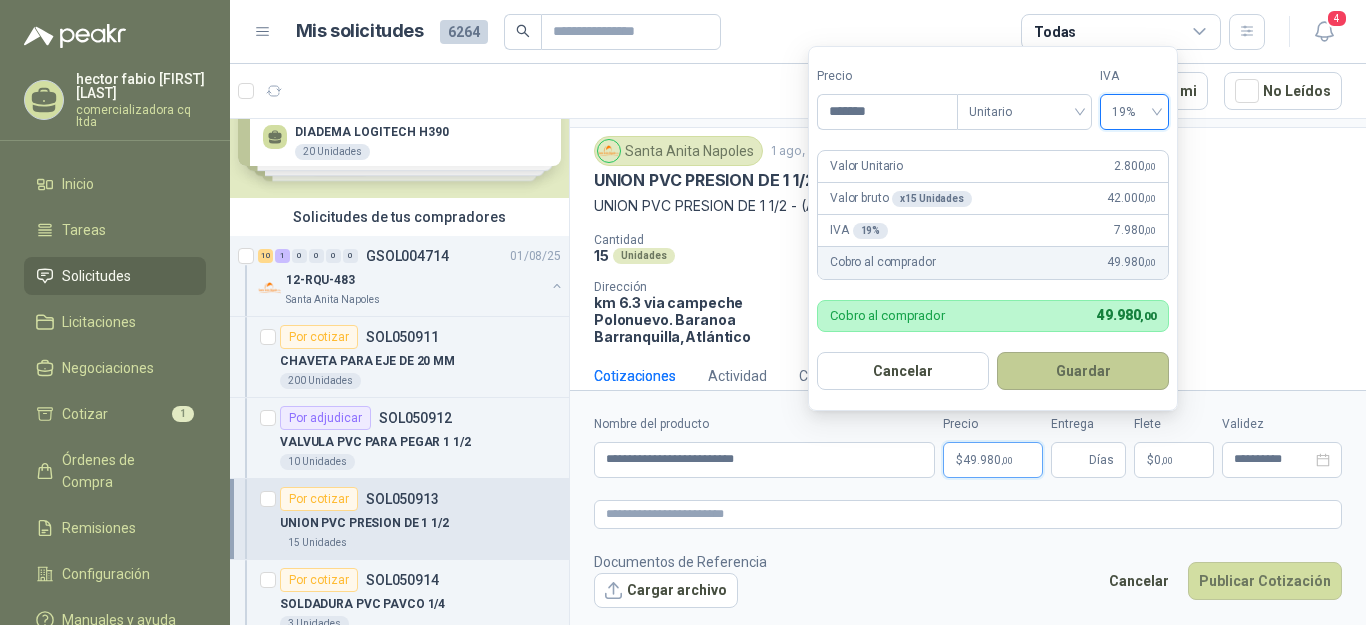 click on "Guardar" at bounding box center [1083, 371] 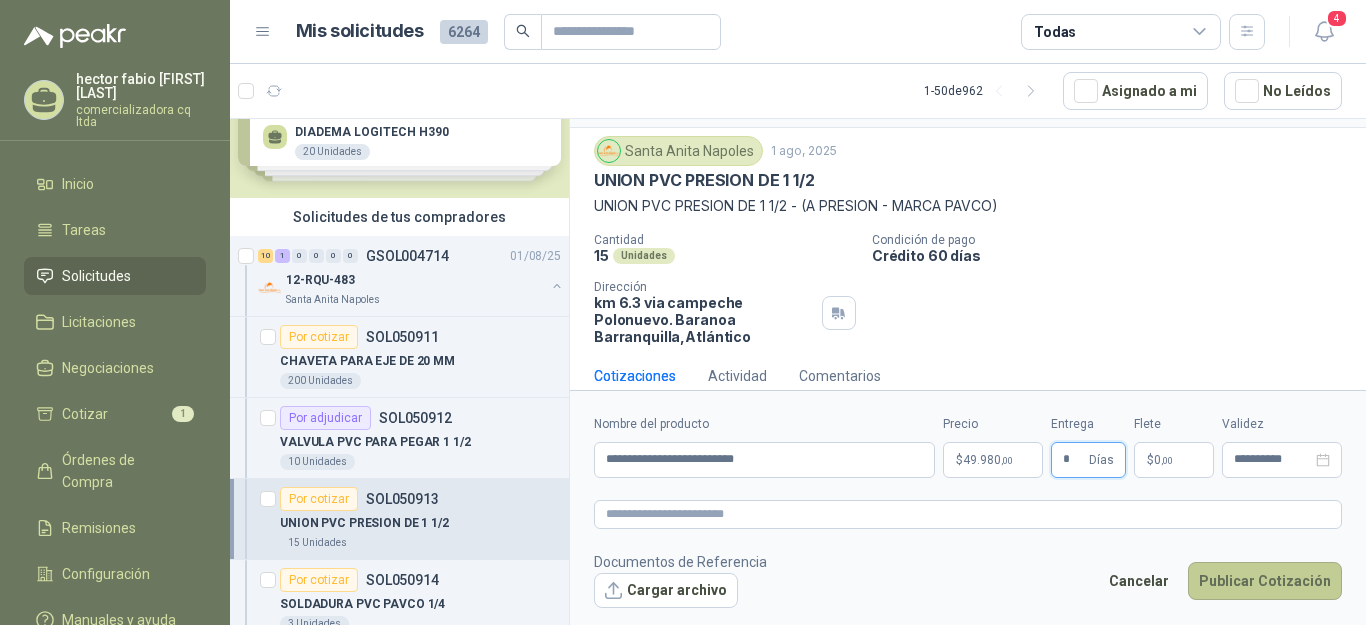 type on "*" 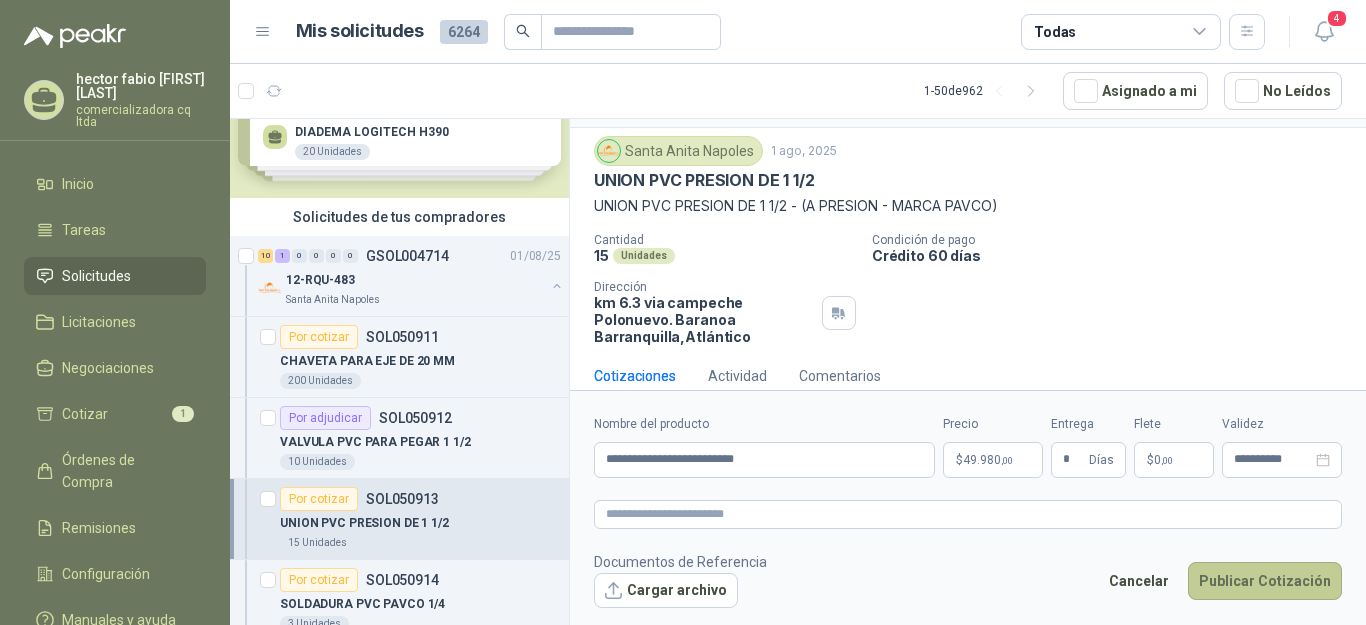 click on "Publicar Cotización" at bounding box center (1265, 581) 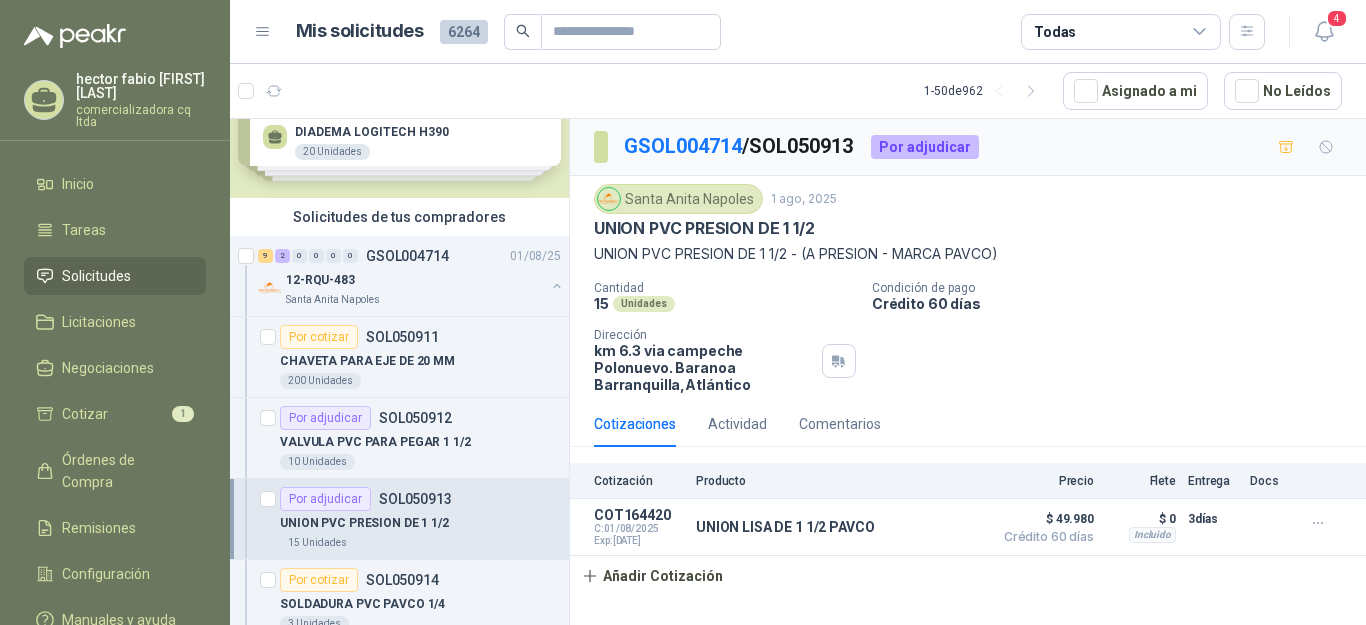scroll, scrollTop: 0, scrollLeft: 0, axis: both 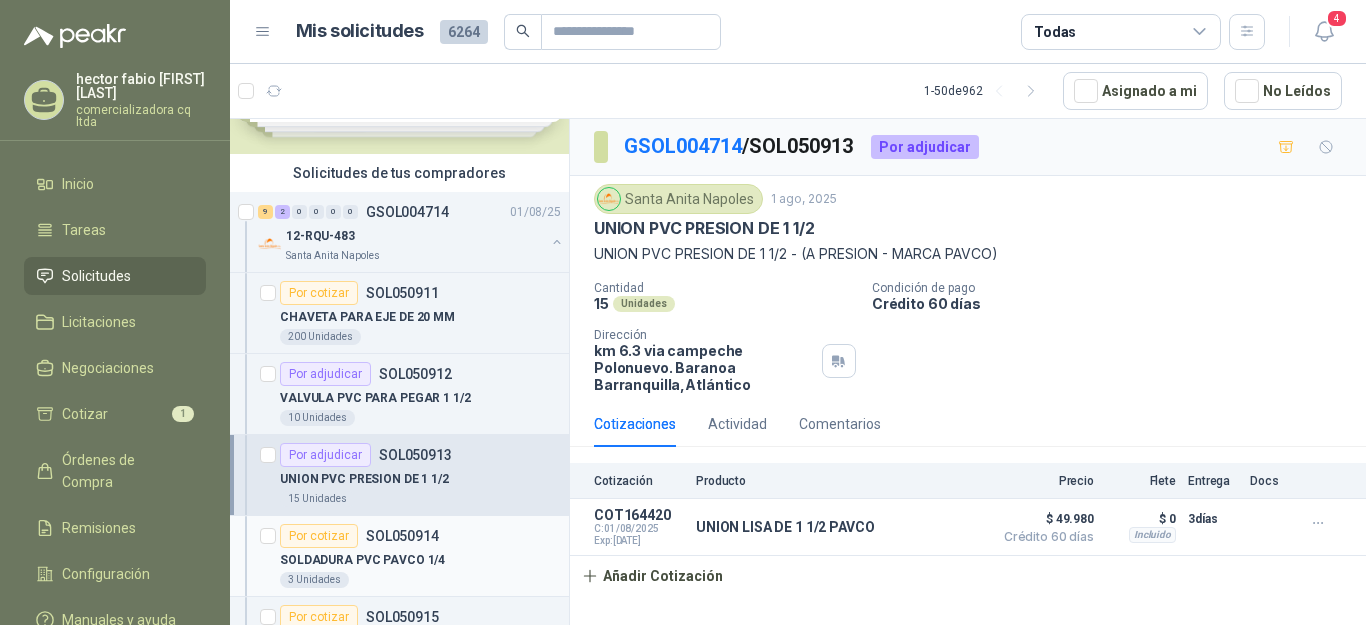 click on "SOLDADURA PVC PAVCO 1/4" at bounding box center [362, 560] 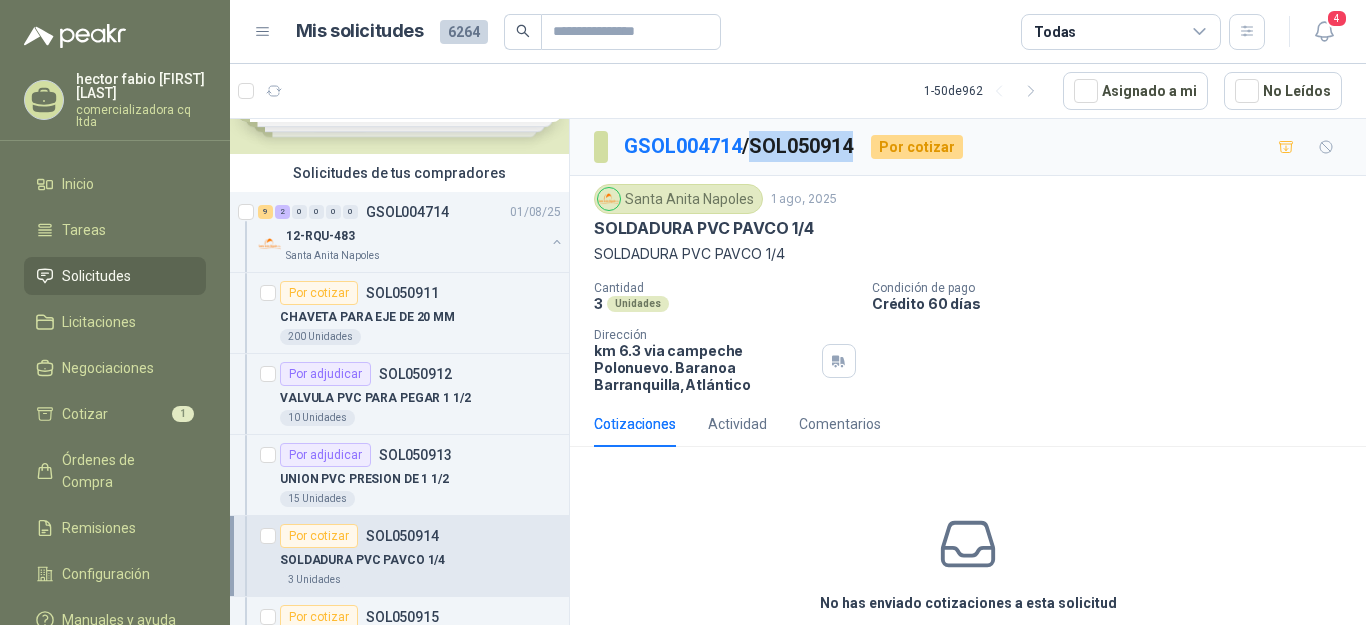 drag, startPoint x: 758, startPoint y: 144, endPoint x: 869, endPoint y: 141, distance: 111.040535 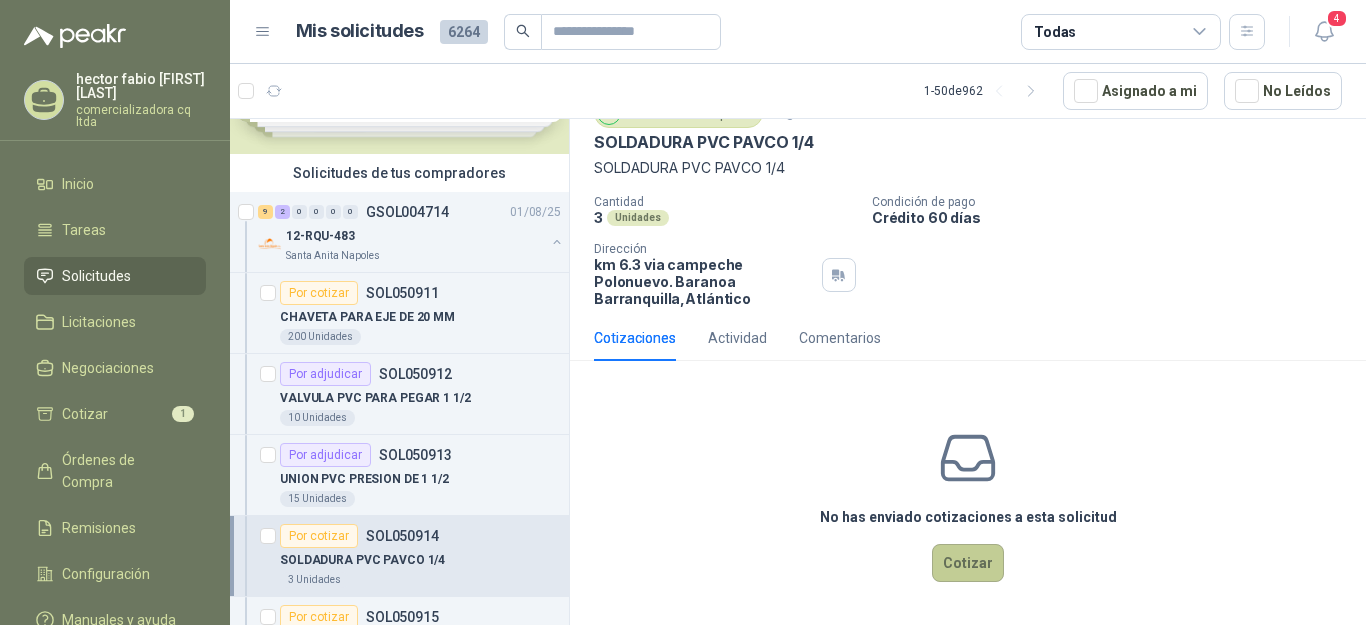 scroll, scrollTop: 72, scrollLeft: 0, axis: vertical 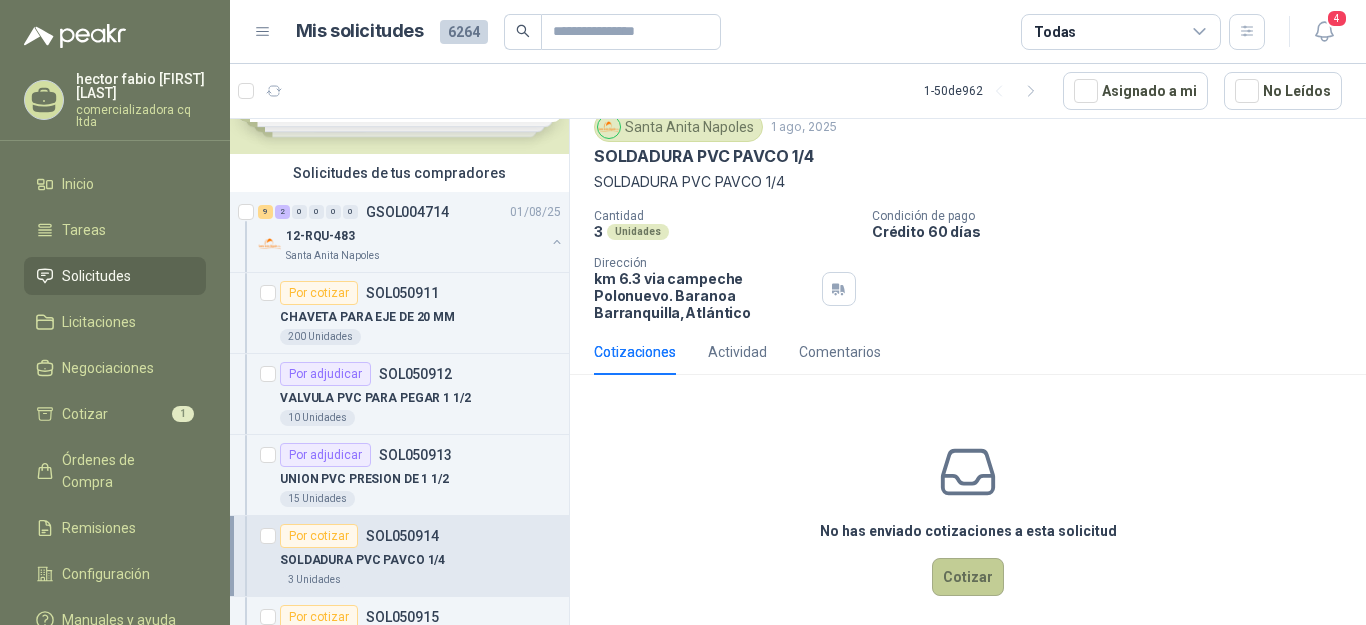 click on "Cotizar" at bounding box center (968, 577) 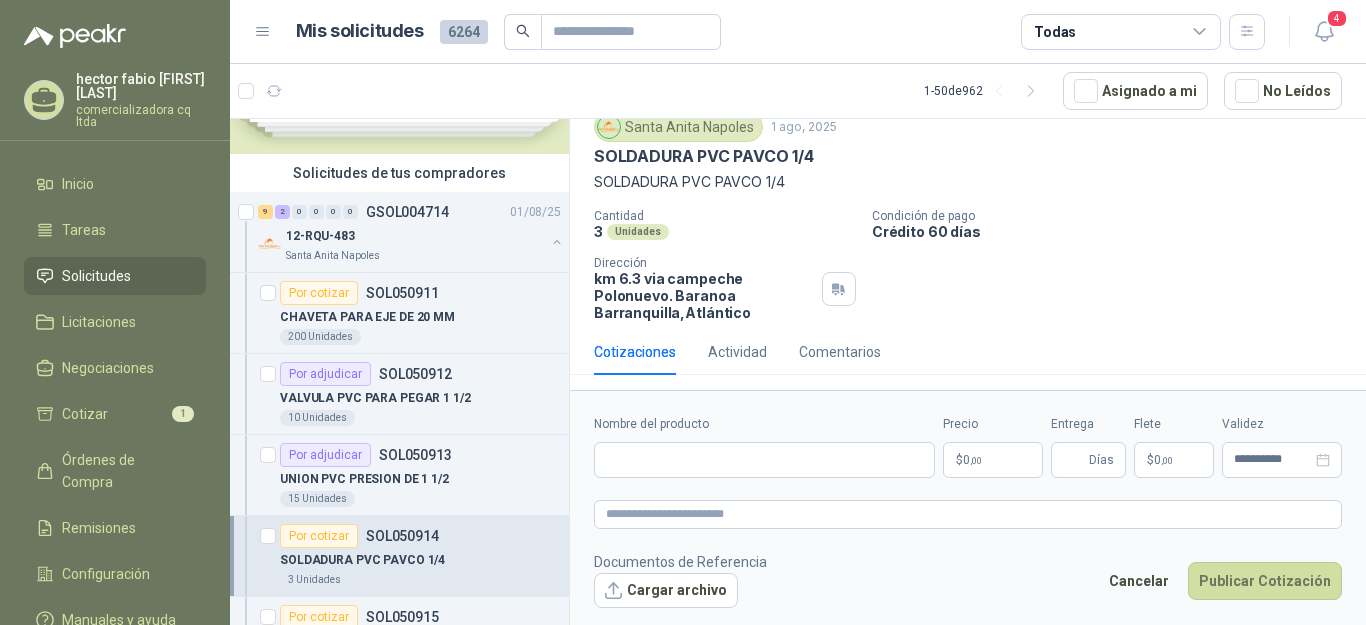 type 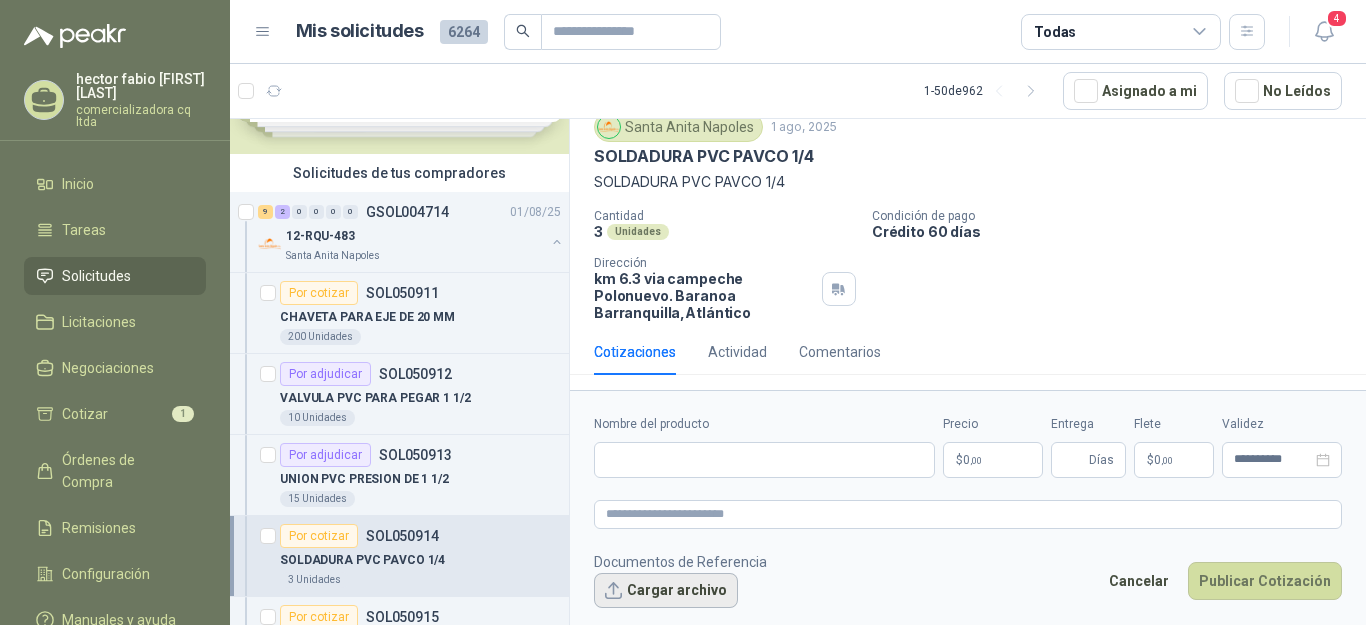click on "Cargar archivo" at bounding box center [666, 591] 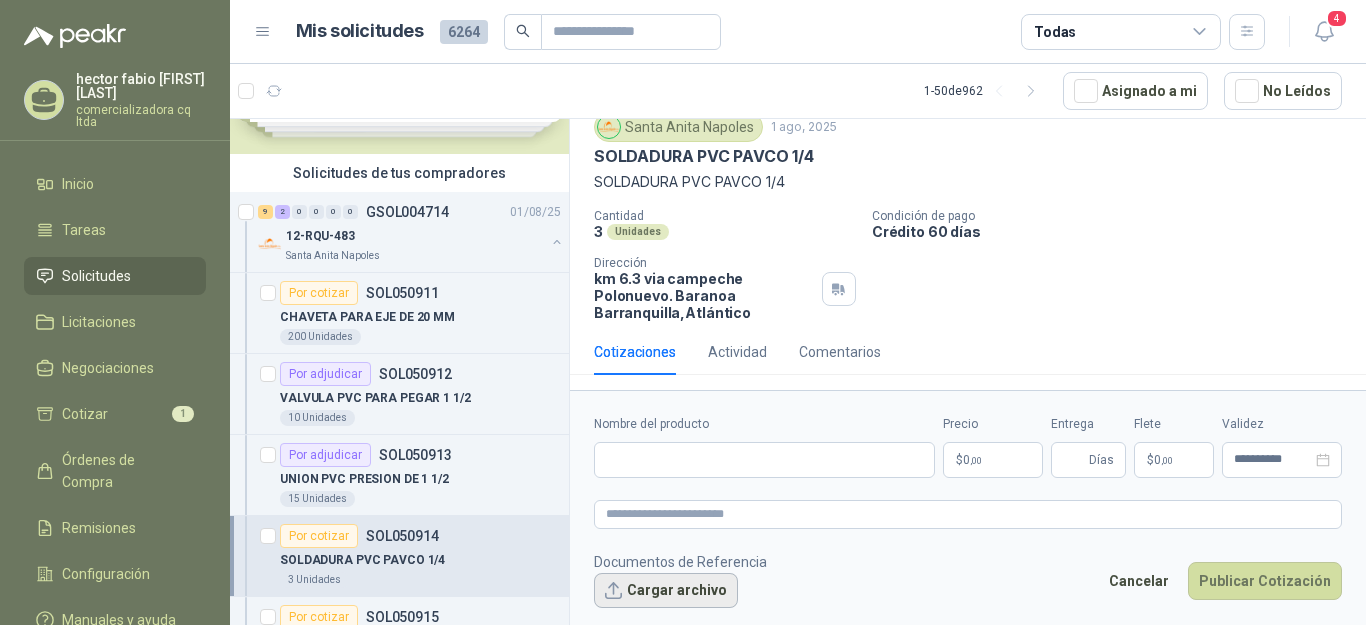 click on "Cargar archivo" at bounding box center [666, 591] 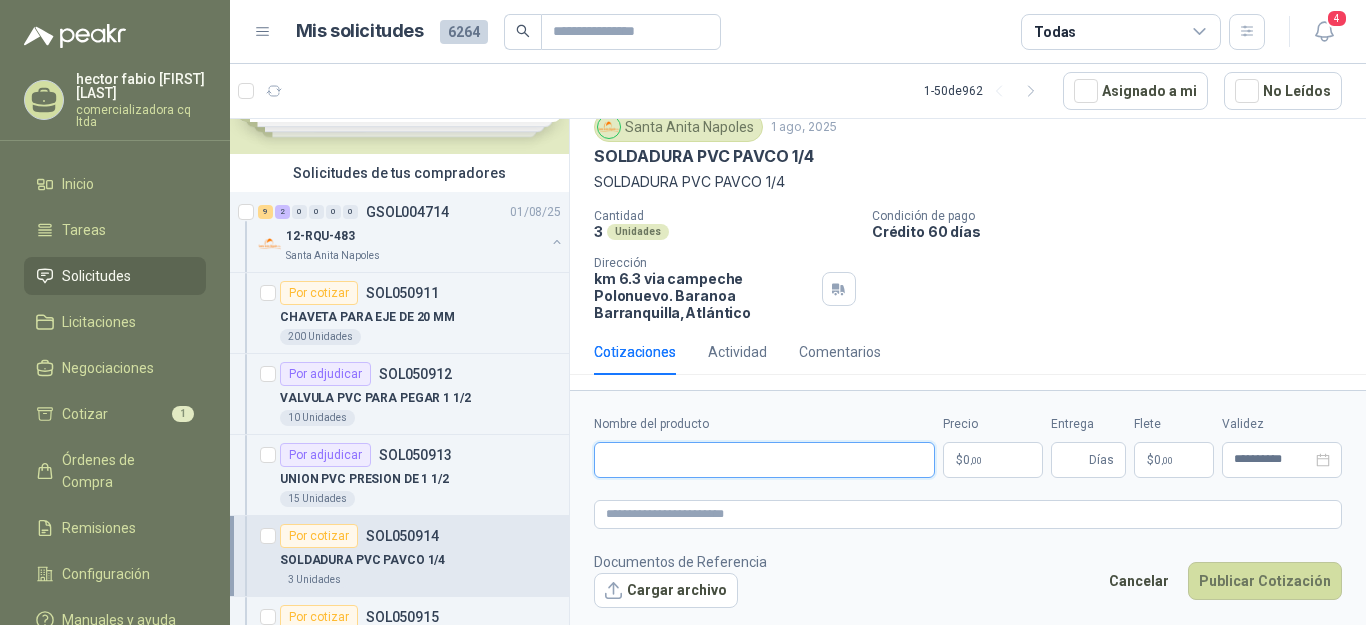click on "Nombre del producto" at bounding box center [764, 460] 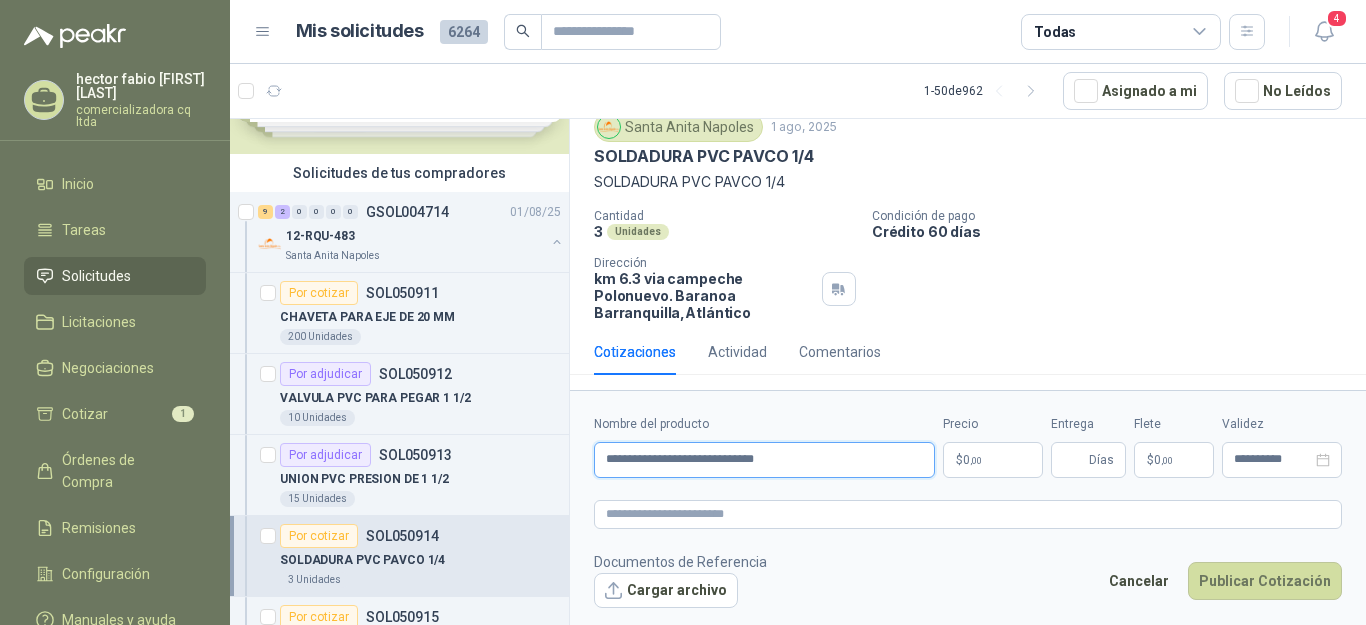 type on "**********" 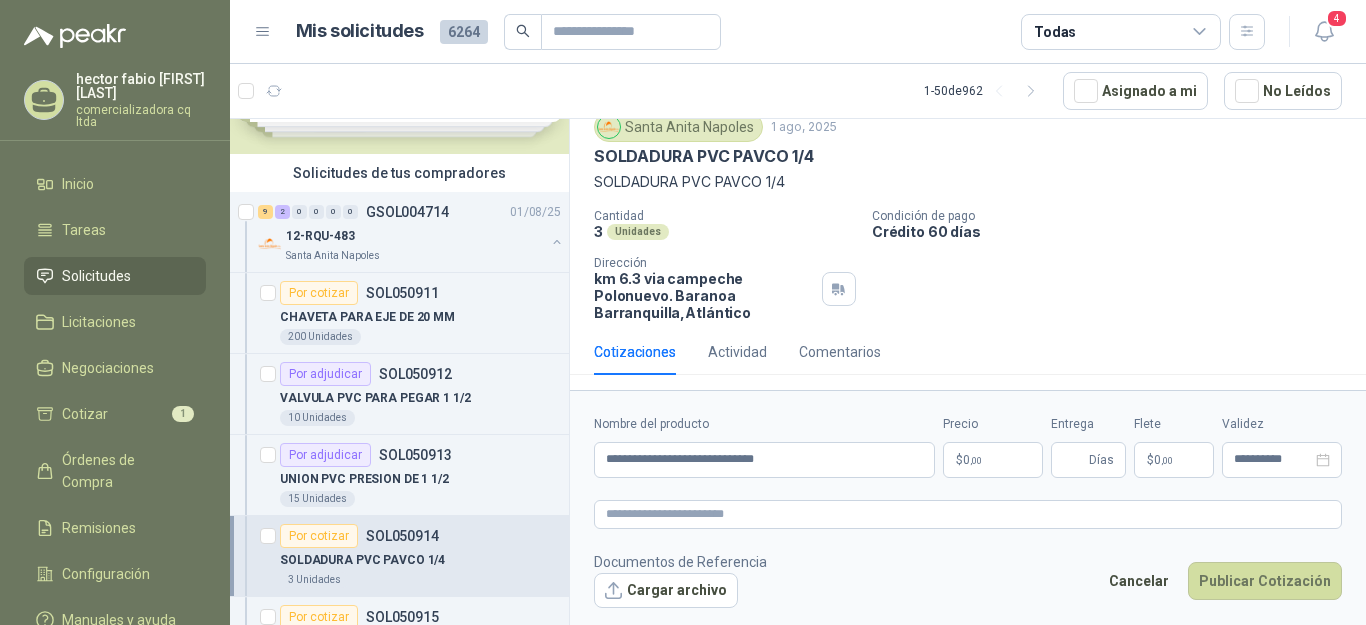 click on "$  0 ,00" at bounding box center [993, 460] 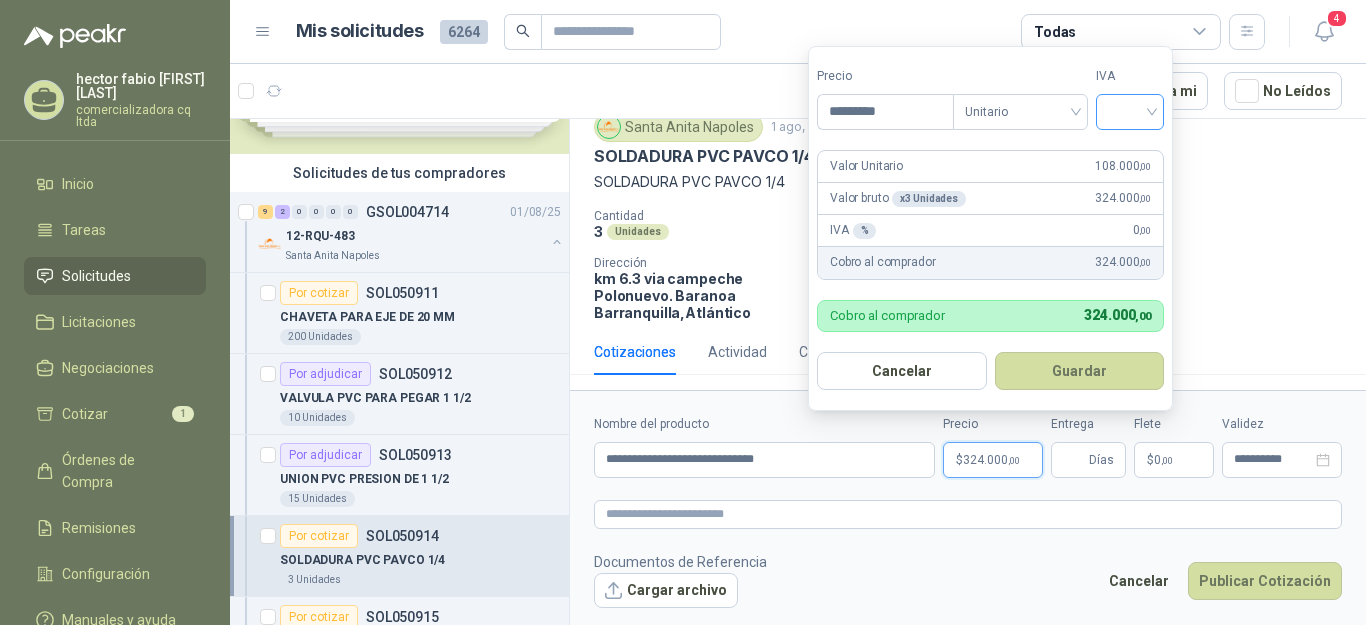 type on "*********" 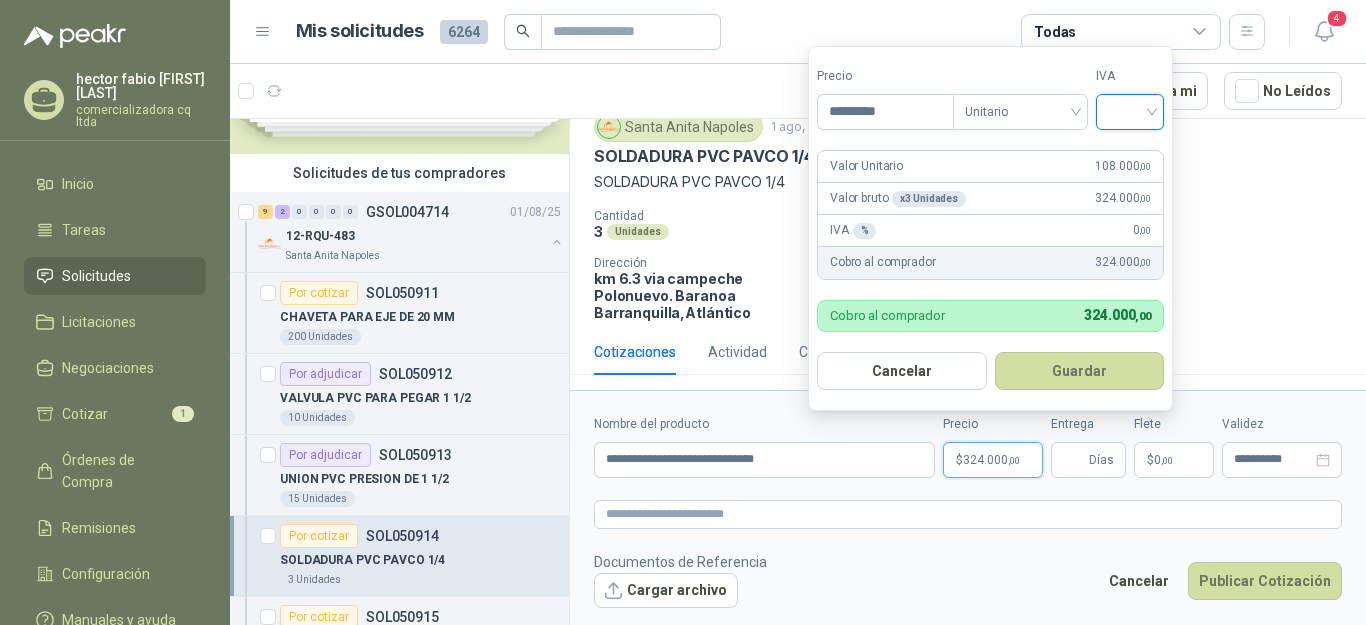 click at bounding box center (1130, 110) 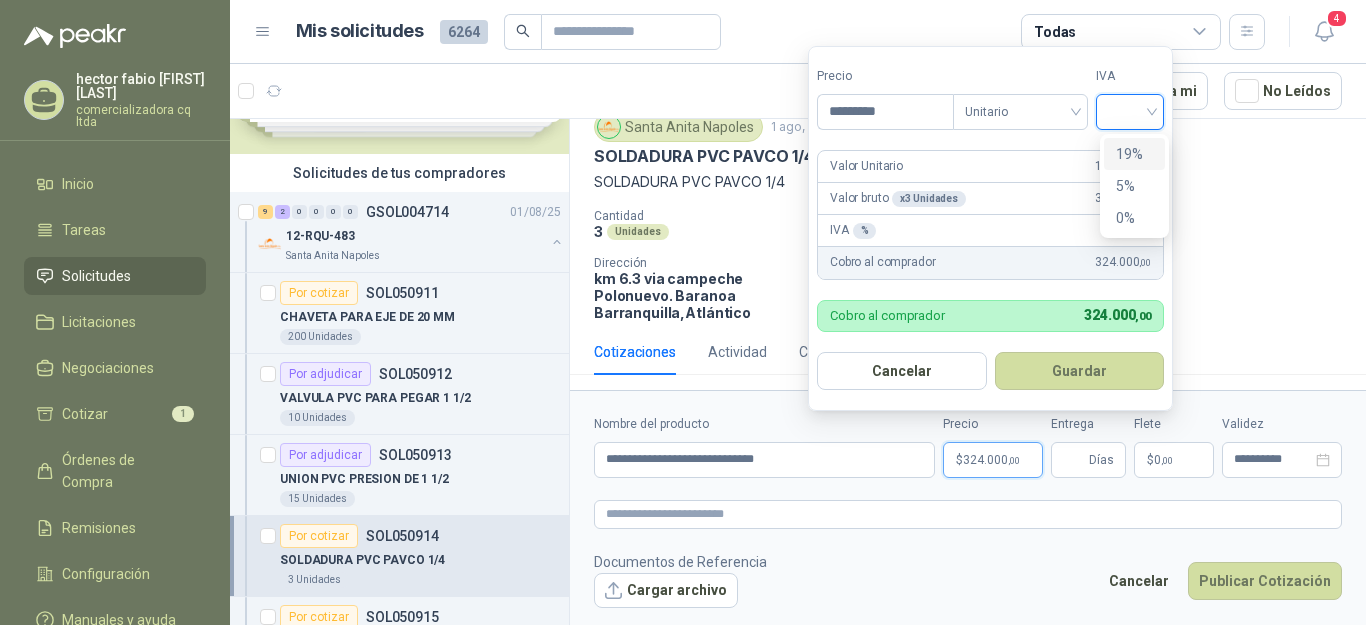 click on "19%" at bounding box center (1134, 154) 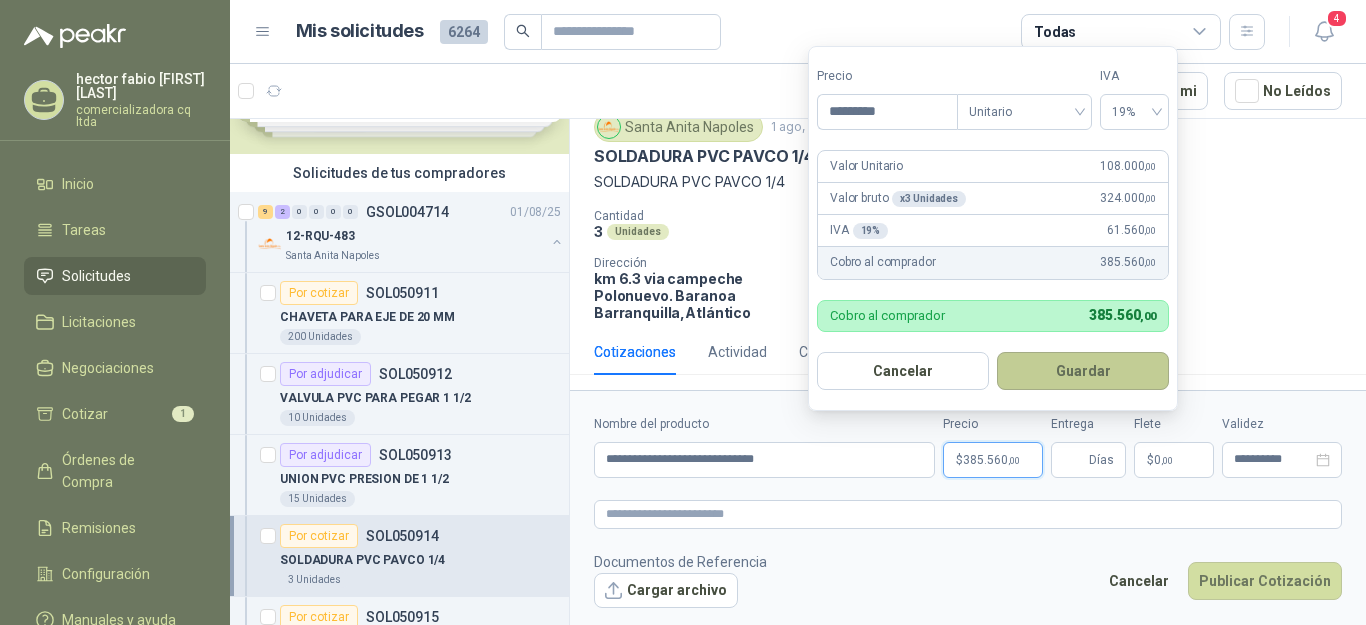 click on "Guardar" at bounding box center [1083, 371] 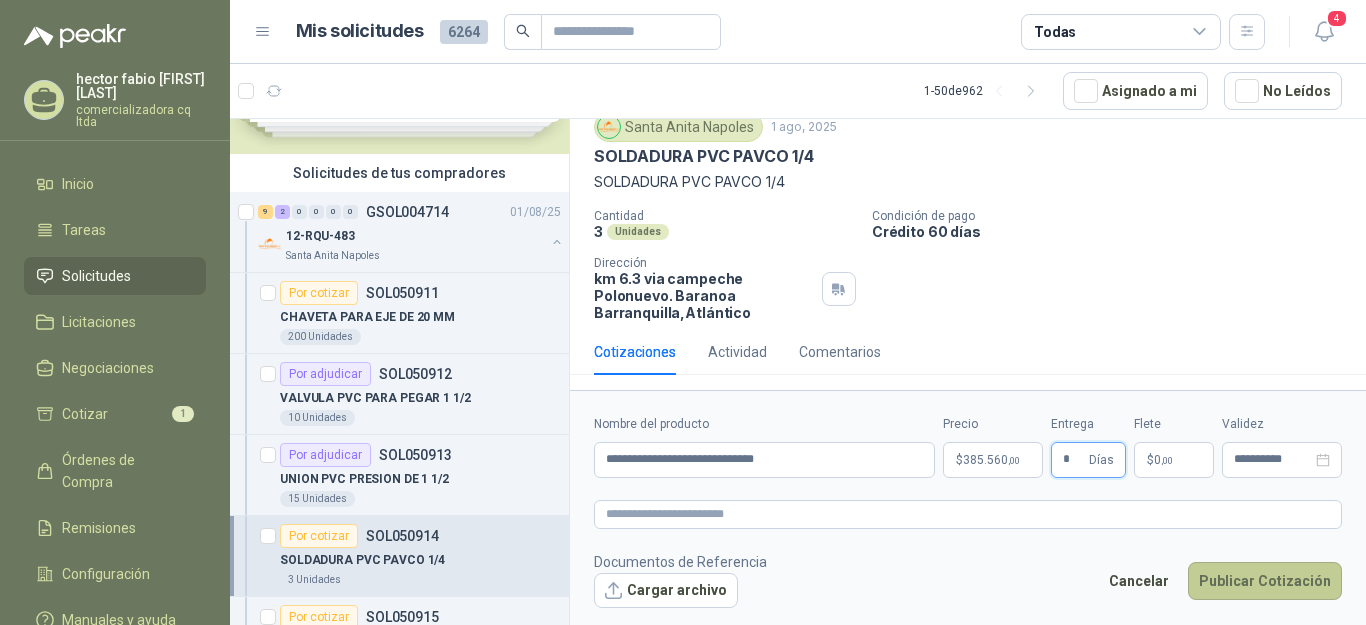 type on "*" 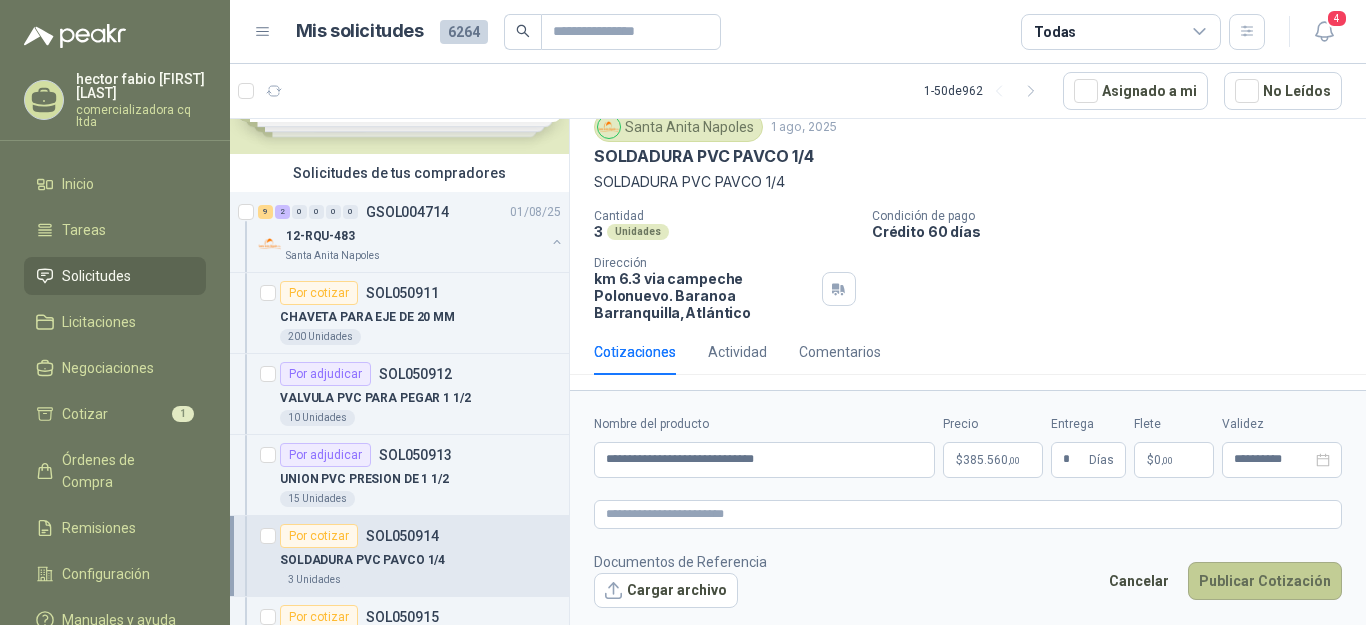 click on "Publicar Cotización" at bounding box center [1265, 581] 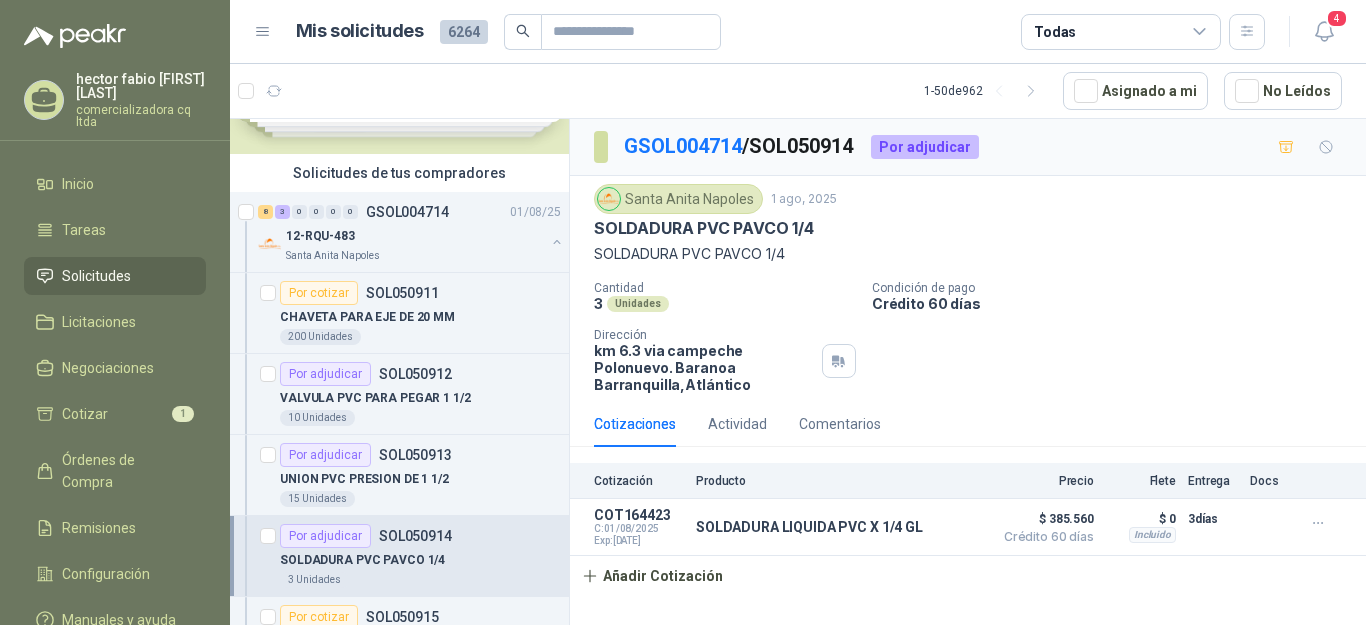scroll, scrollTop: 0, scrollLeft: 0, axis: both 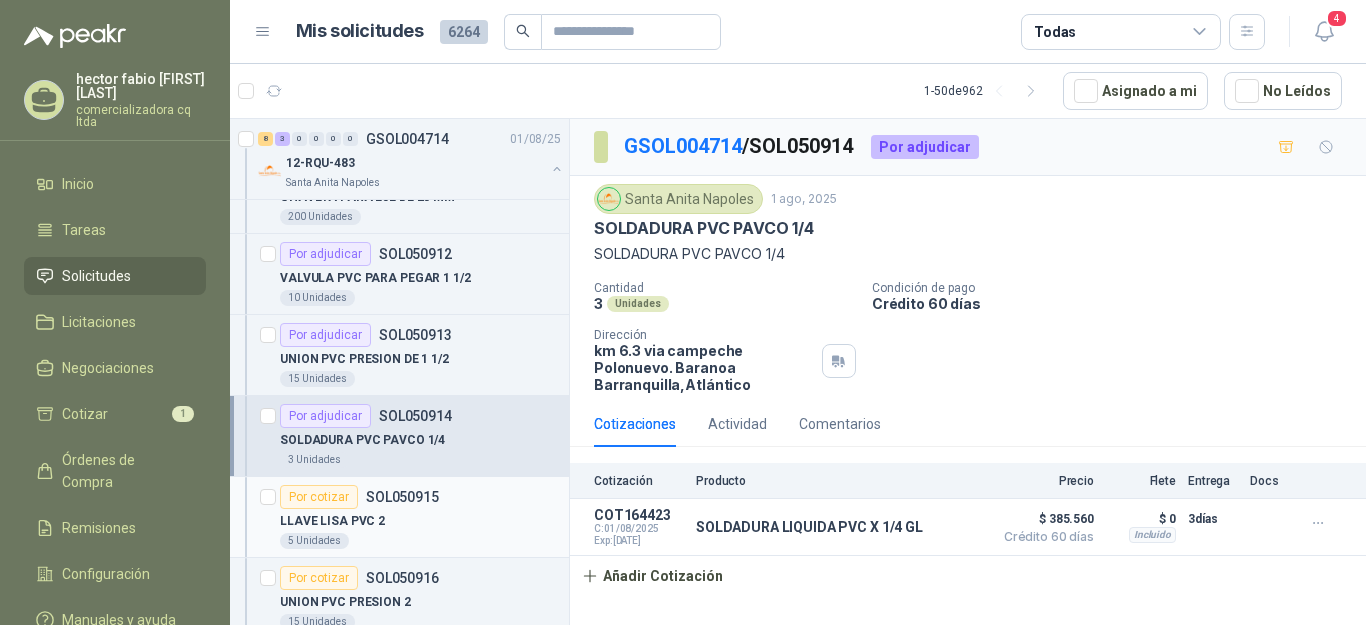 click on "LLAVE LISA PVC 2" at bounding box center [332, 521] 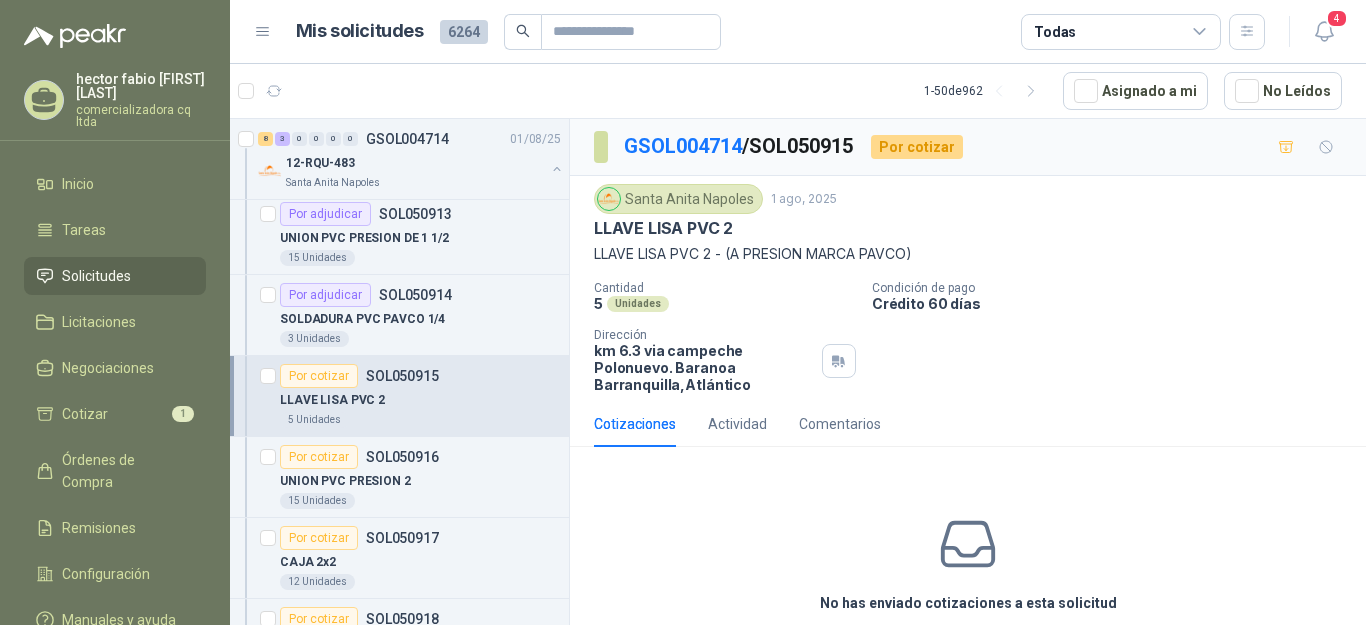 scroll, scrollTop: 442, scrollLeft: 0, axis: vertical 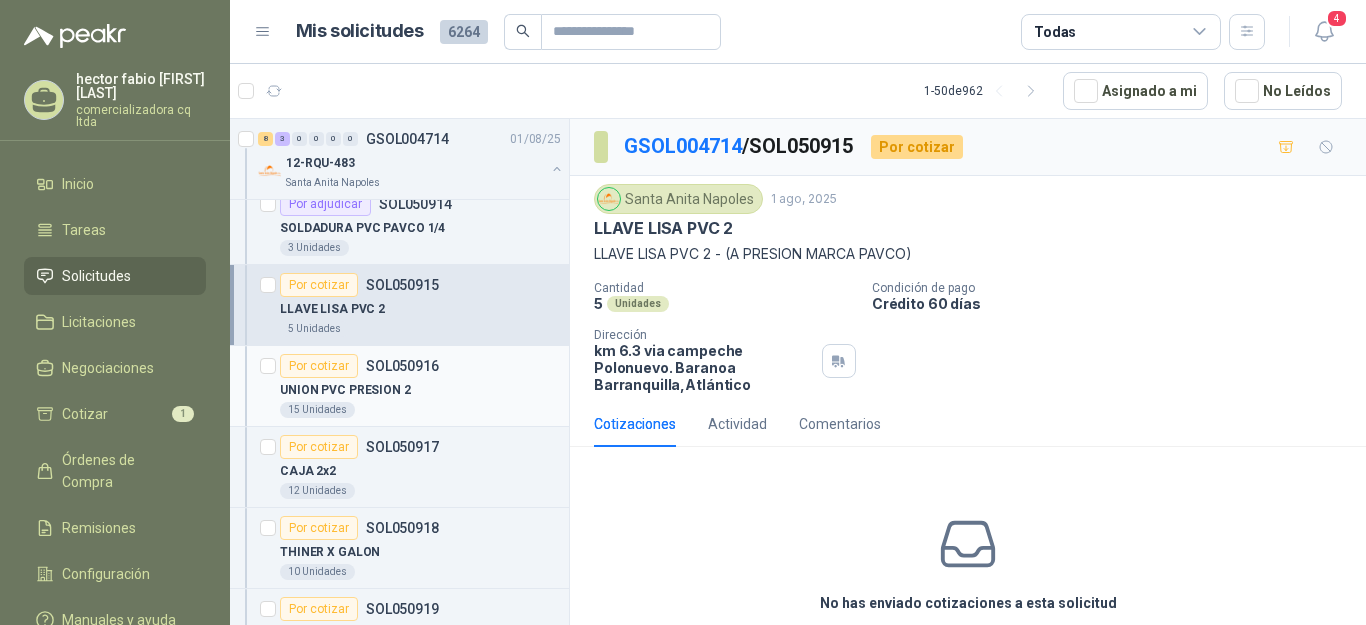 click on "UNION PVC PRESION 2" at bounding box center (420, 390) 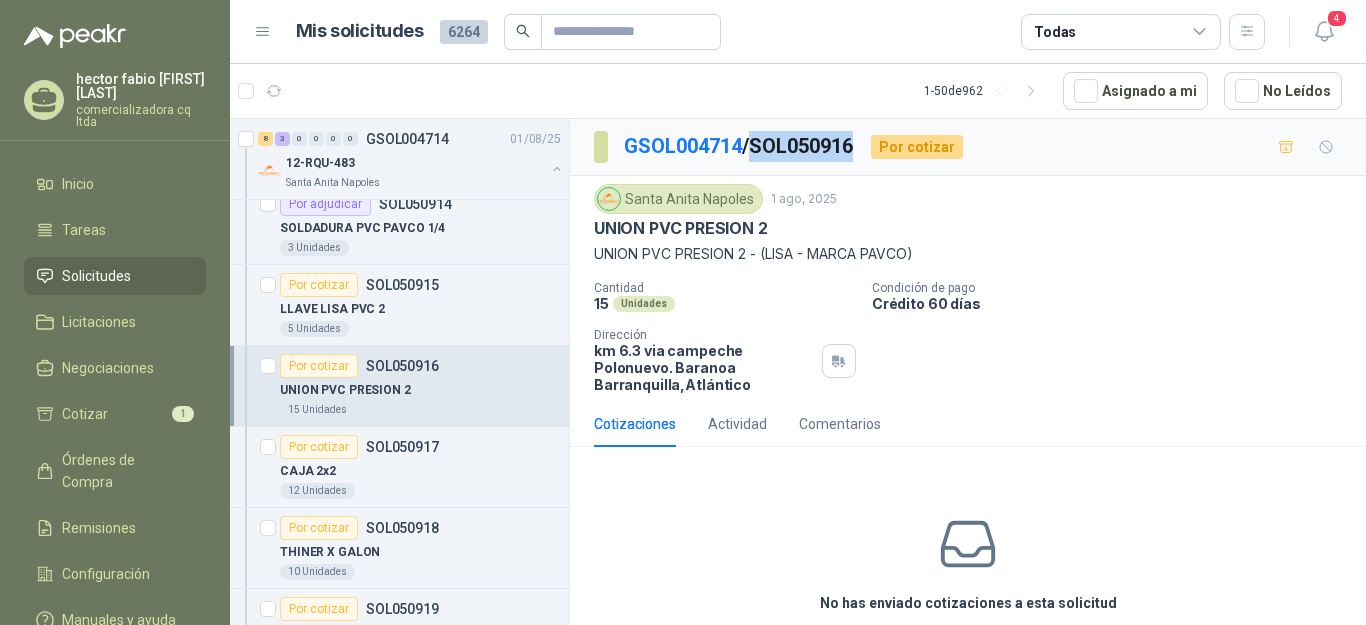 drag, startPoint x: 758, startPoint y: 140, endPoint x: 862, endPoint y: 142, distance: 104.019226 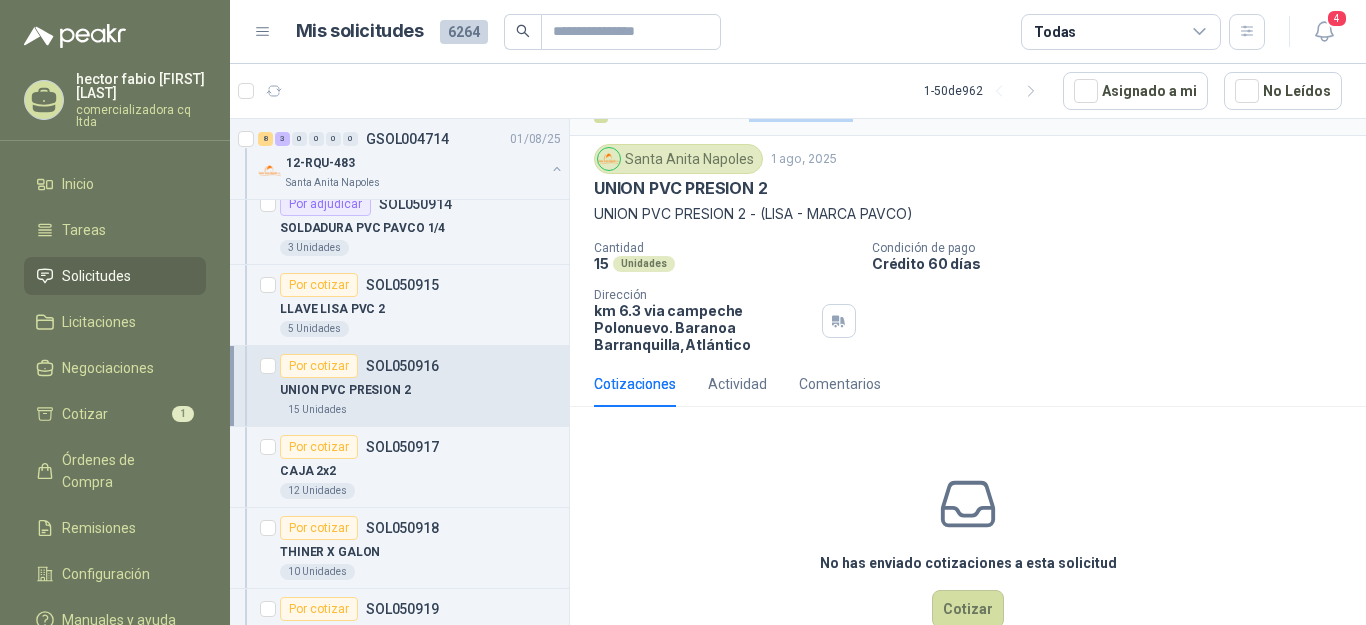 scroll, scrollTop: 78, scrollLeft: 0, axis: vertical 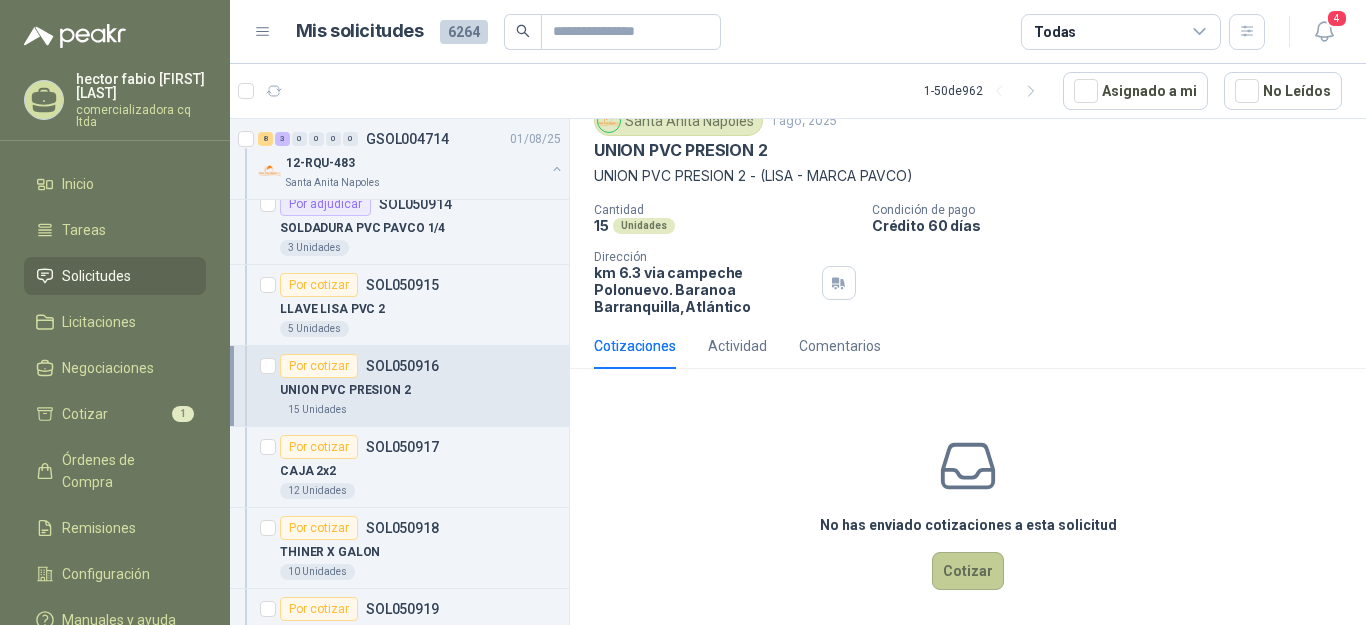 click on "Cotizar" at bounding box center [968, 571] 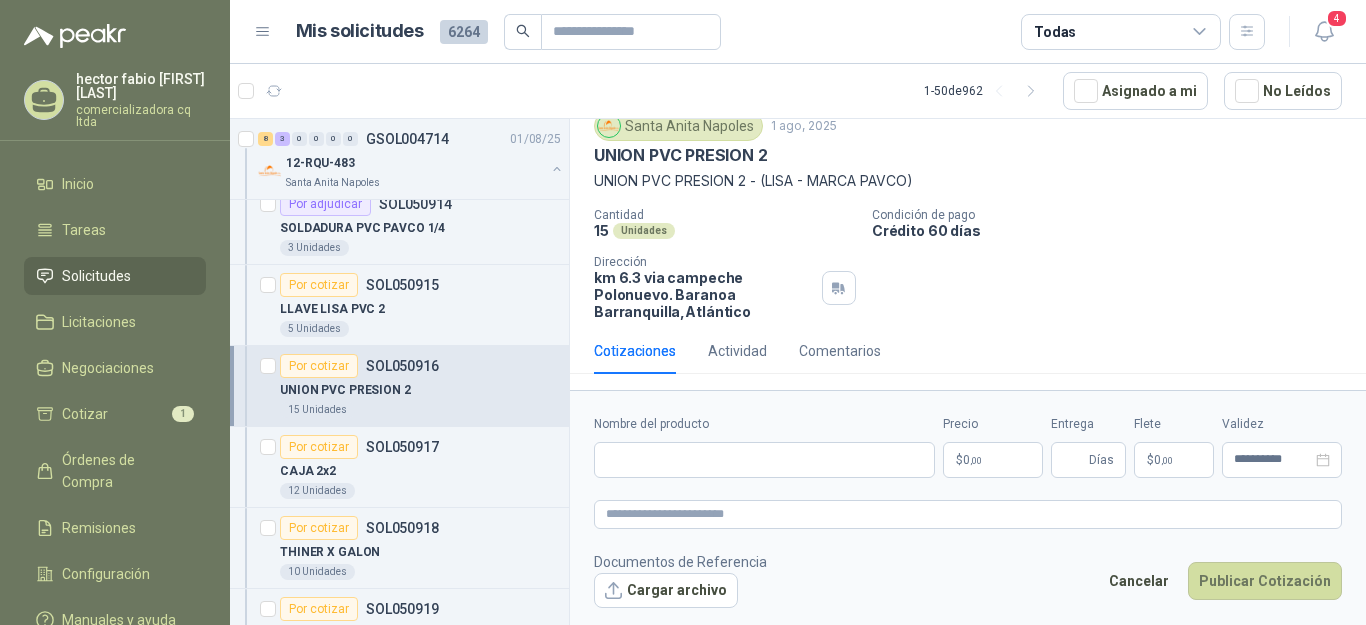 type 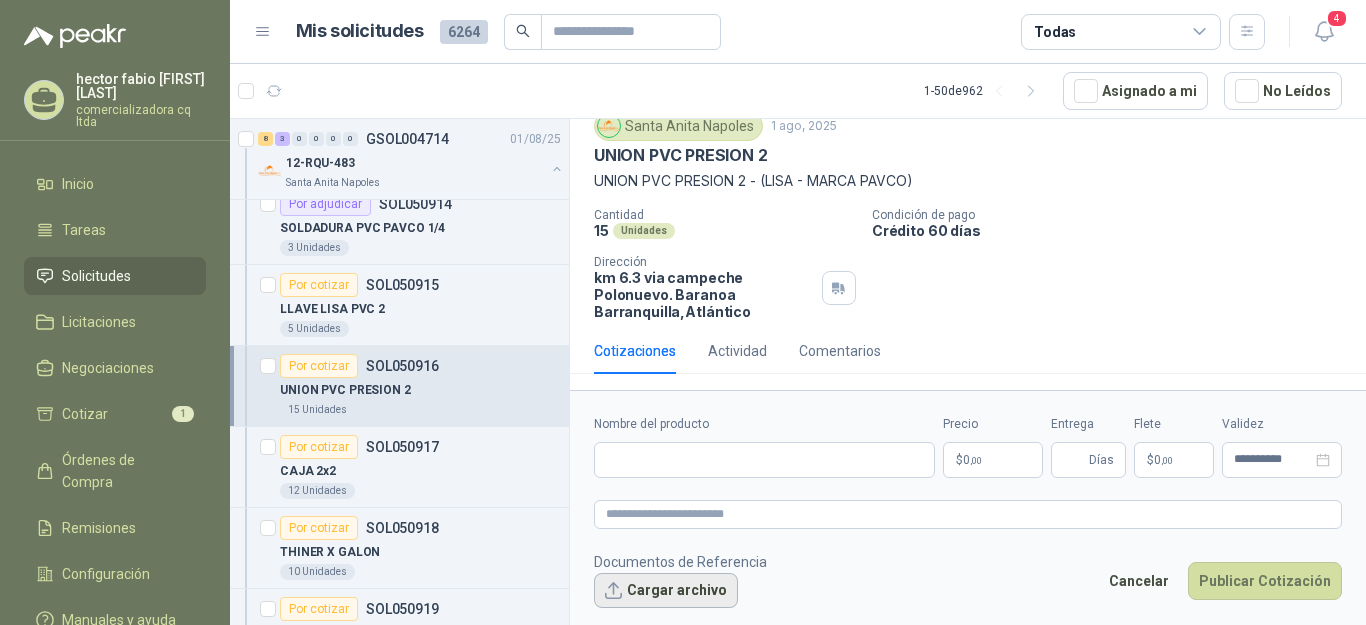 click on "Cargar archivo" at bounding box center (666, 591) 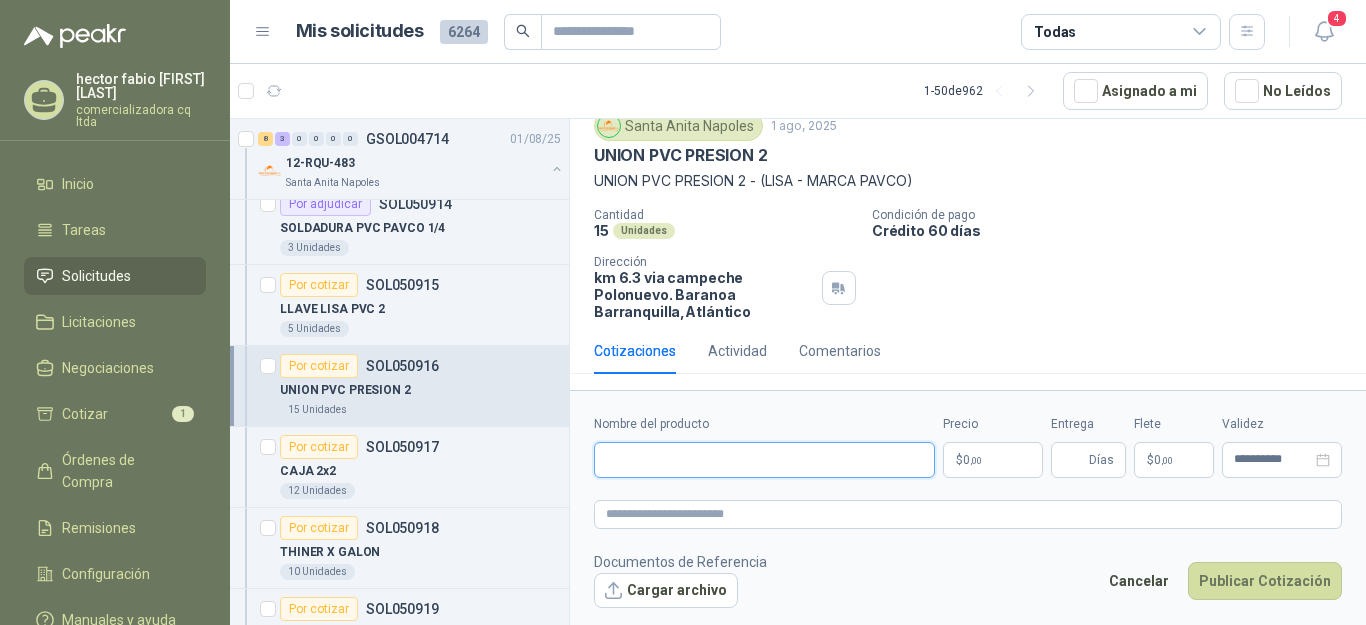 click on "Nombre del producto" at bounding box center [764, 460] 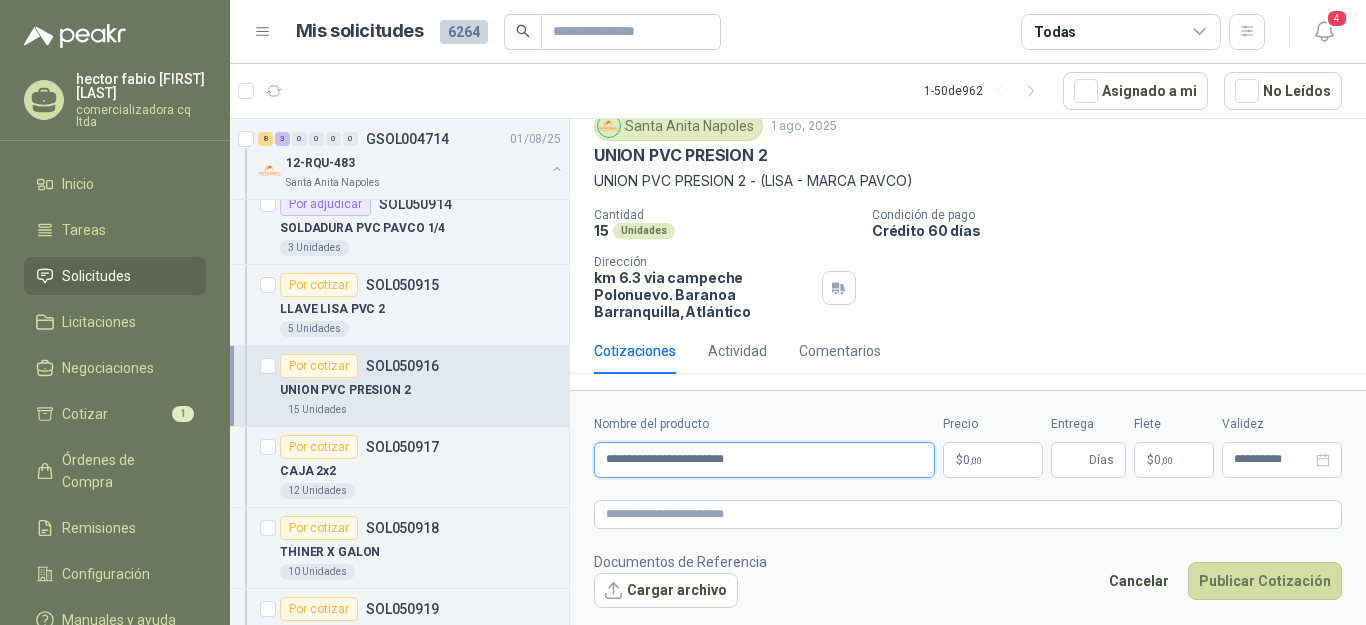 click on "**********" at bounding box center [764, 460] 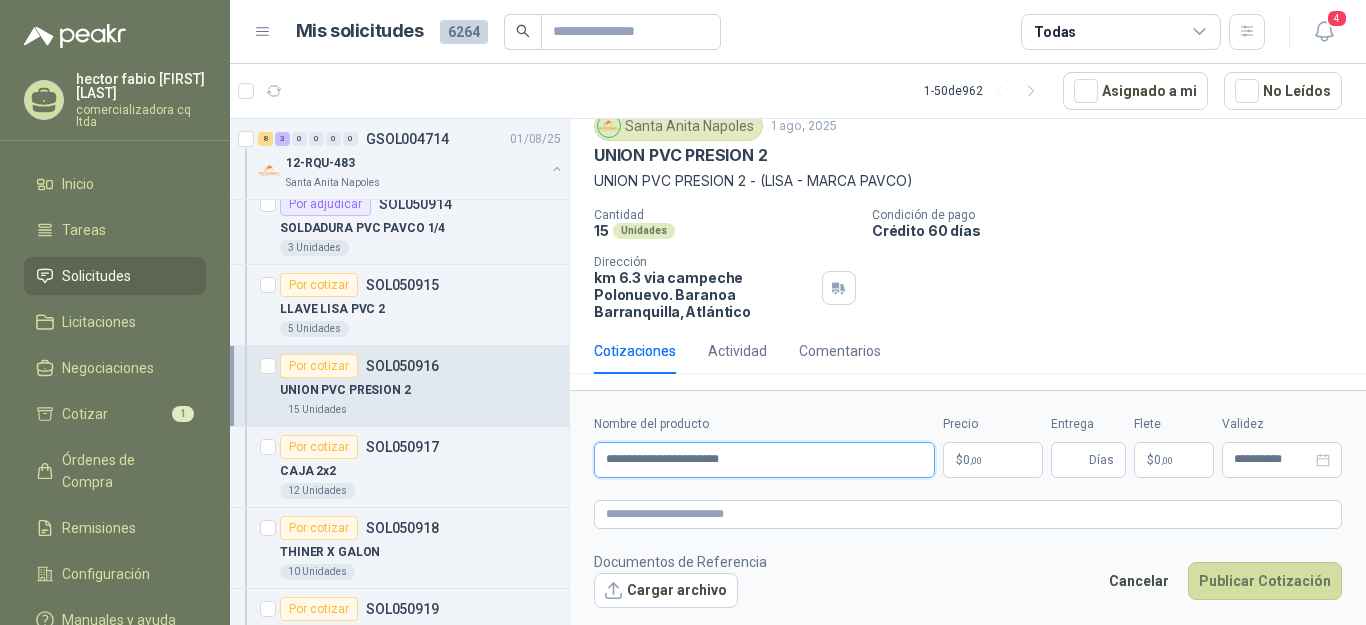 click on "**********" at bounding box center [764, 460] 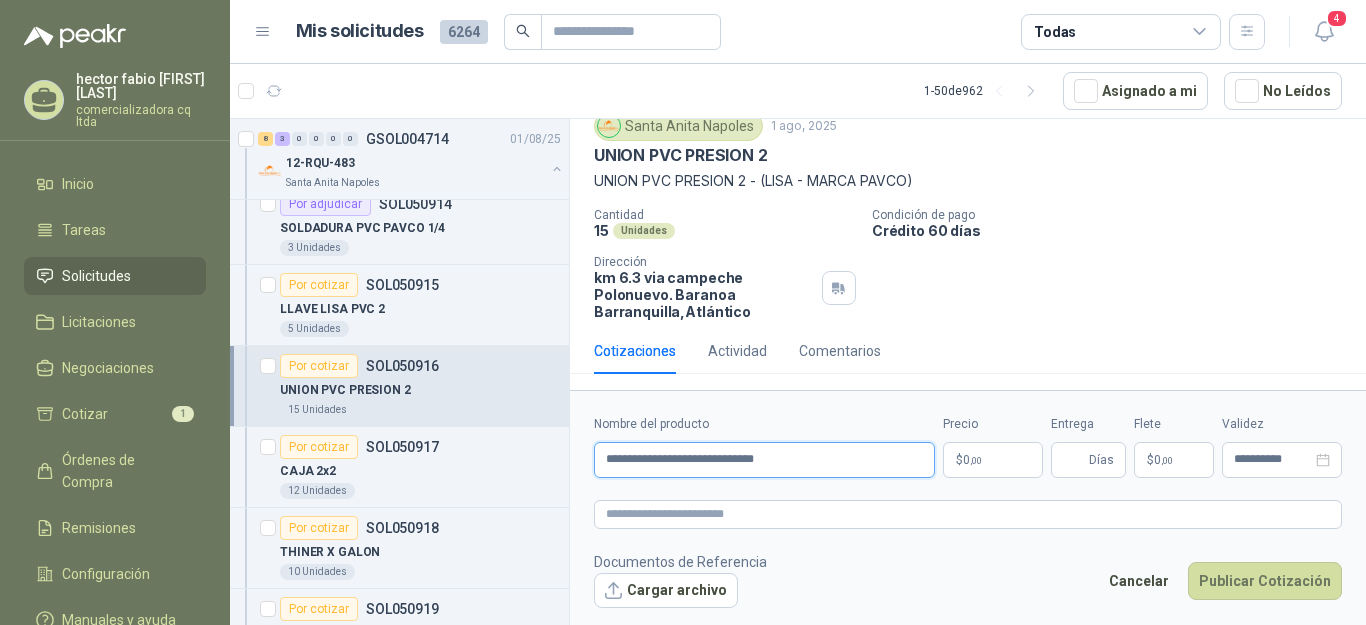 type on "**********" 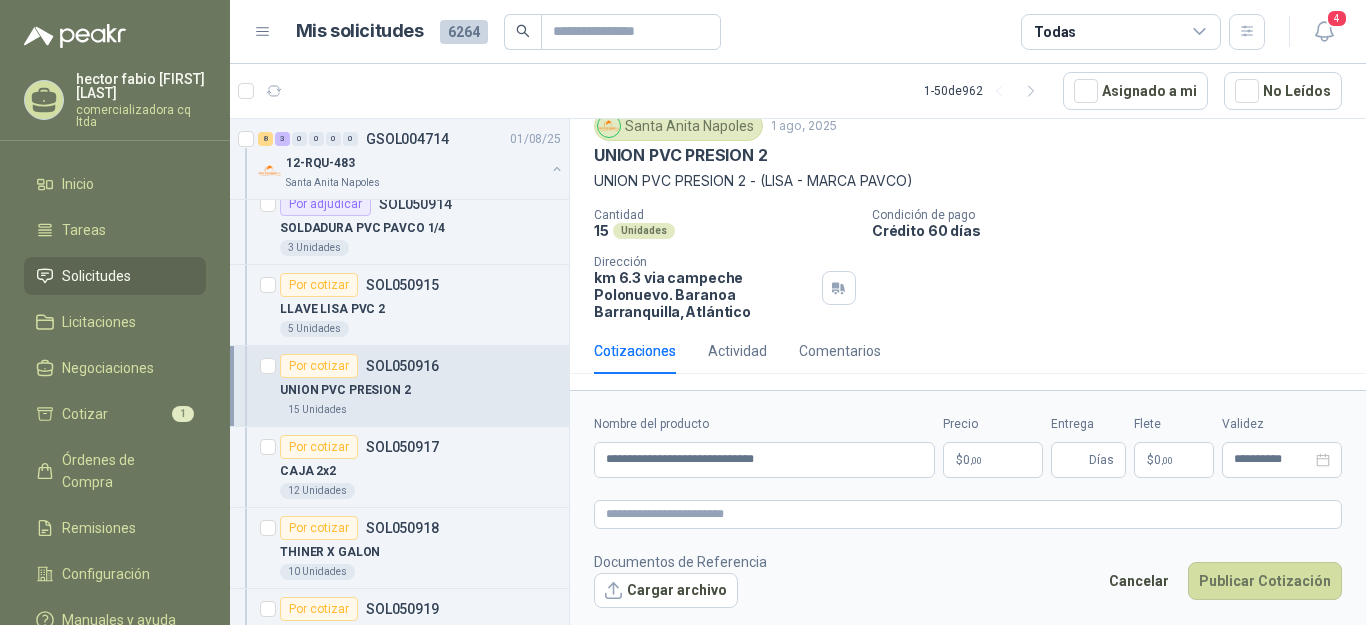 click on "$  0 ,00" at bounding box center (993, 460) 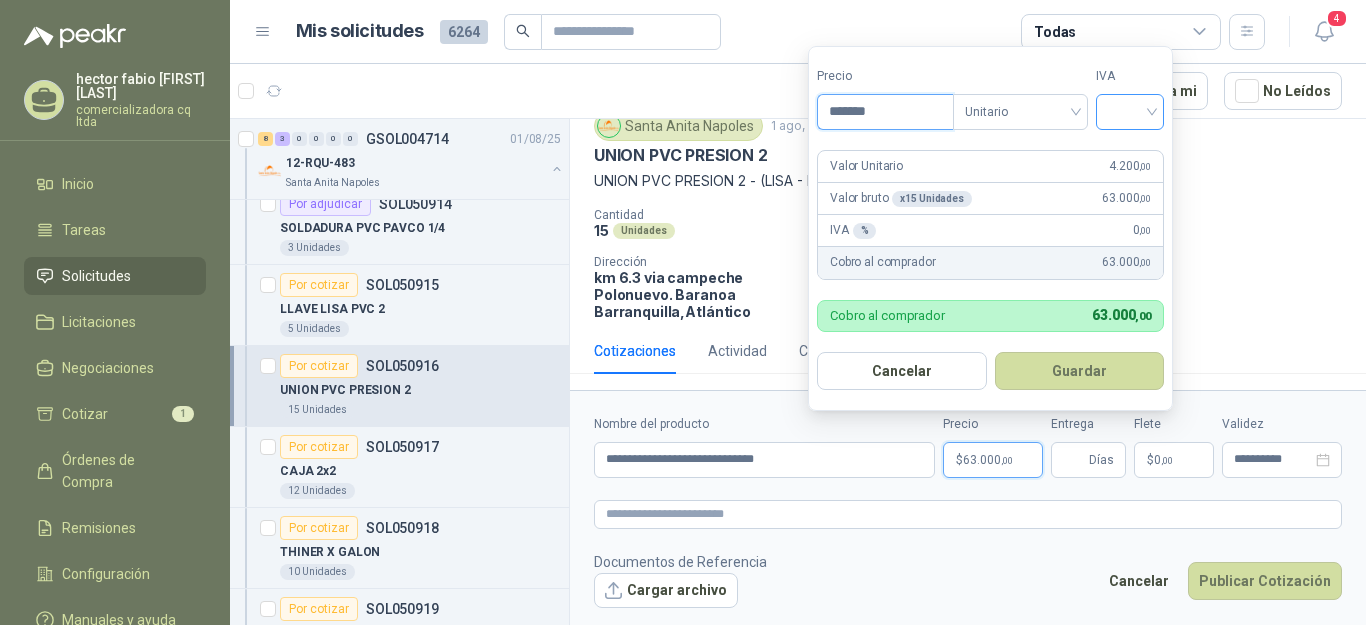 type on "*******" 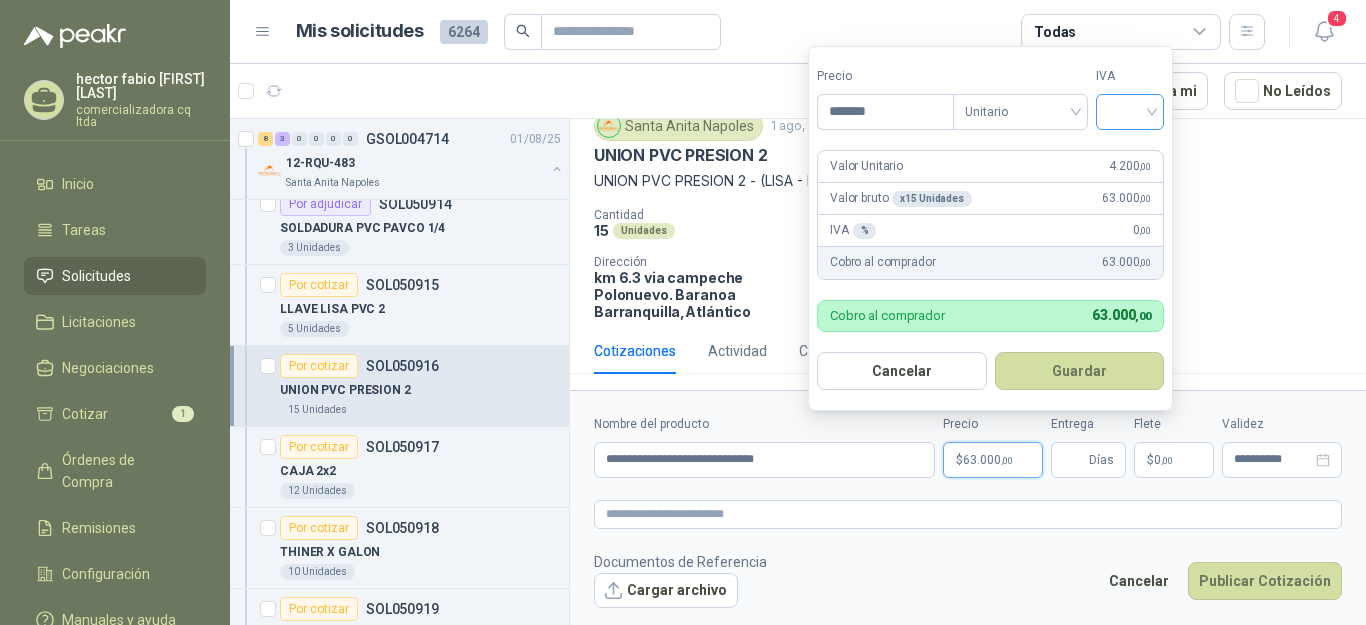 click at bounding box center (1130, 110) 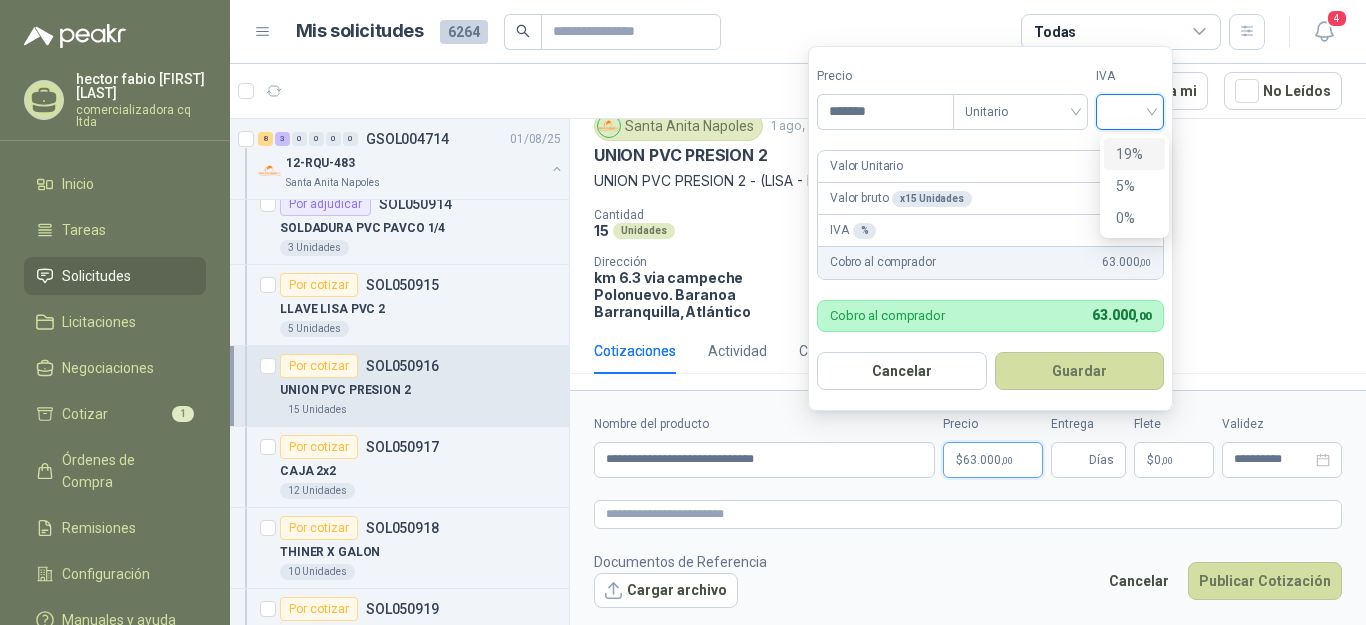 click on "19%" at bounding box center [1134, 154] 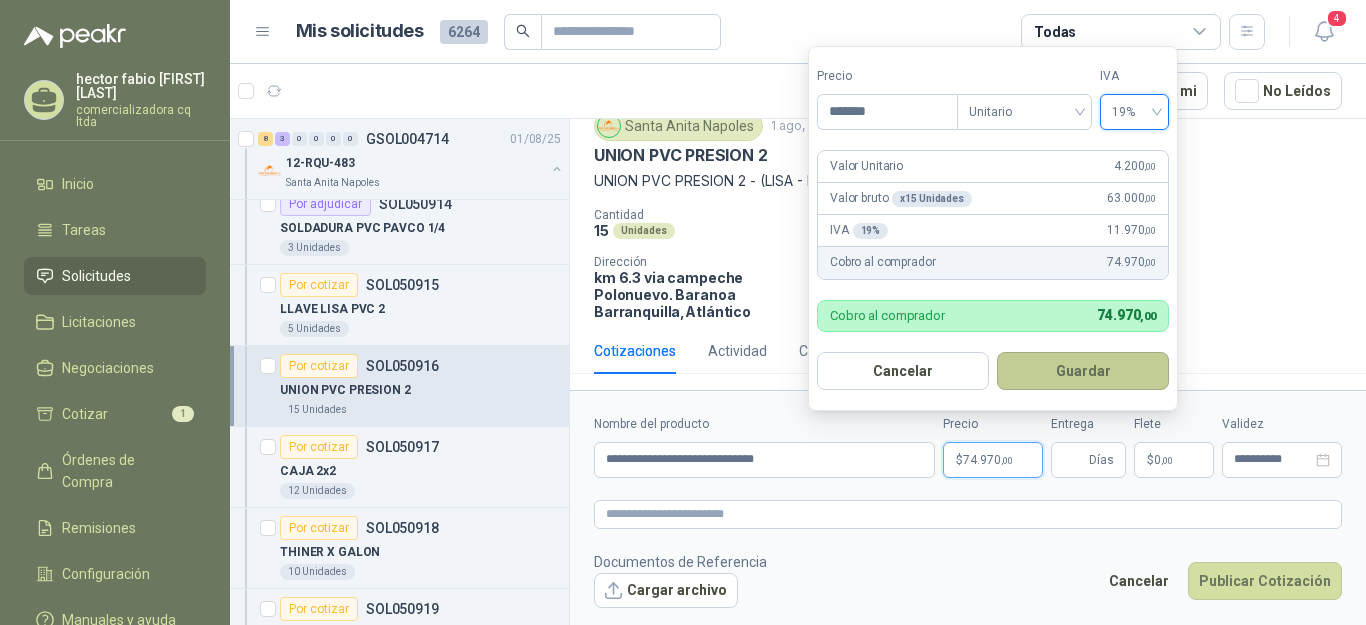 click on "Guardar" at bounding box center [1083, 371] 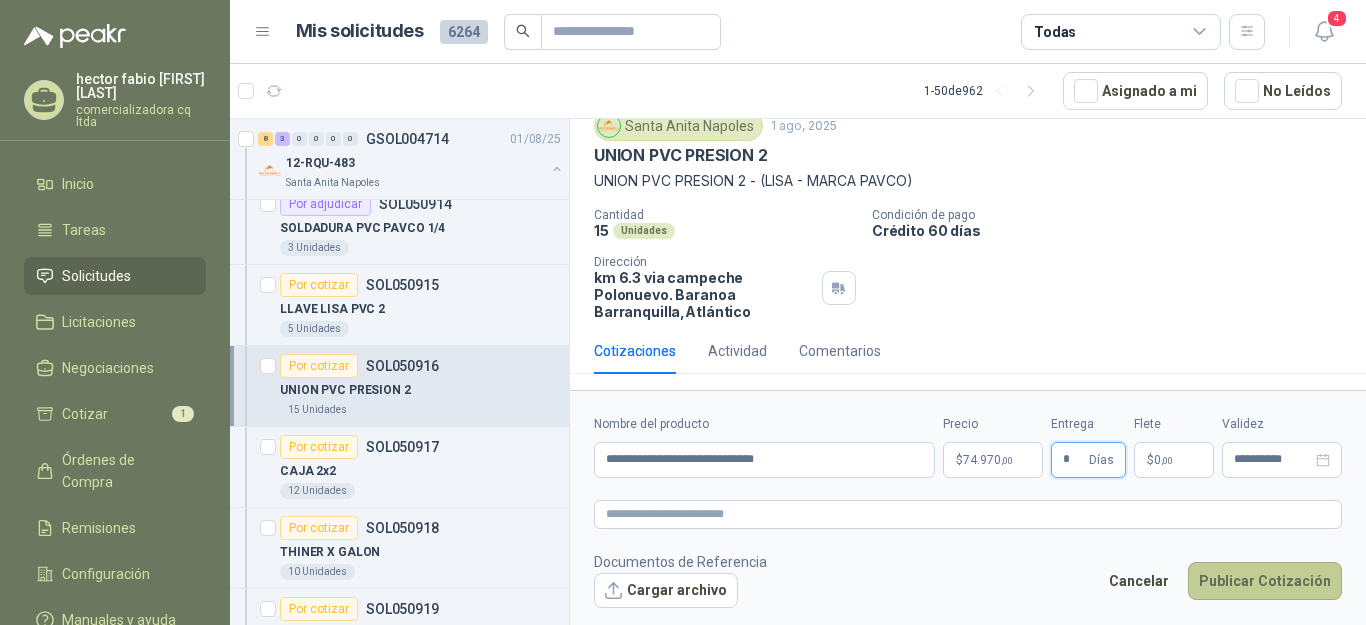 type on "*" 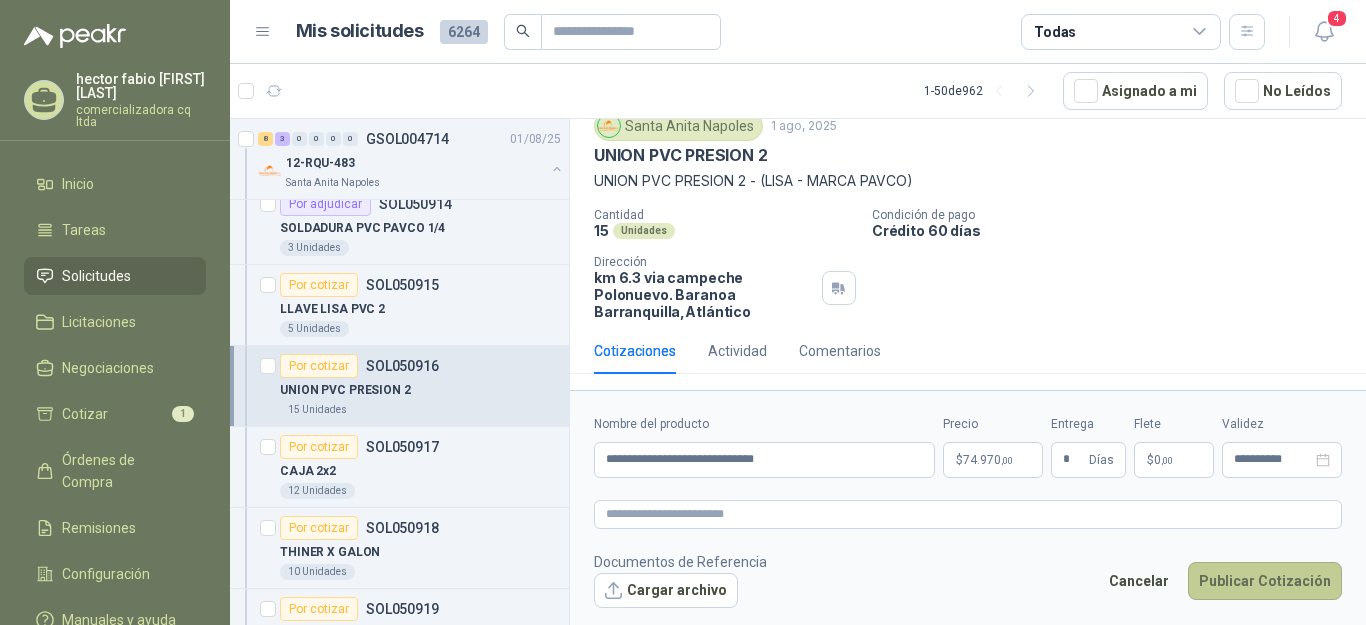click on "Publicar Cotización" at bounding box center (1265, 581) 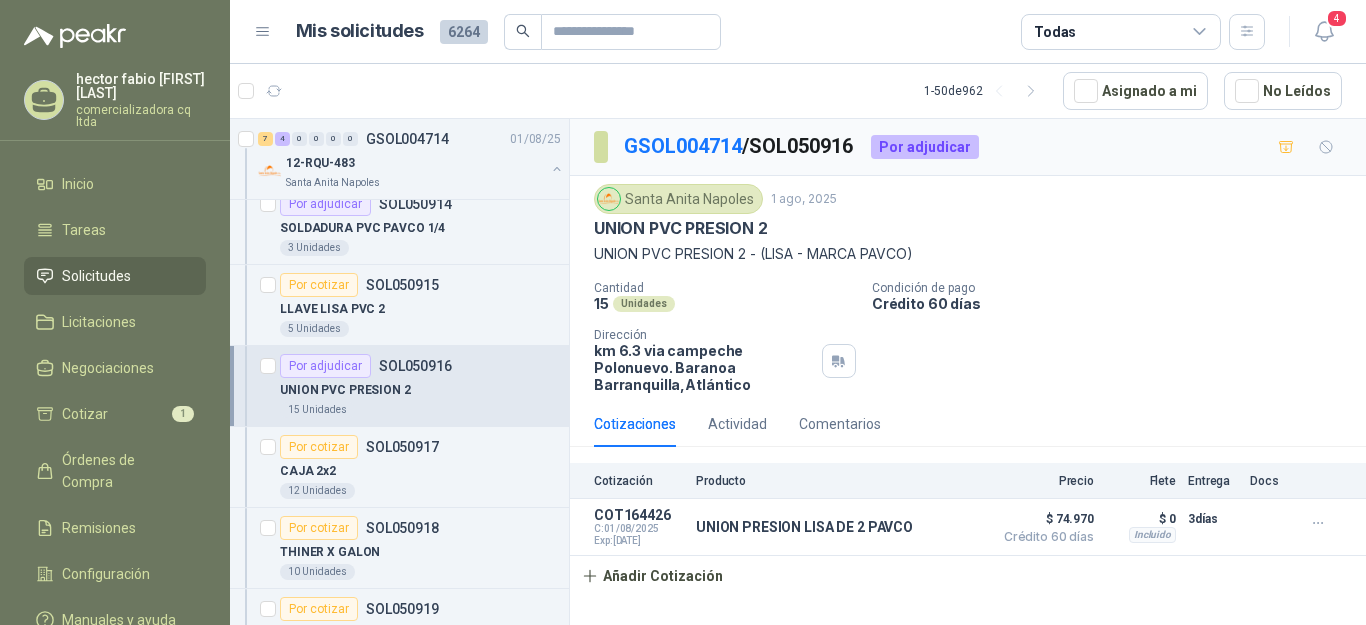 scroll, scrollTop: 0, scrollLeft: 0, axis: both 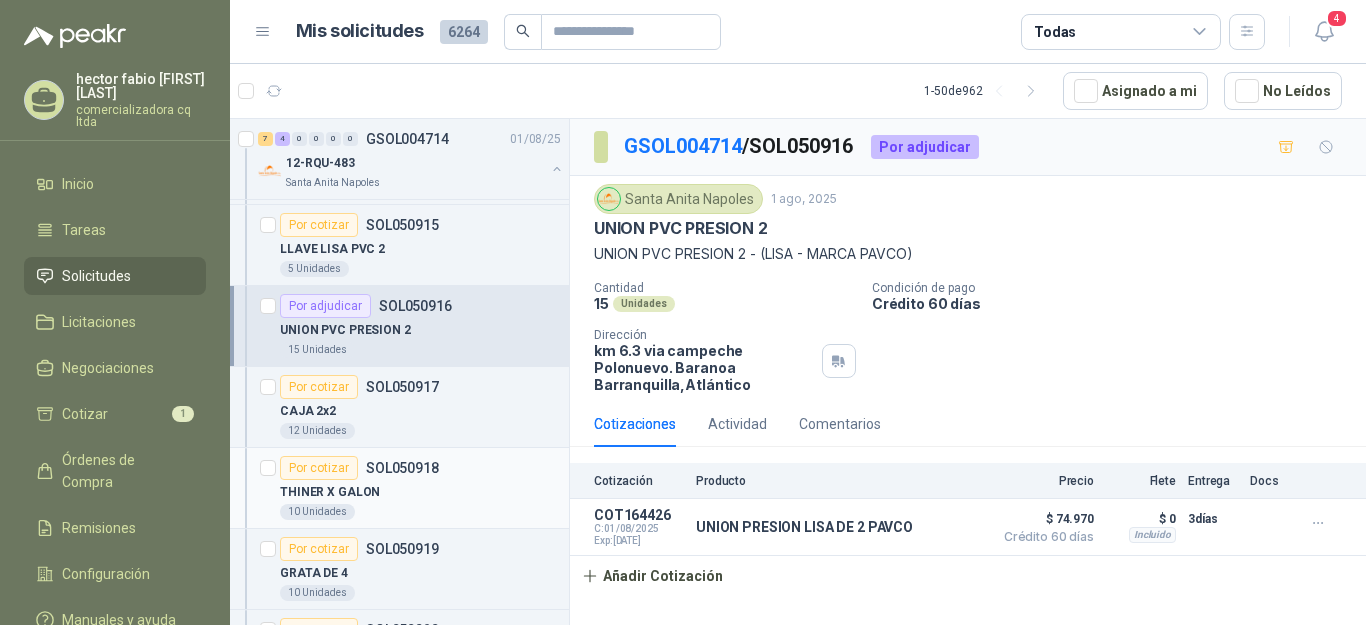 click on "THINER X GALON" at bounding box center [330, 492] 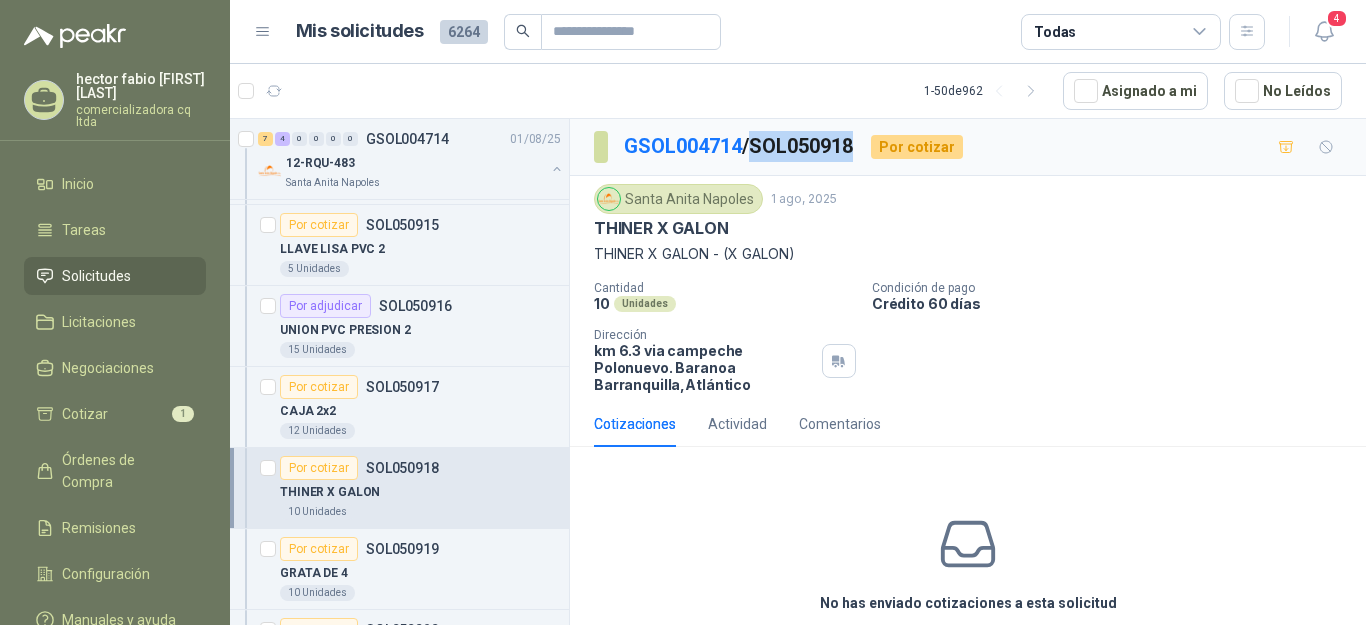 drag, startPoint x: 760, startPoint y: 142, endPoint x: 862, endPoint y: 142, distance: 102 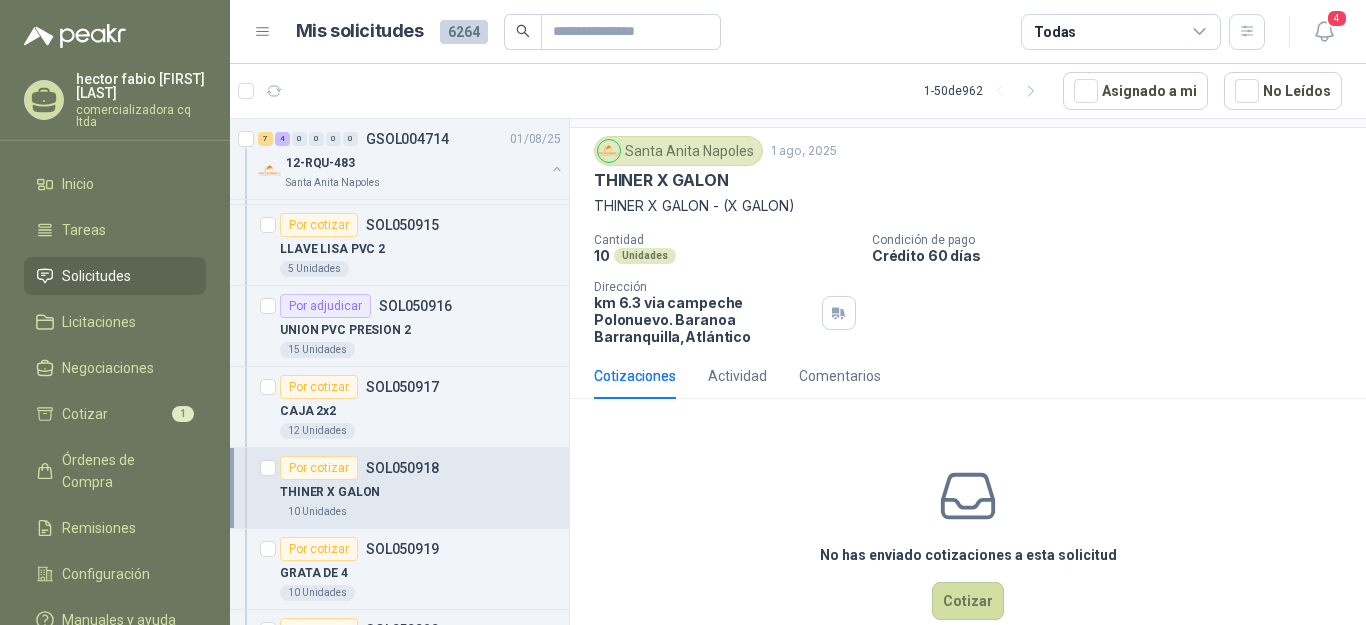 scroll, scrollTop: 49, scrollLeft: 0, axis: vertical 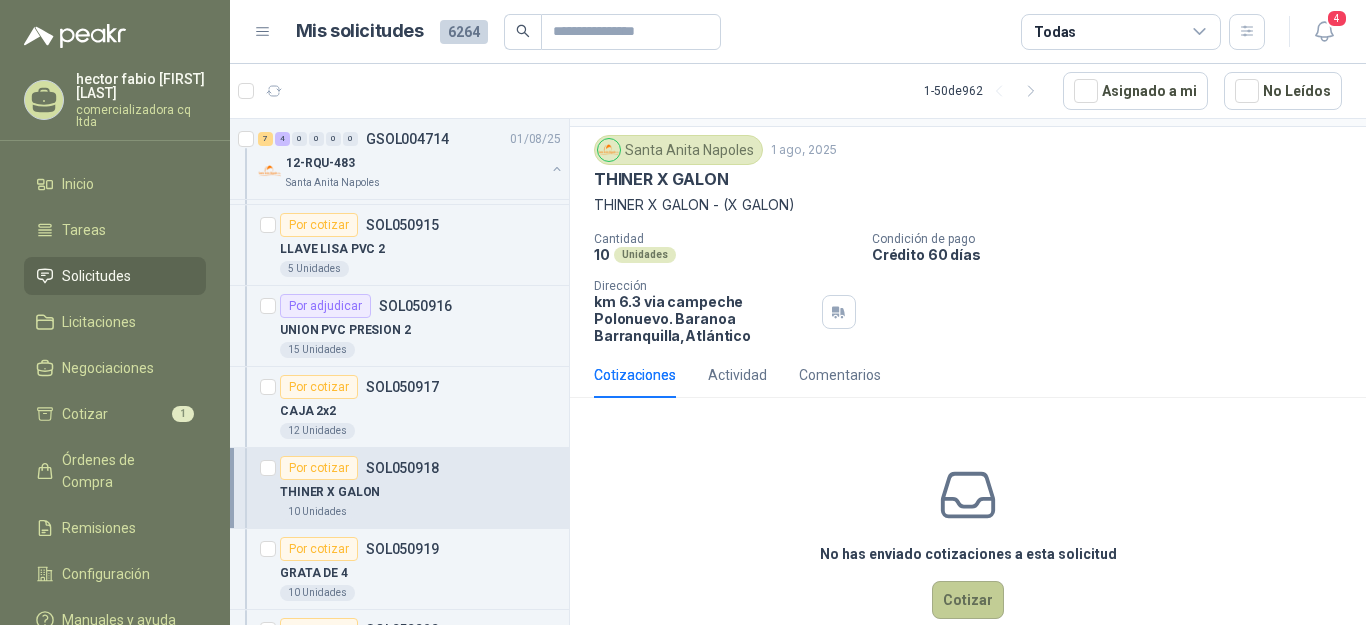 click on "Cotizar" at bounding box center (968, 600) 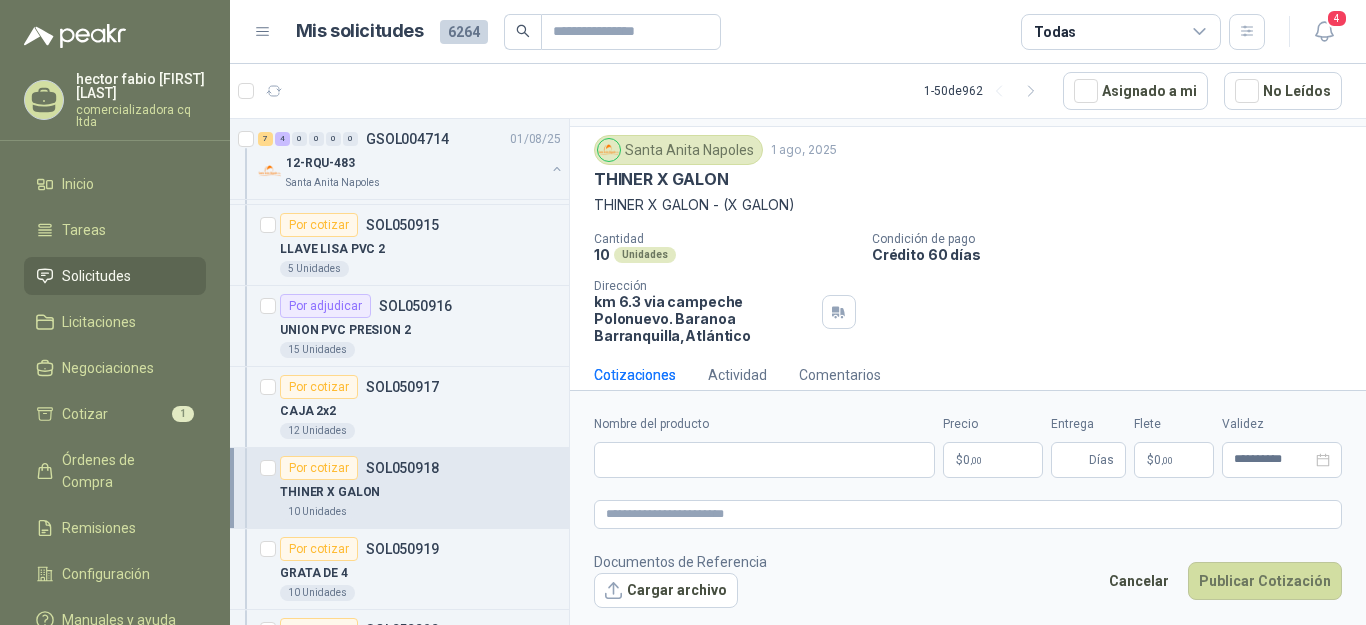 type 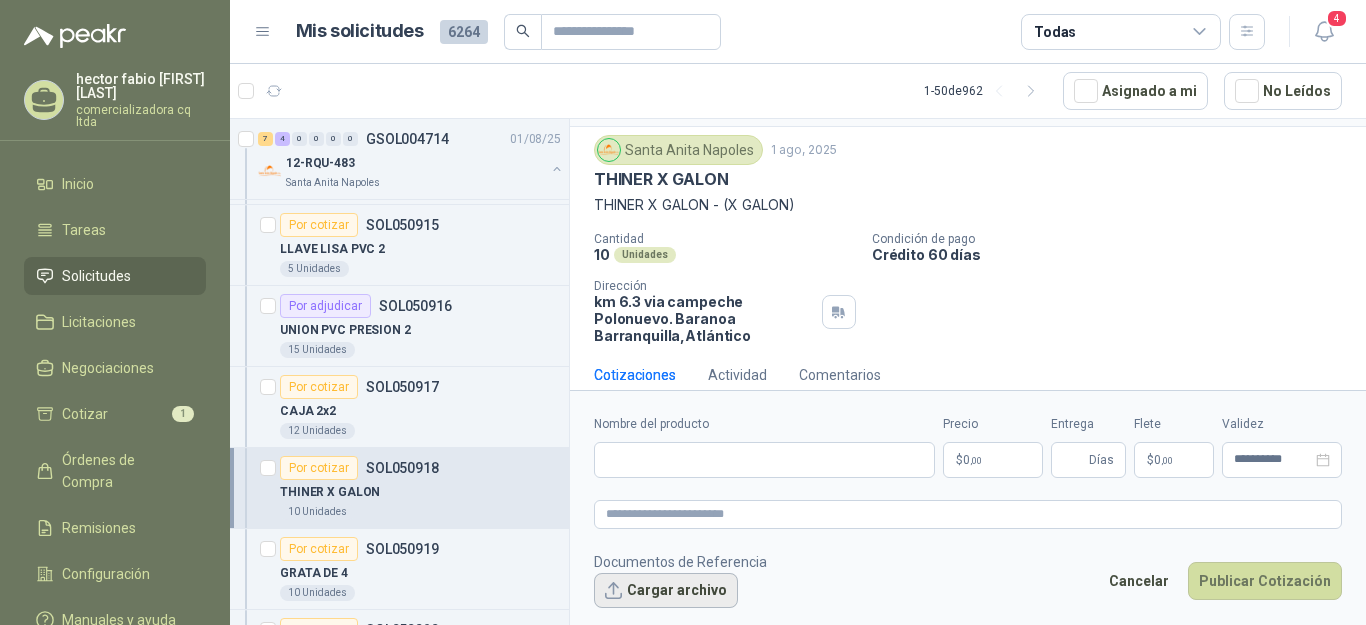 click on "Cargar archivo" at bounding box center (666, 591) 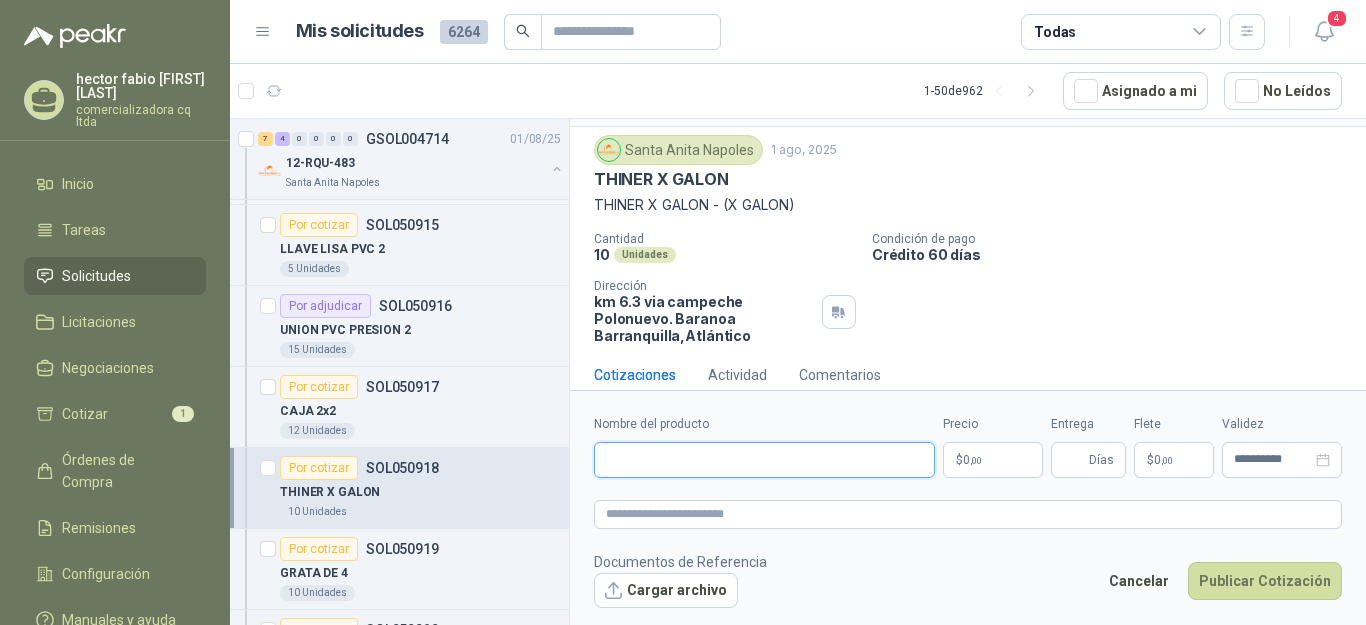 click on "Nombre del producto" at bounding box center (764, 460) 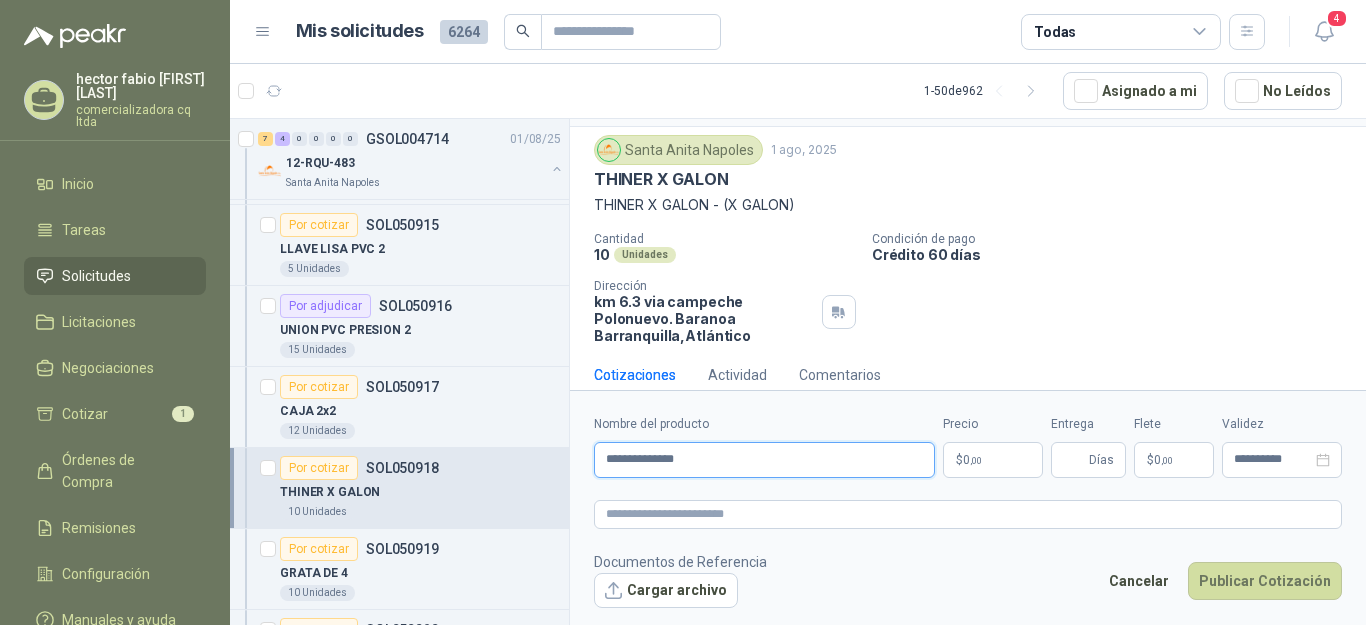 type on "**********" 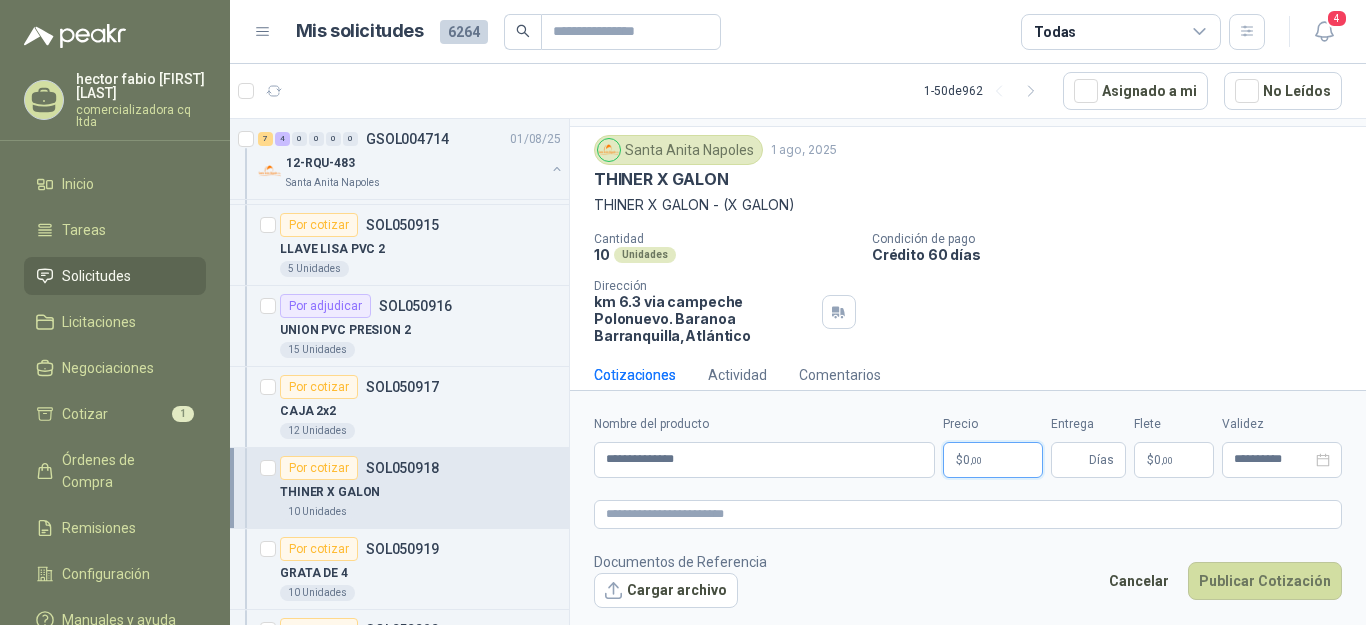 click on "$  0 ,00" at bounding box center [993, 460] 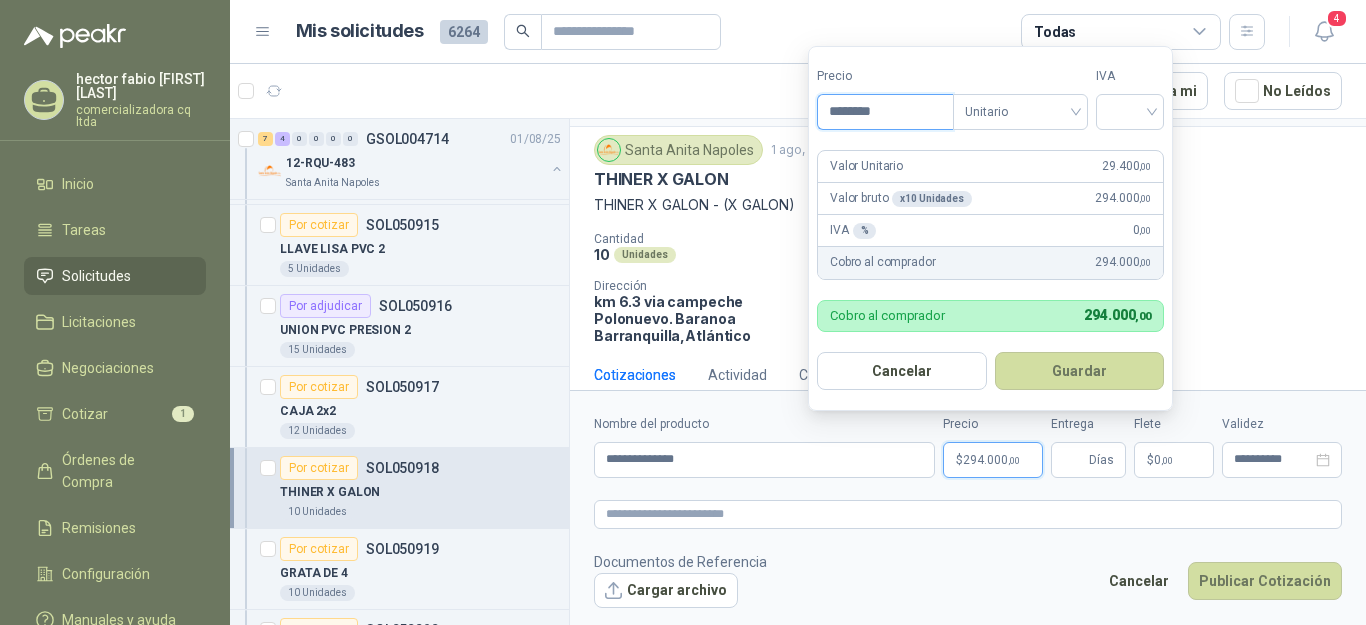 type on "********" 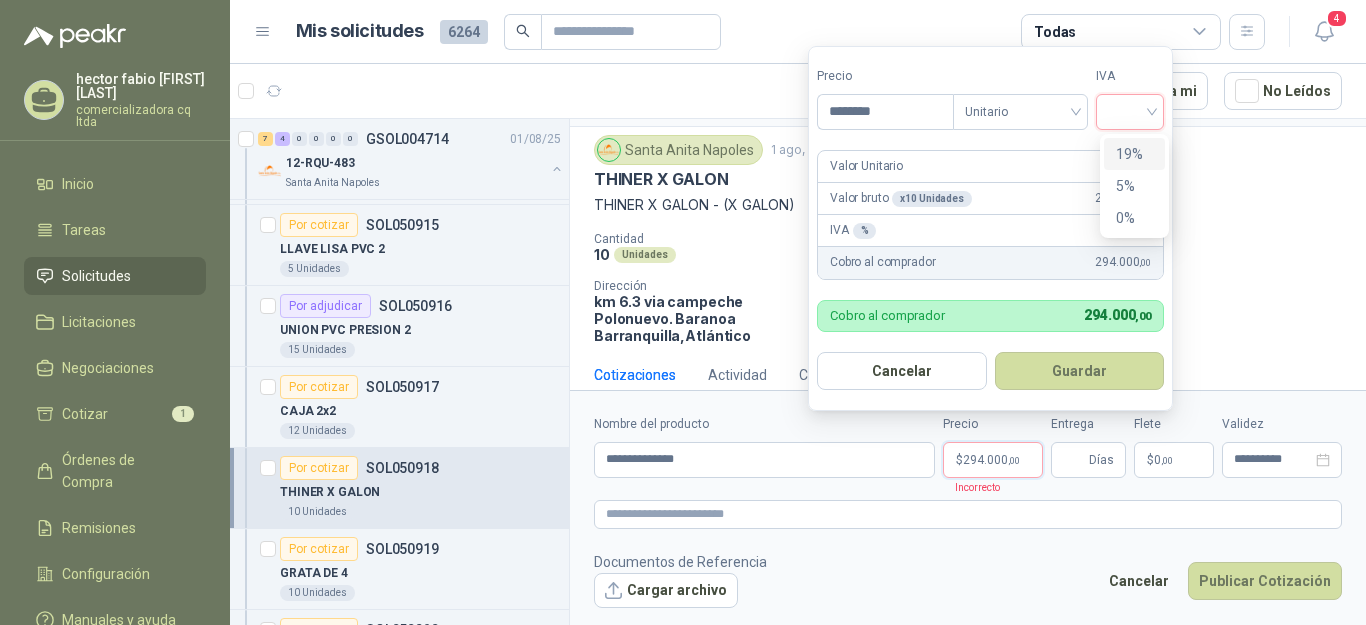 click at bounding box center (1130, 112) 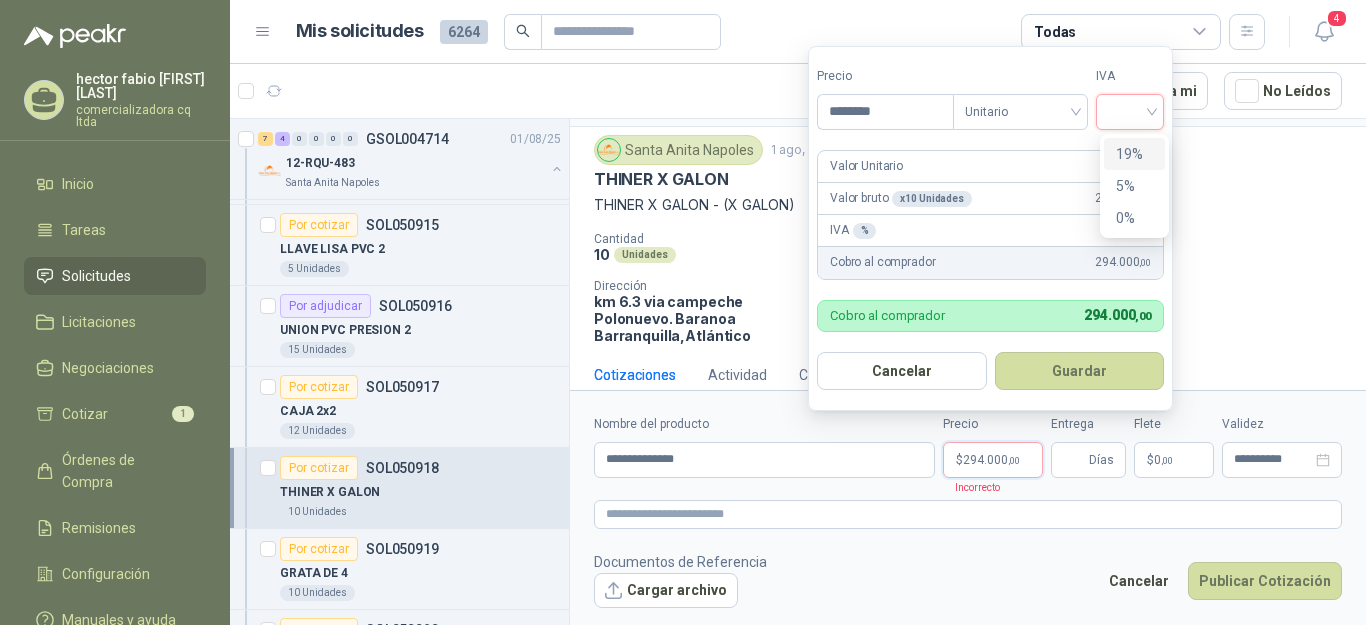 click on "19%" at bounding box center [1134, 154] 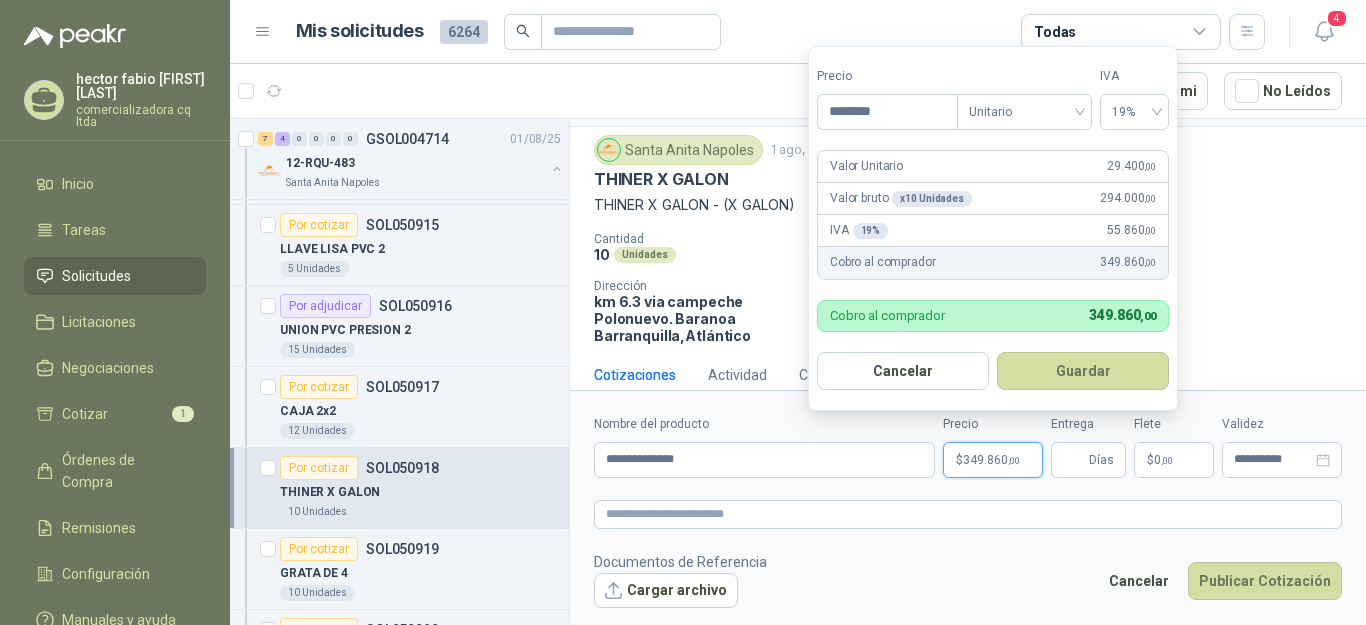 drag, startPoint x: 992, startPoint y: 80, endPoint x: 1101, endPoint y: 79, distance: 109.004585 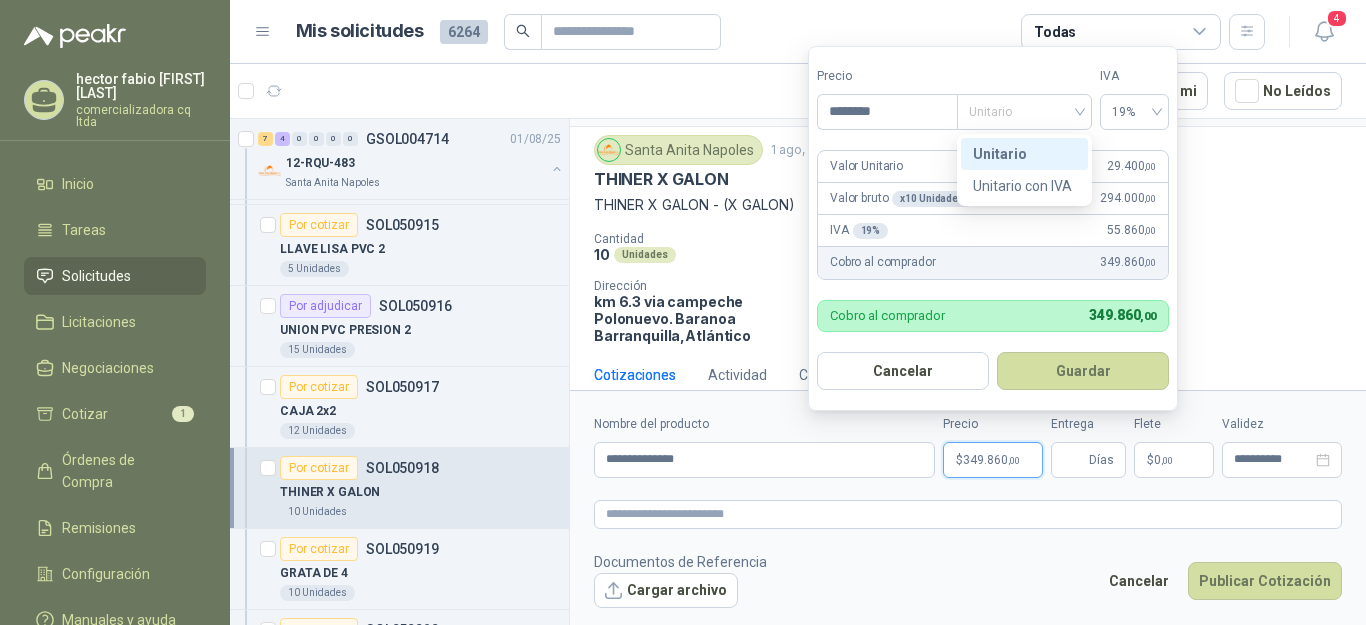 drag, startPoint x: 961, startPoint y: 134, endPoint x: 969, endPoint y: 180, distance: 46.69047 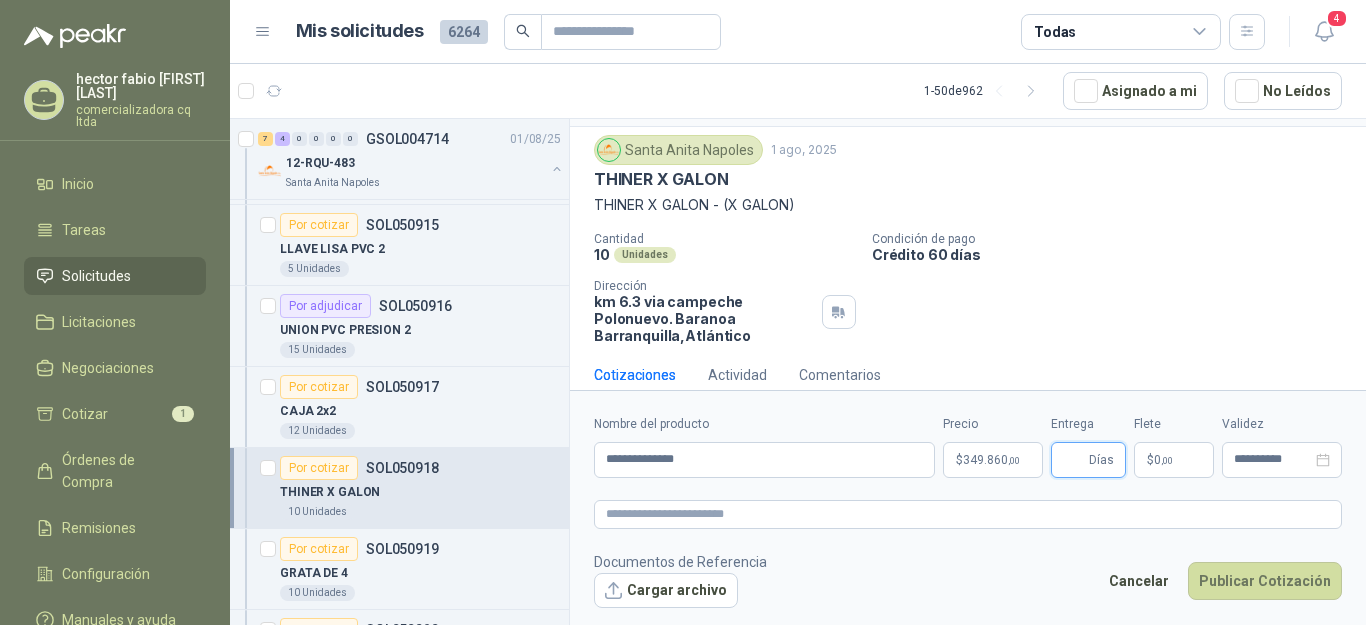 scroll, scrollTop: 0, scrollLeft: 0, axis: both 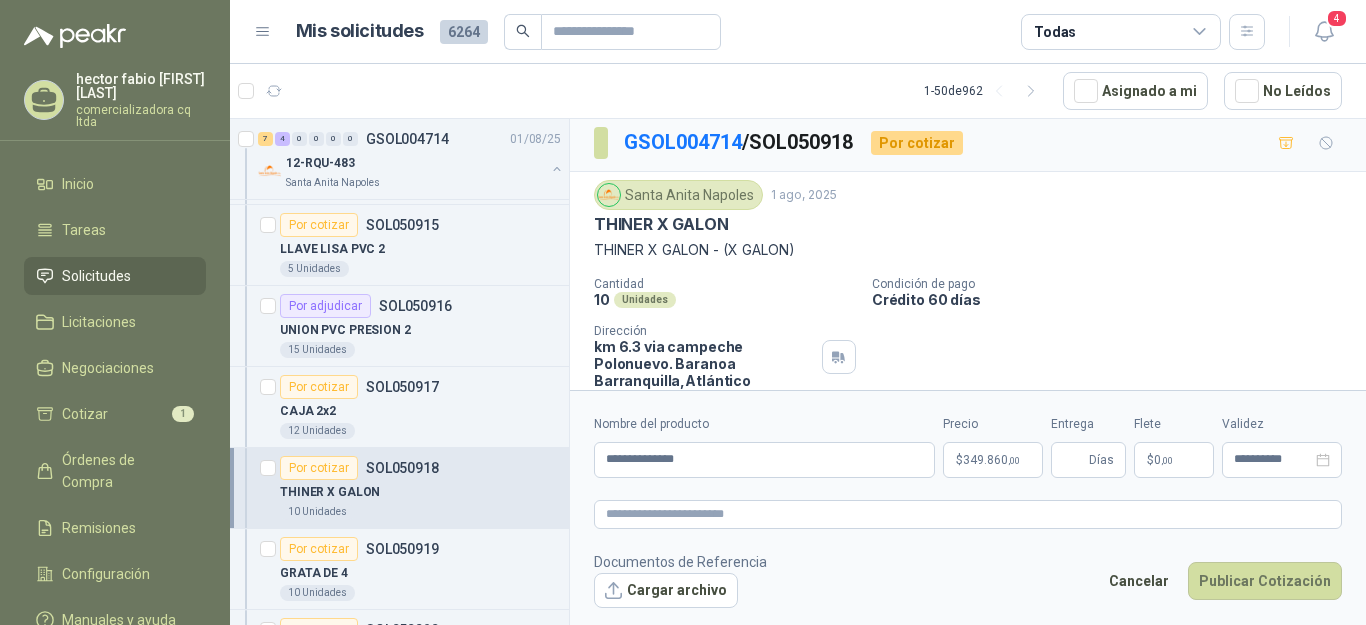 click on "GSOL004714  /  SOL050918 Por cotizar" at bounding box center (968, 143) 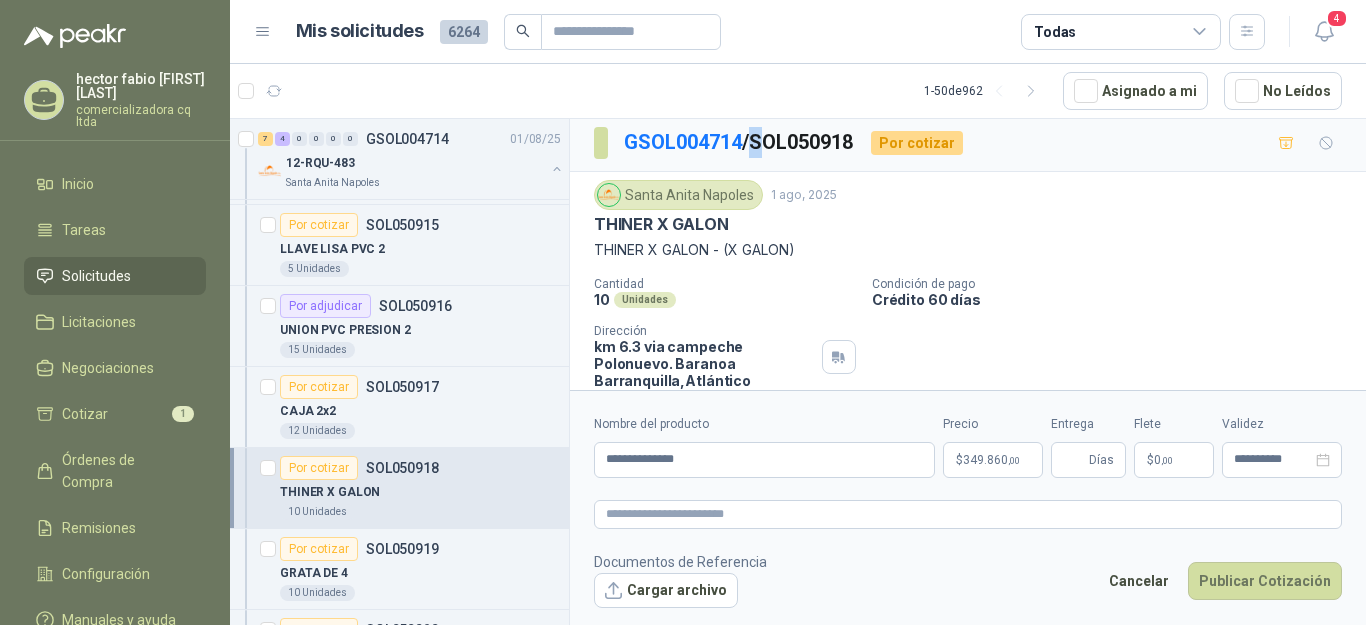 scroll, scrollTop: 0, scrollLeft: 0, axis: both 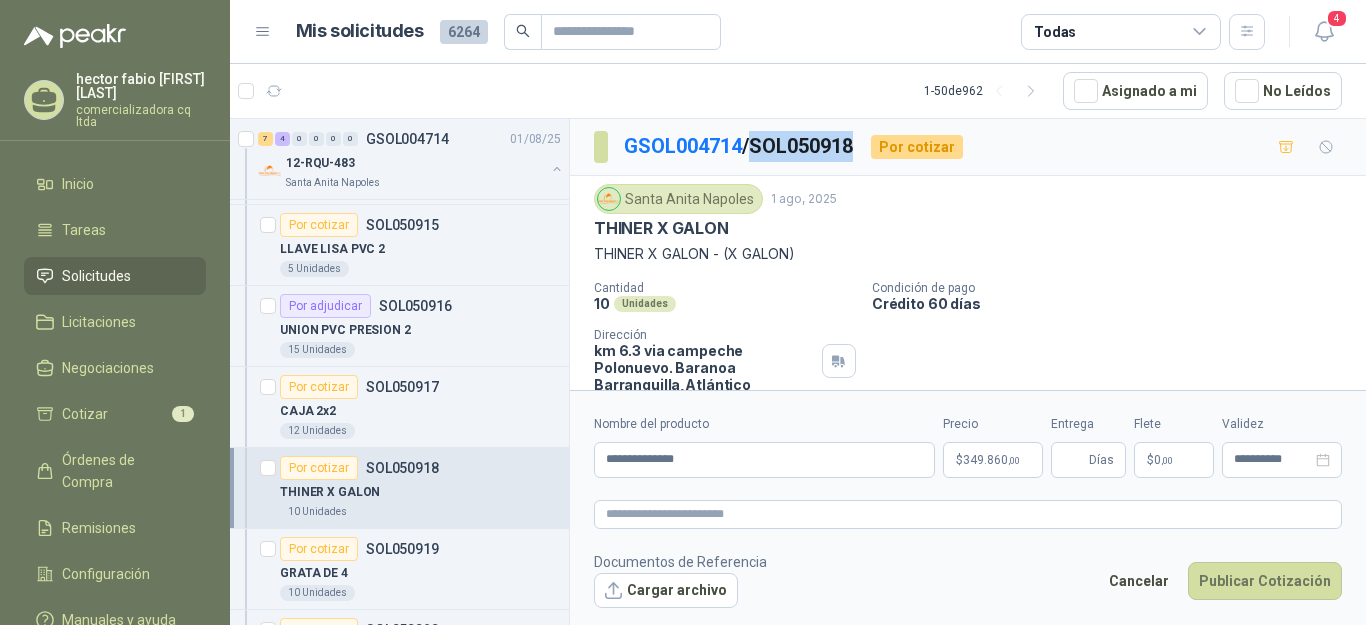 drag, startPoint x: 762, startPoint y: 138, endPoint x: 870, endPoint y: 138, distance: 108 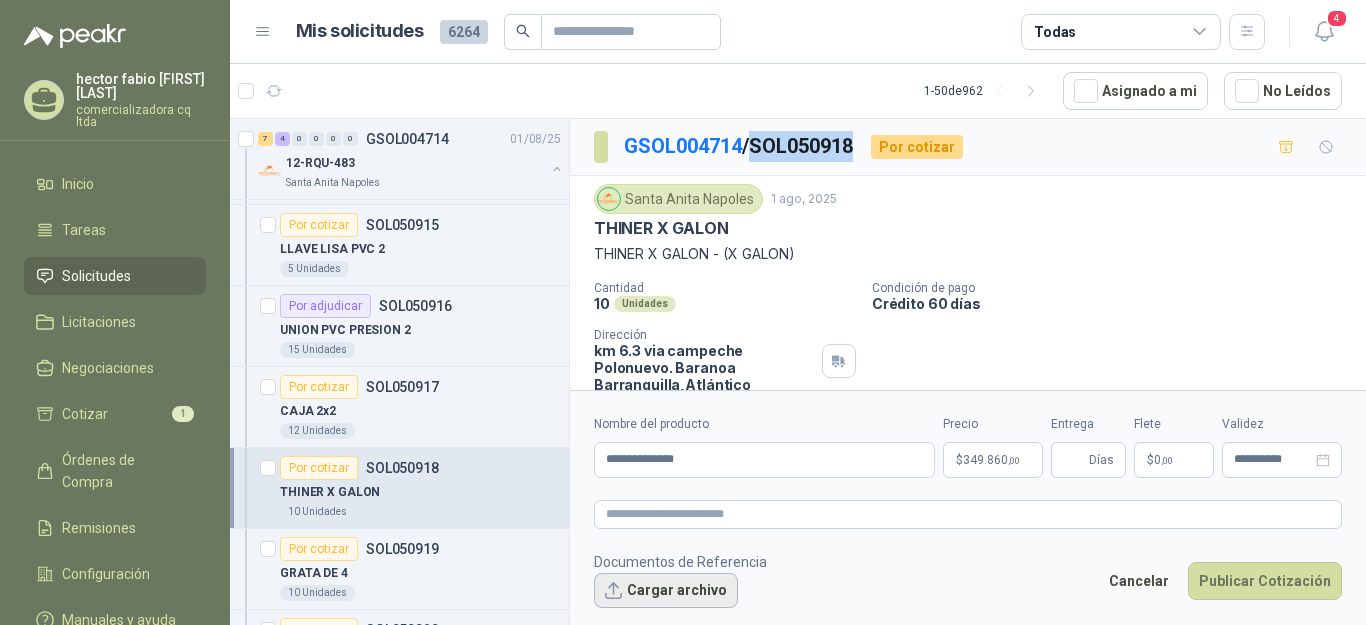 click on "Cargar archivo" at bounding box center (666, 591) 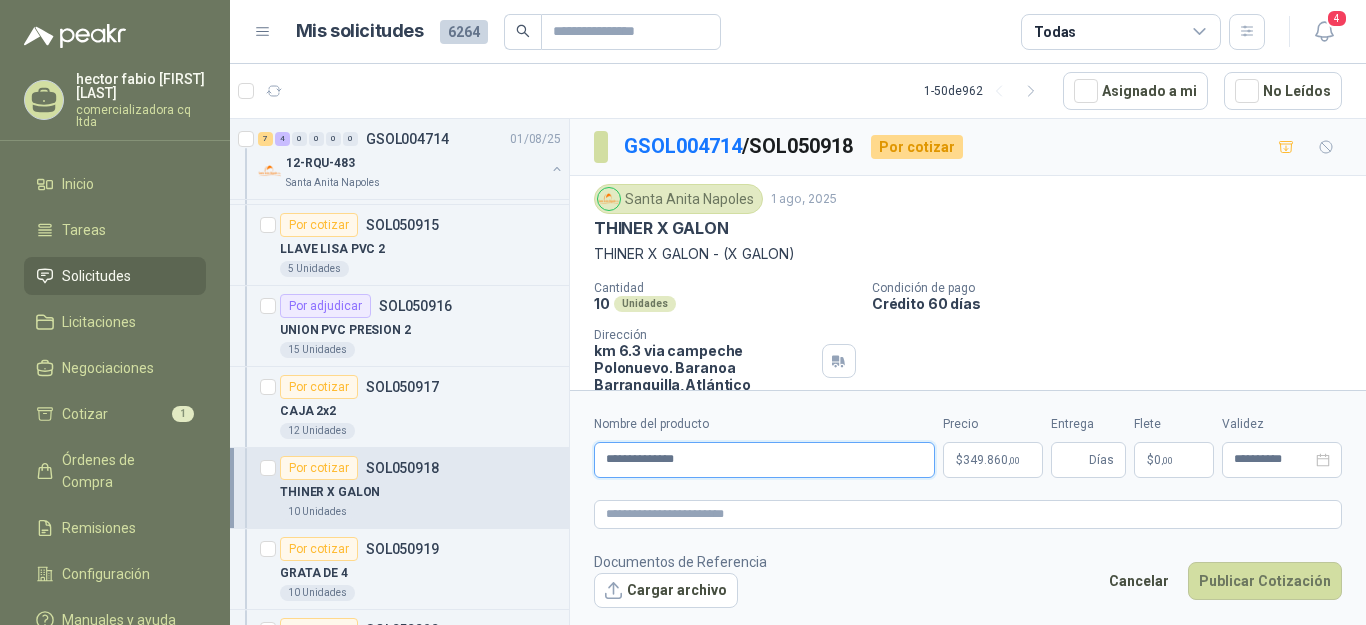 click on "**********" at bounding box center (764, 460) 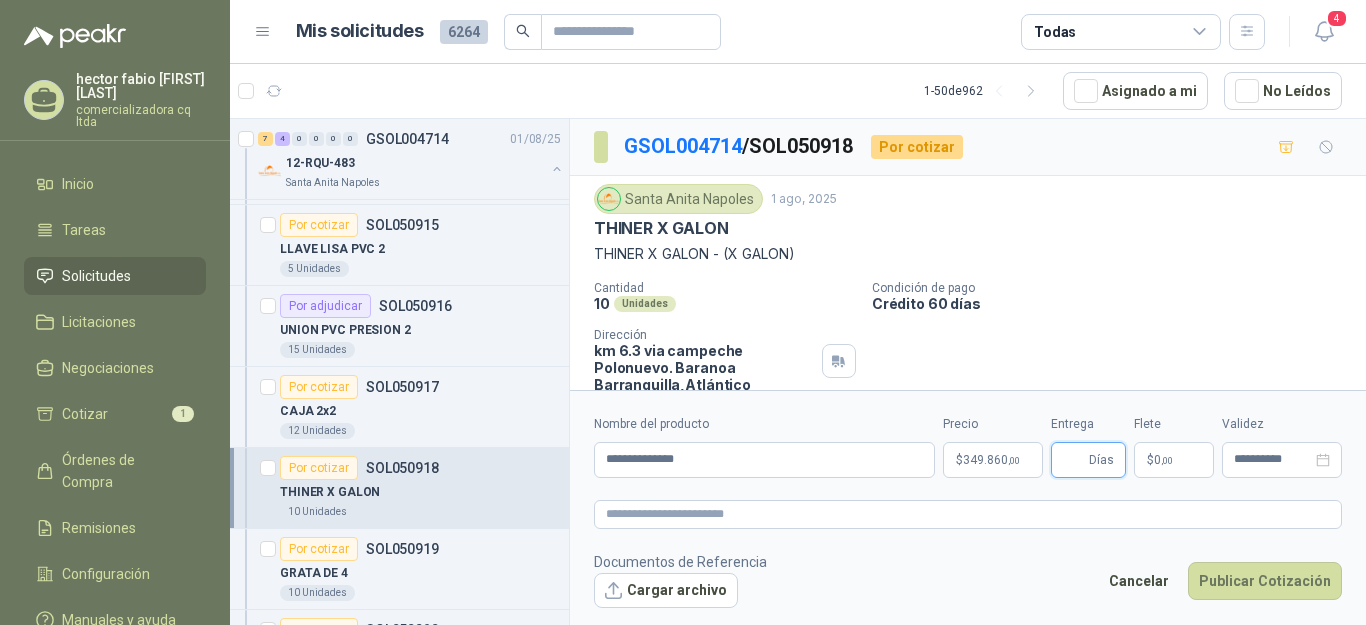 click on "Entrega" at bounding box center [1074, 460] 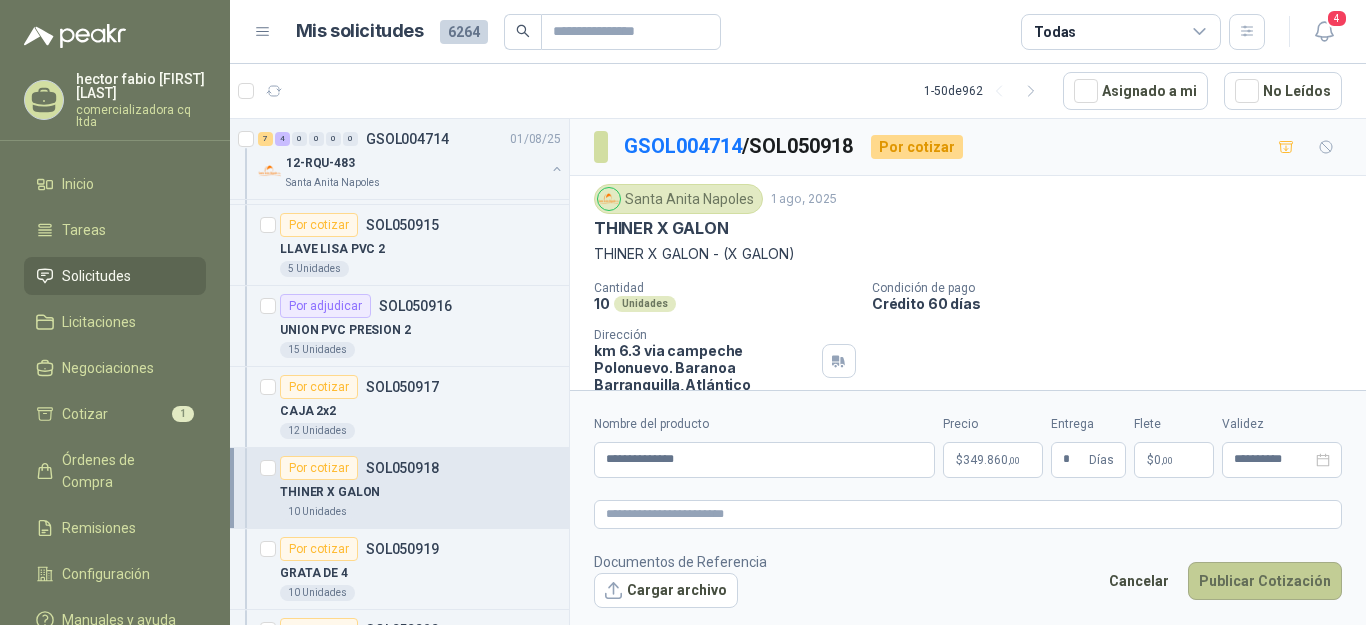 click on "Publicar Cotización" at bounding box center (1265, 581) 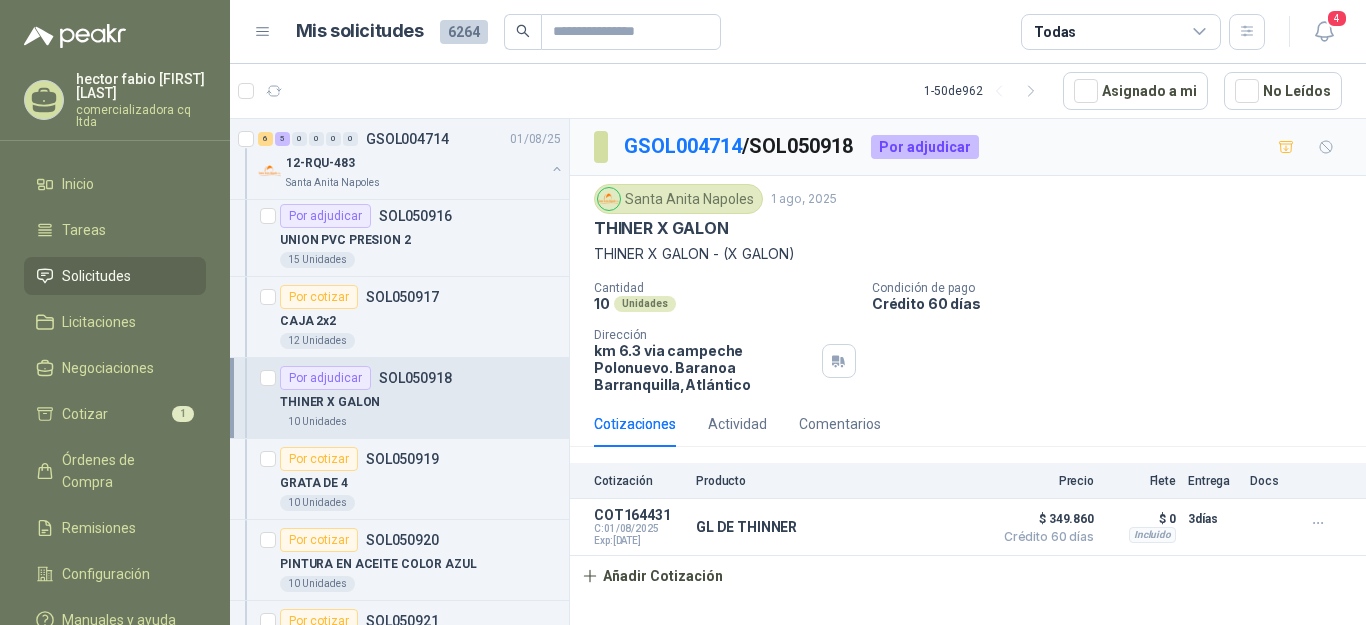 scroll, scrollTop: 663, scrollLeft: 0, axis: vertical 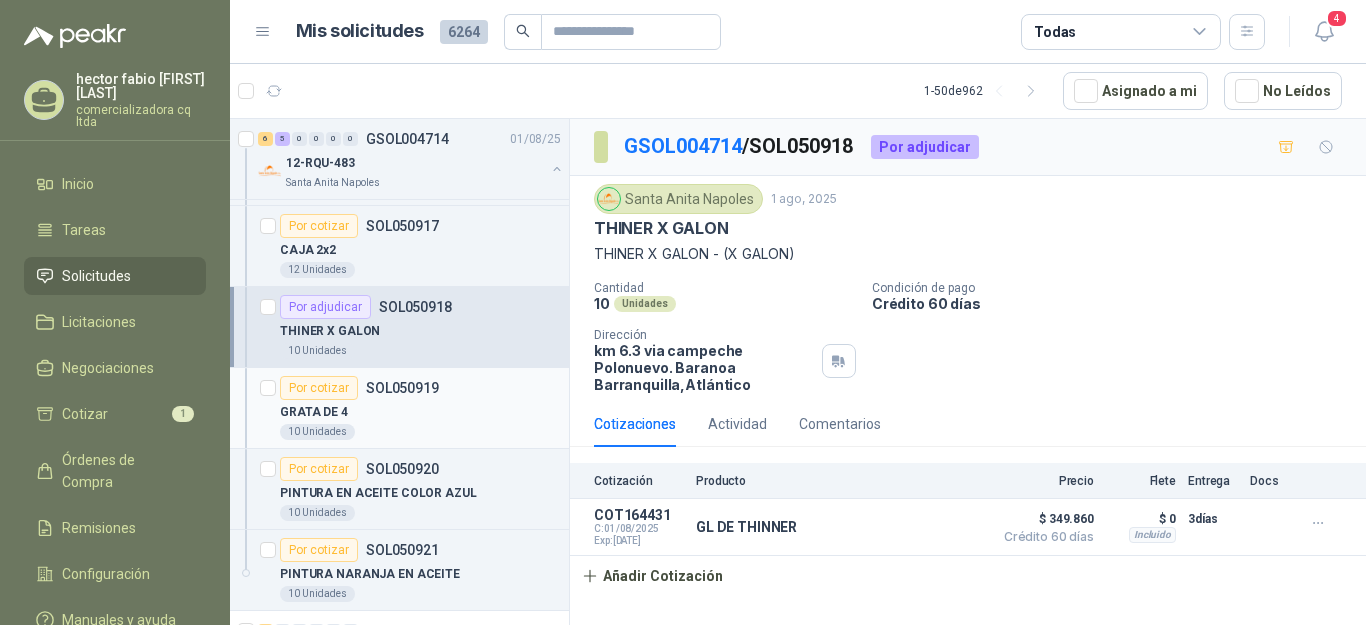 click on "Por cotizar" at bounding box center (319, 388) 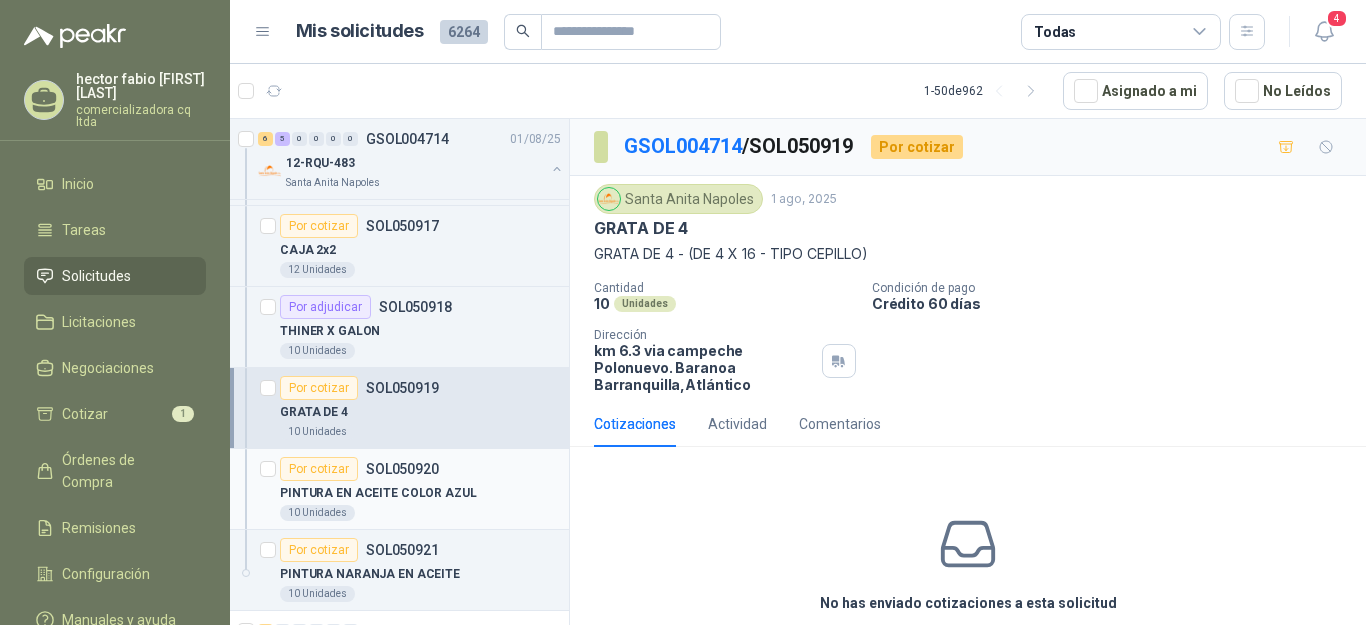 click on "PINTURA EN ACEITE COLOR AZUL" at bounding box center (378, 493) 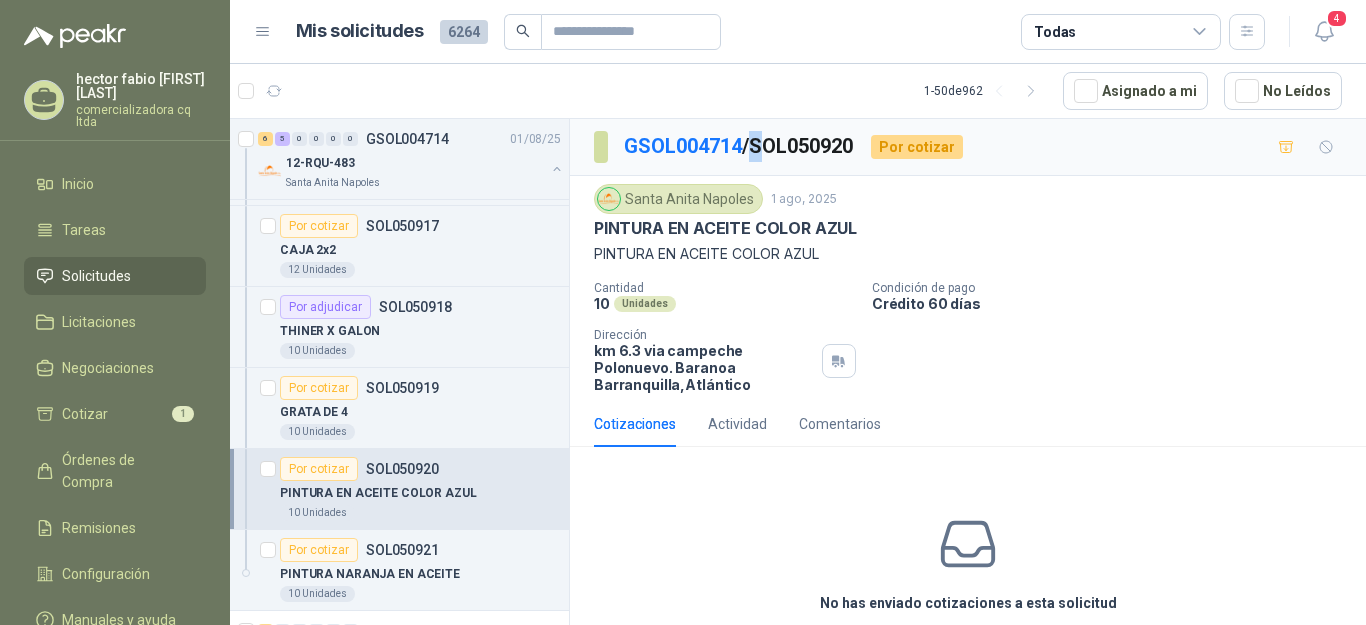 drag, startPoint x: 760, startPoint y: 142, endPoint x: 782, endPoint y: 142, distance: 22 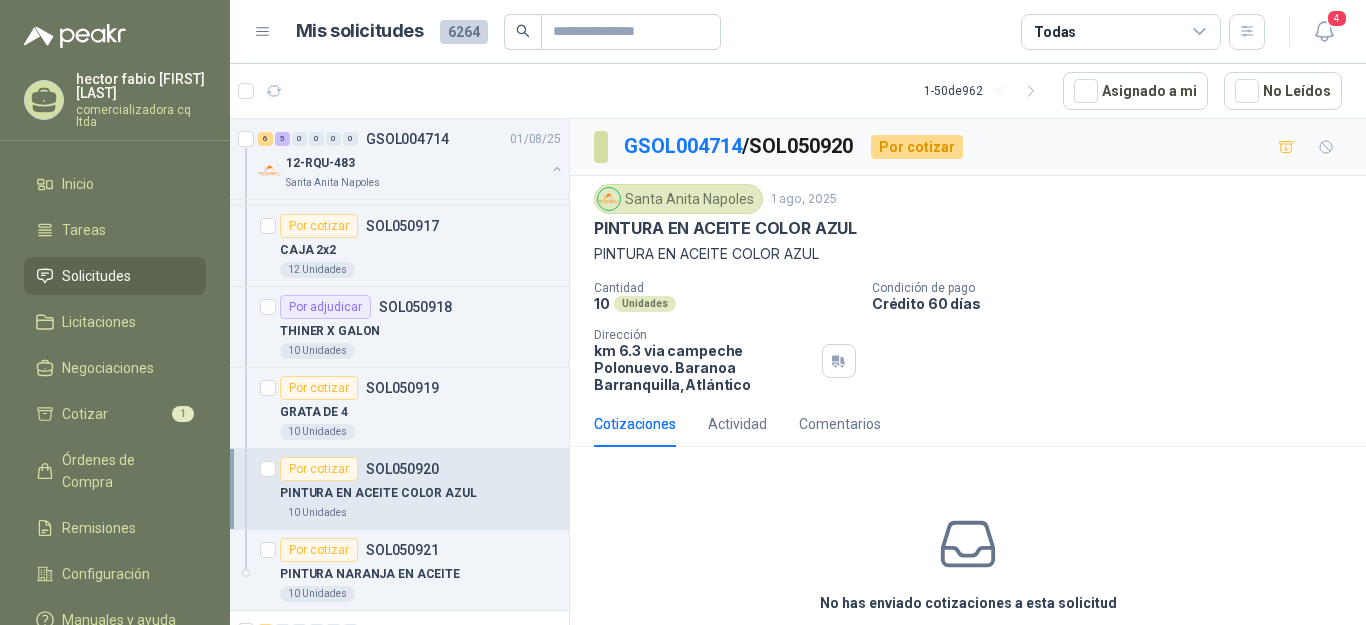 drag, startPoint x: 859, startPoint y: 142, endPoint x: 870, endPoint y: 143, distance: 11.045361 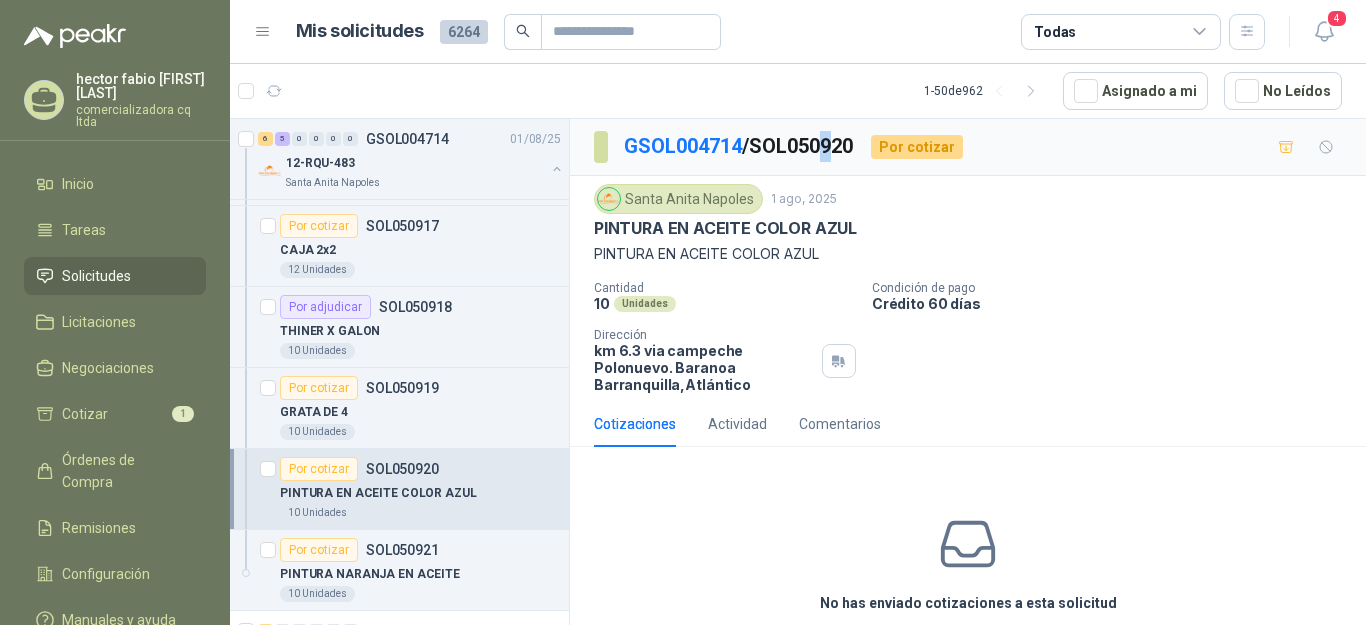 drag, startPoint x: 823, startPoint y: 150, endPoint x: 769, endPoint y: 151, distance: 54.00926 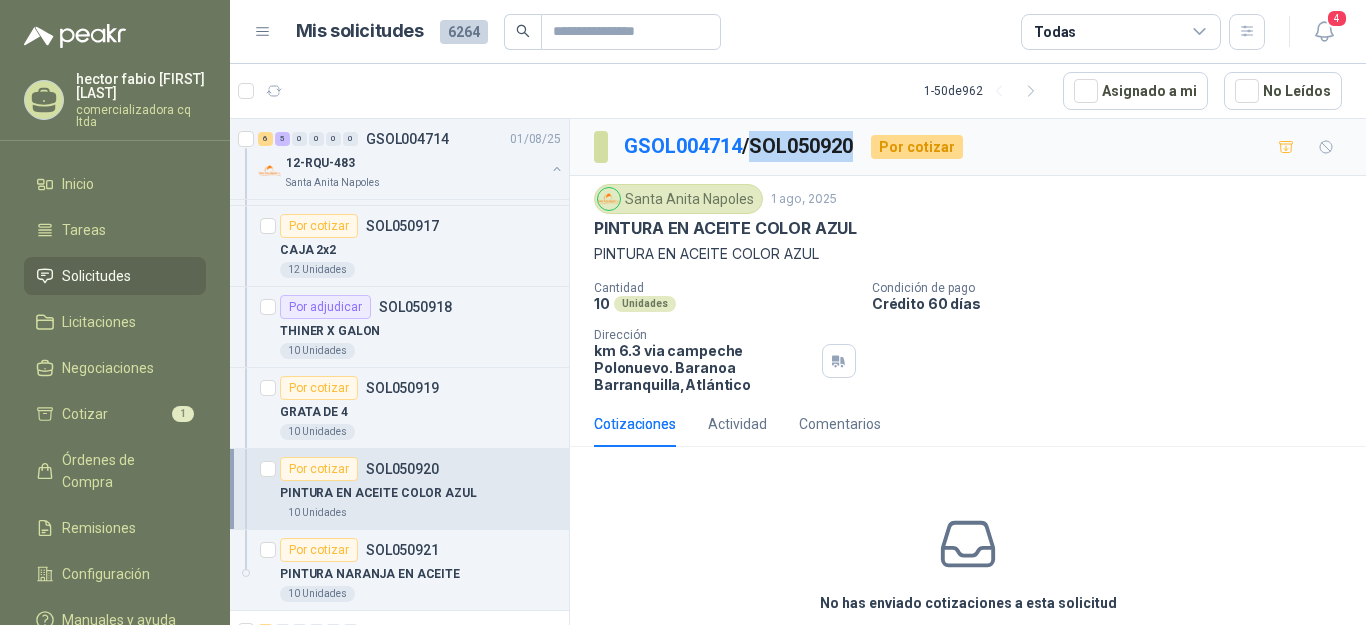 drag, startPoint x: 761, startPoint y: 143, endPoint x: 859, endPoint y: 147, distance: 98.0816 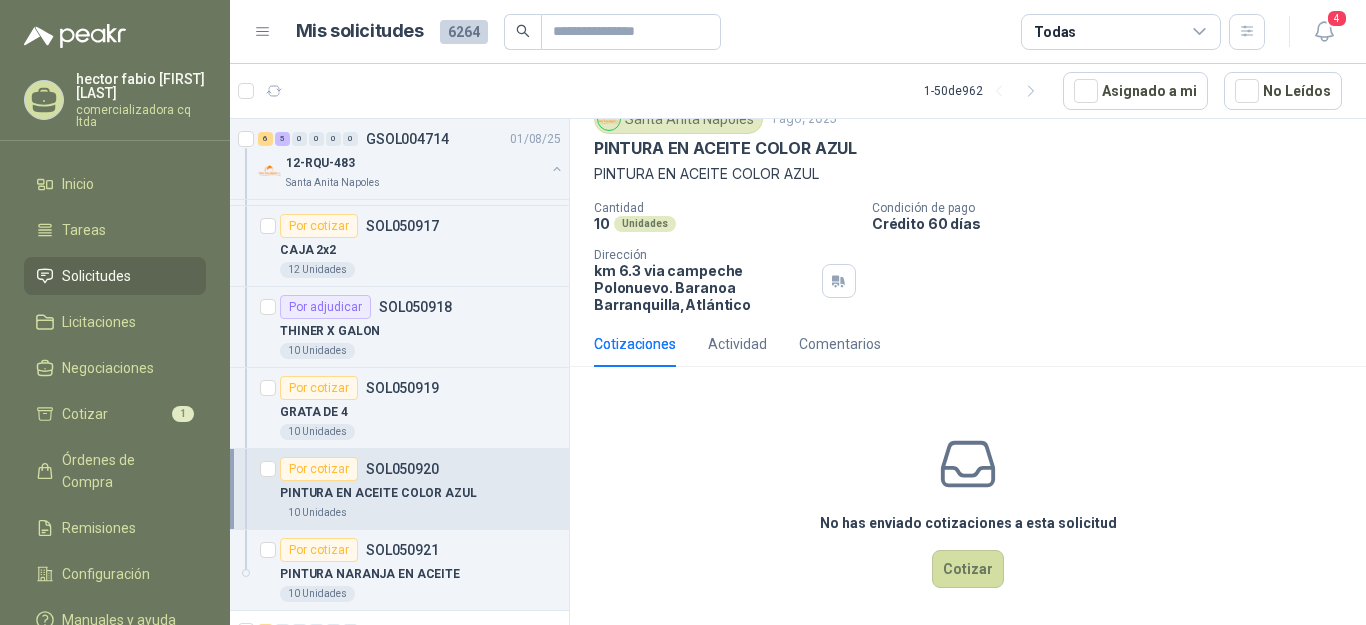 scroll, scrollTop: 86, scrollLeft: 0, axis: vertical 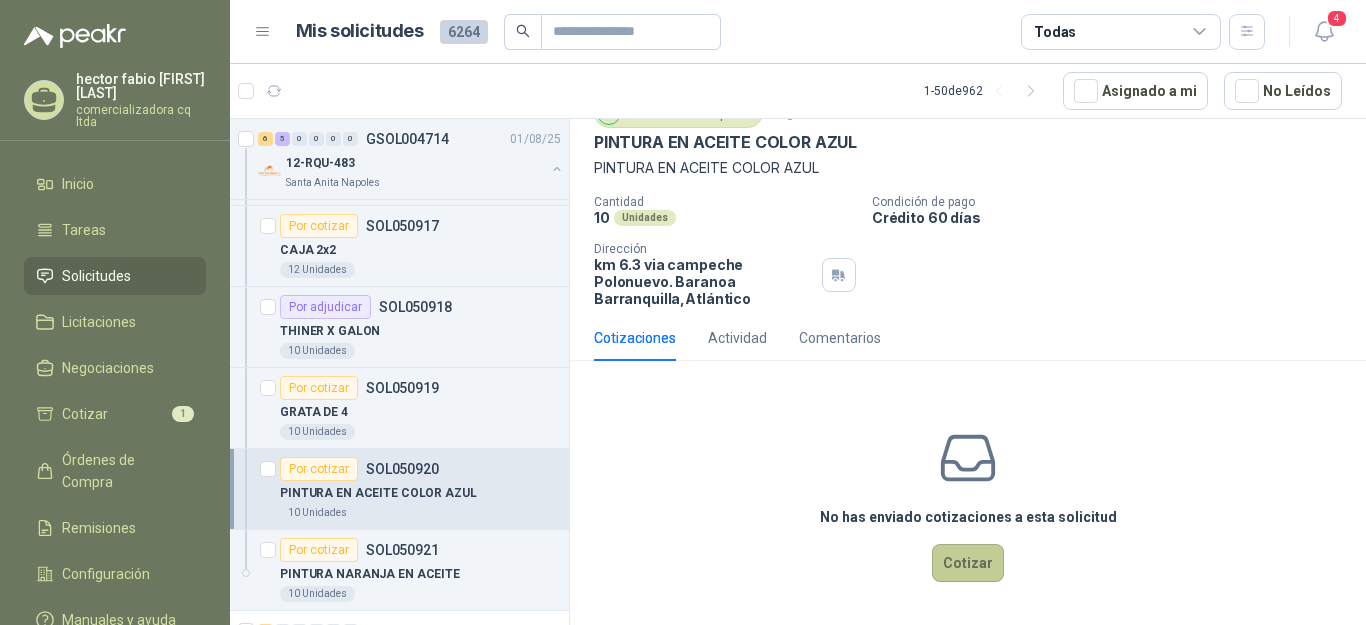 click on "Cotizar" at bounding box center (968, 563) 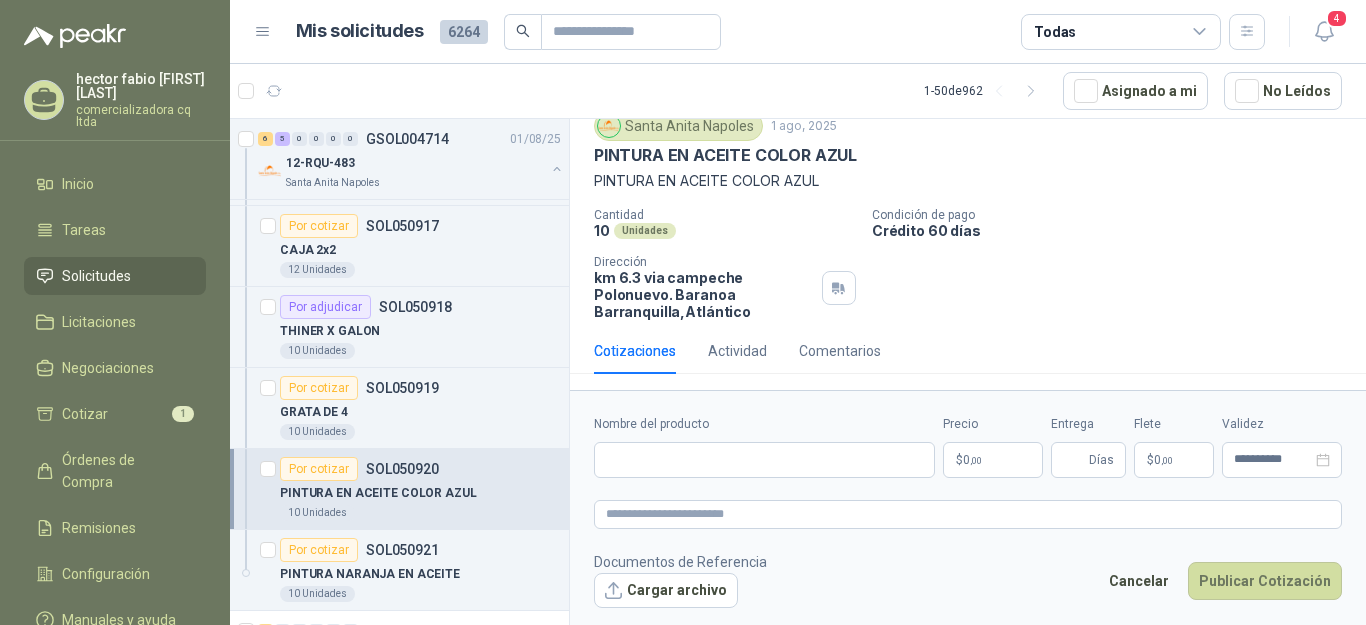 type 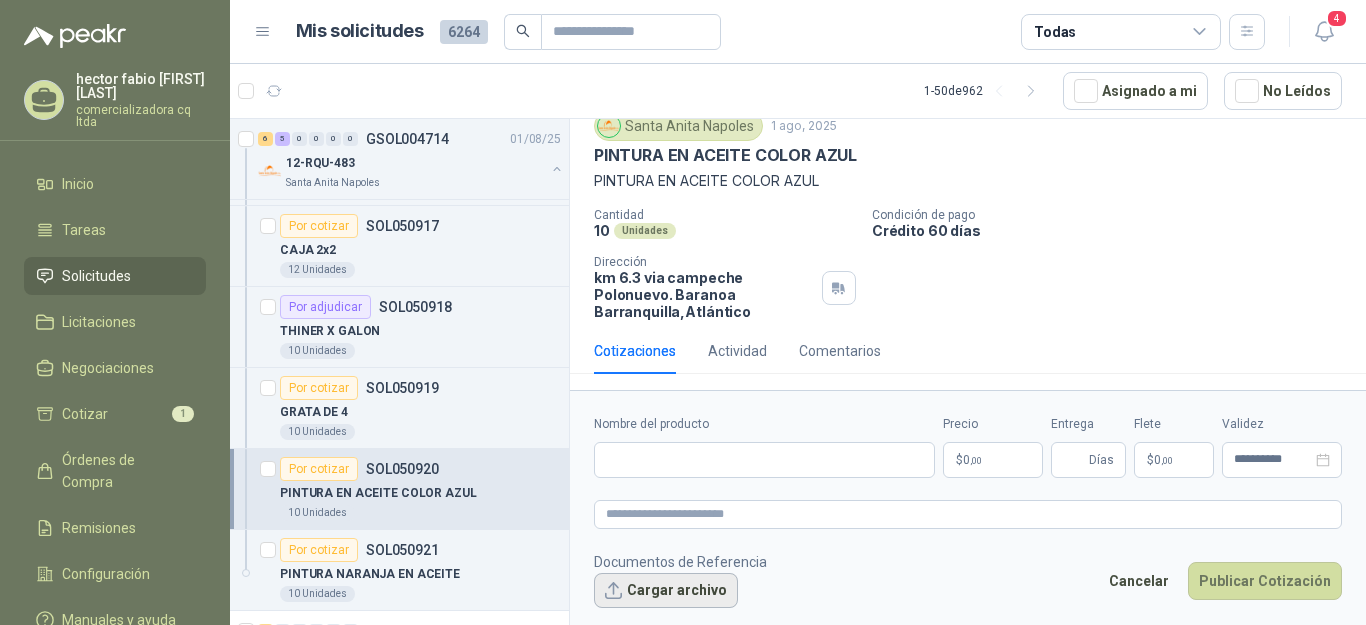 click on "Cargar archivo" at bounding box center (666, 591) 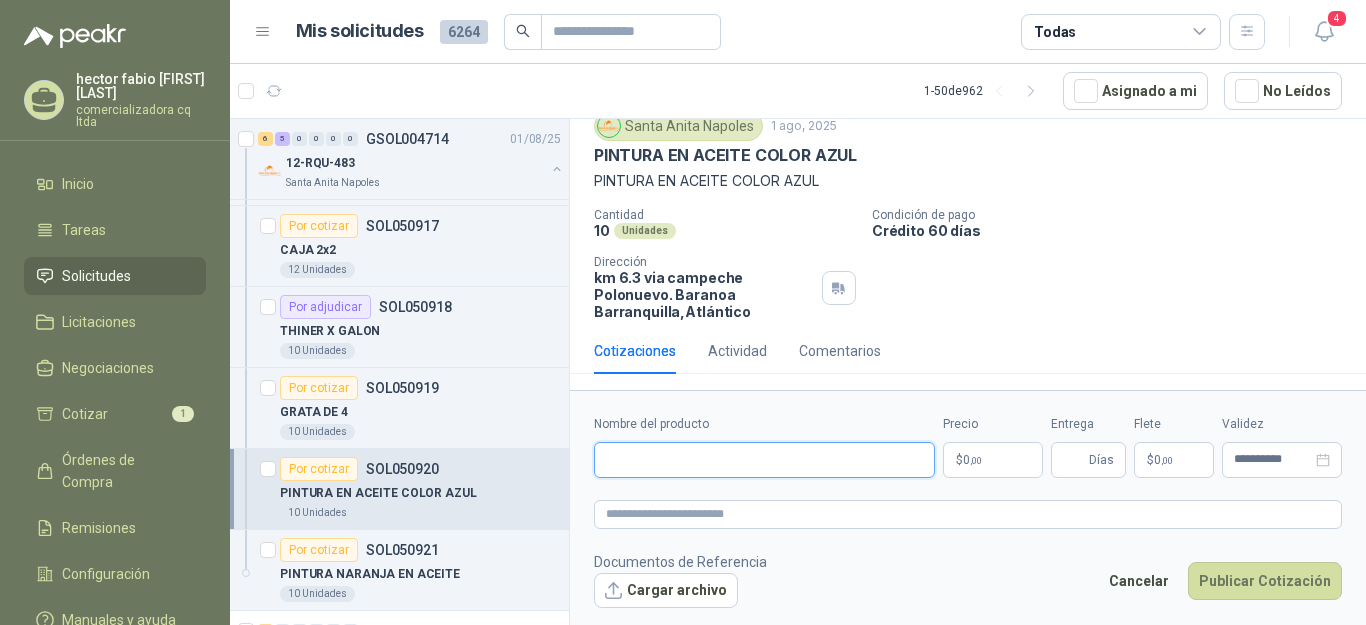 click on "Nombre del producto" at bounding box center [764, 460] 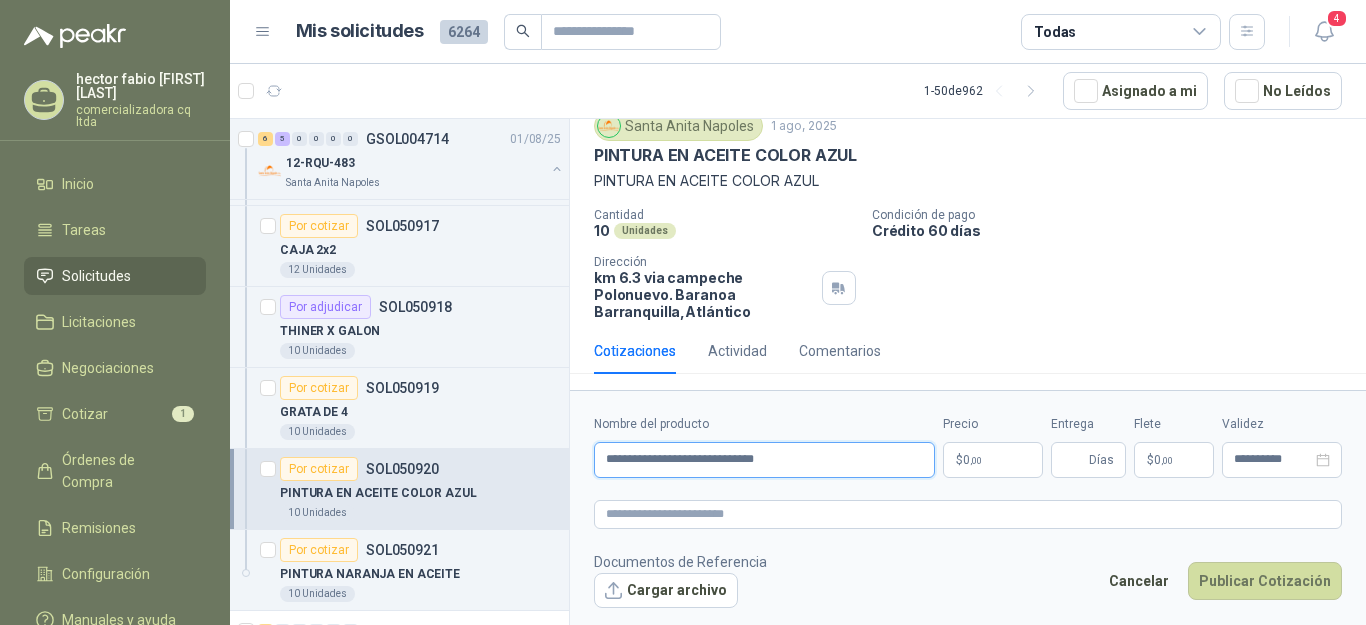 type on "**********" 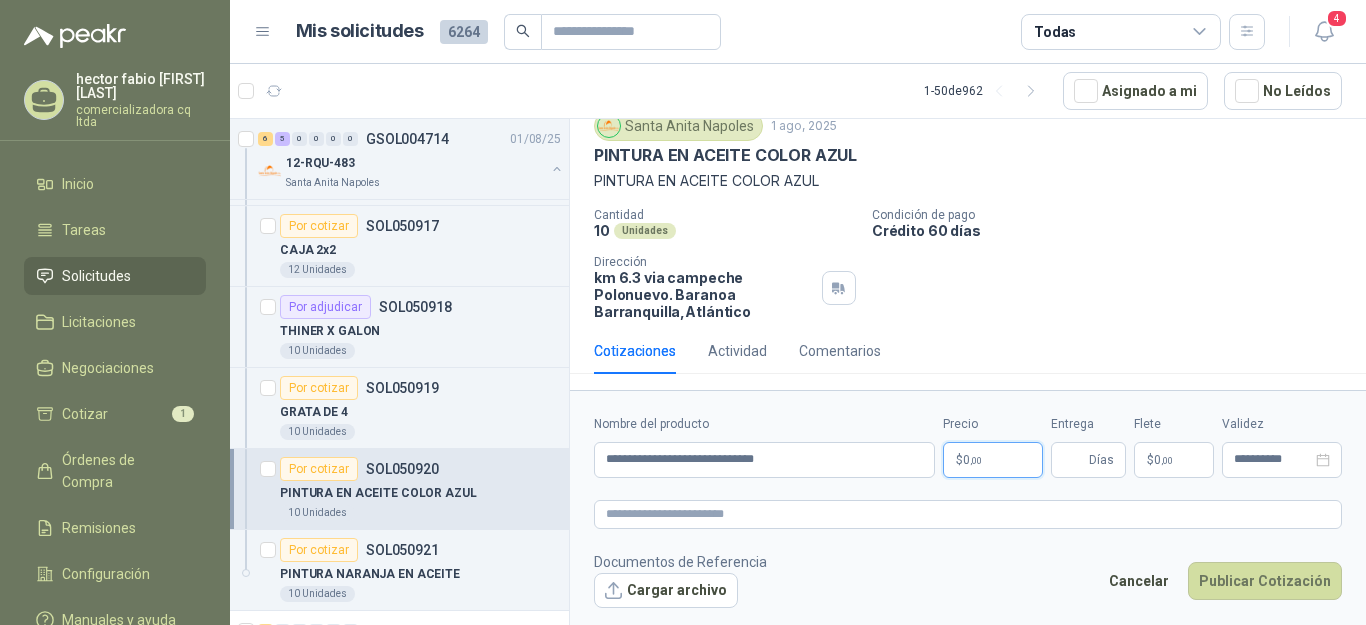 click on "$  0 ,00" at bounding box center (993, 460) 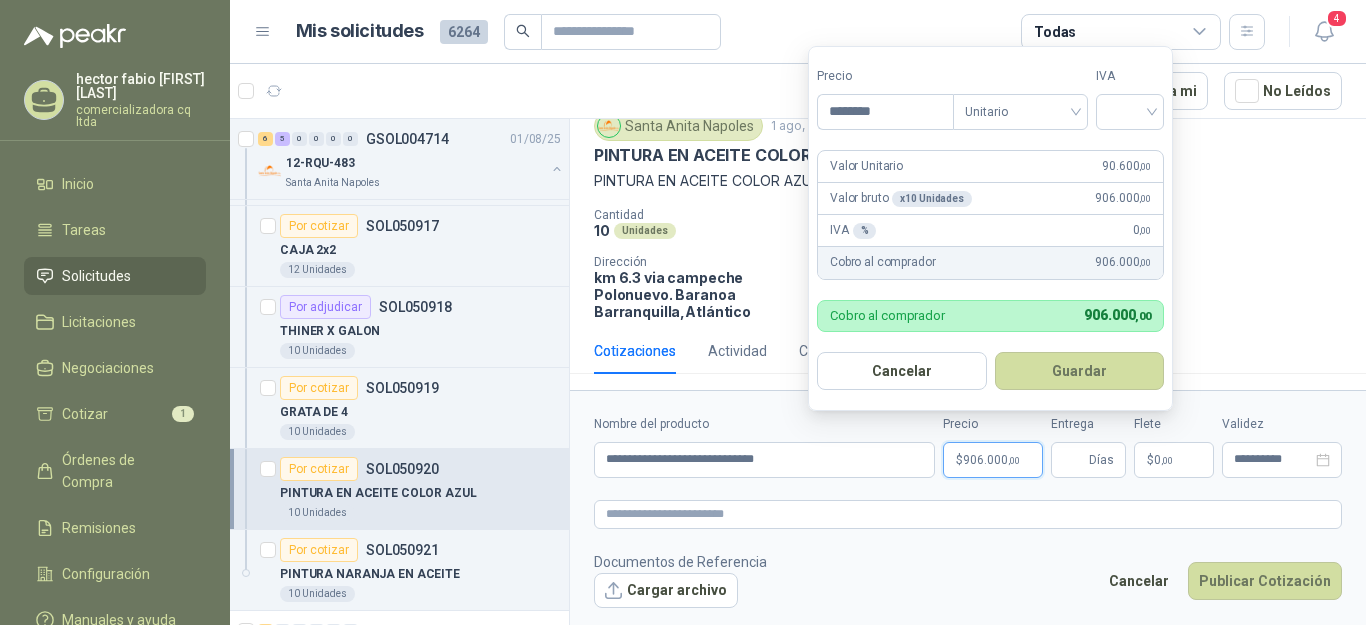 type on "********" 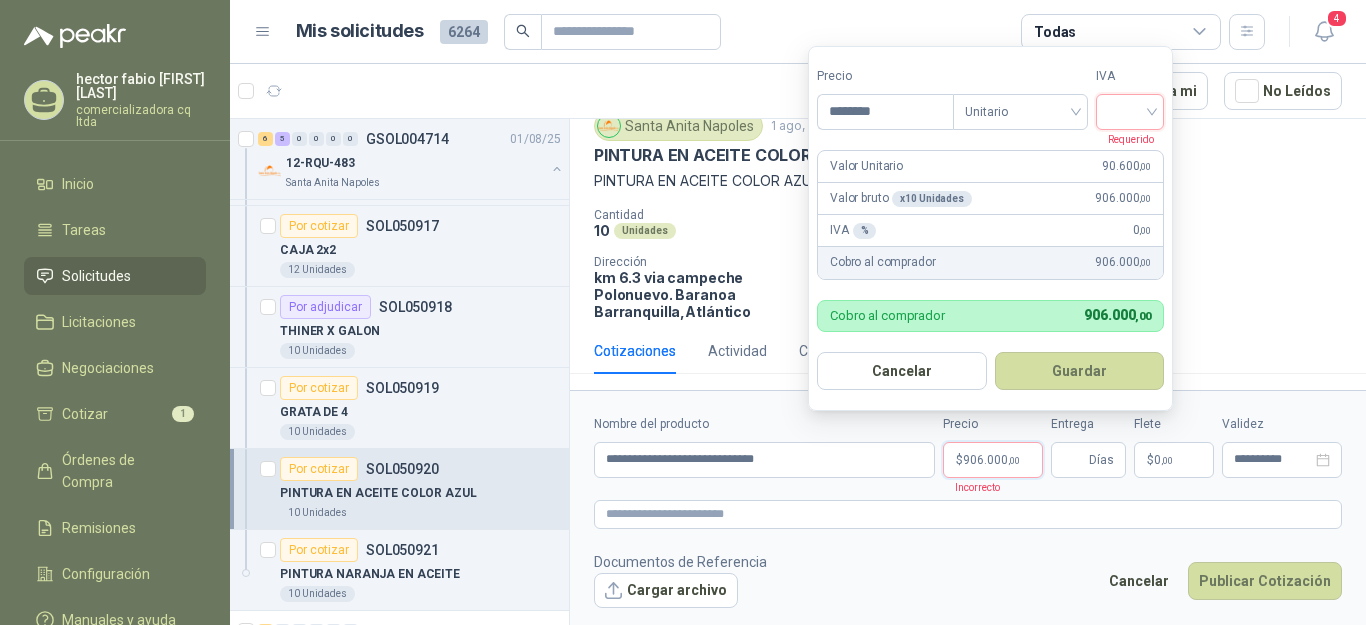 click at bounding box center (1130, 110) 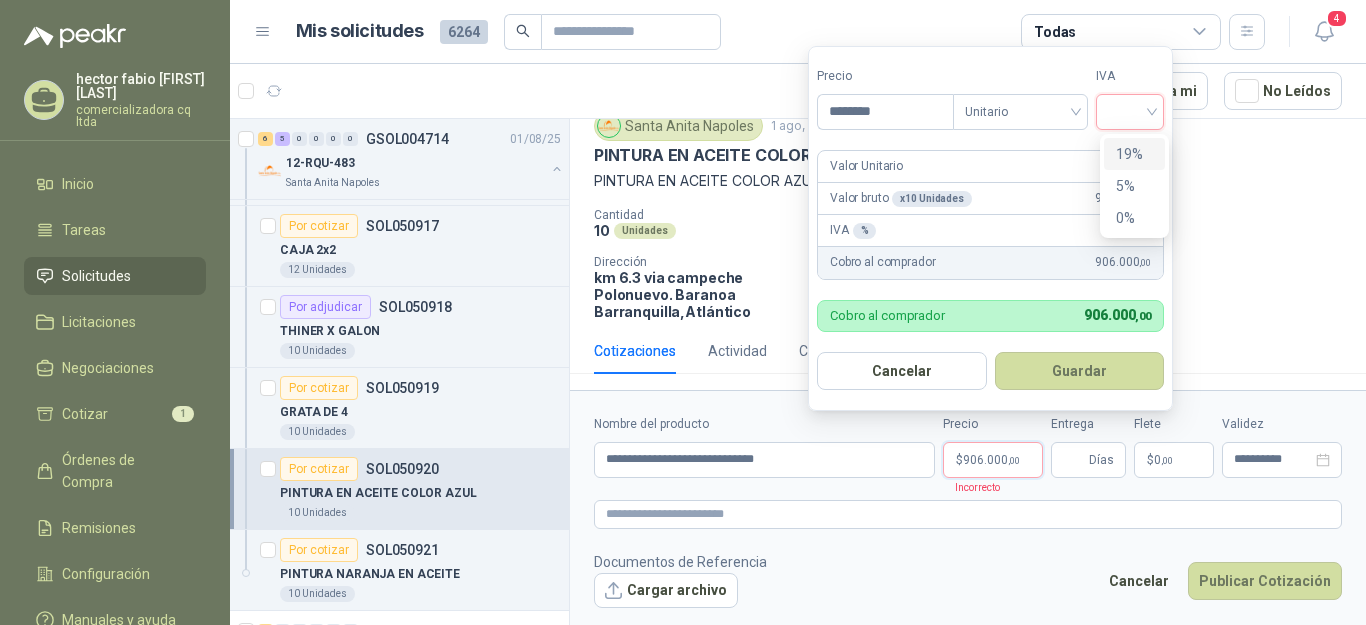 click on "19%" at bounding box center [1134, 154] 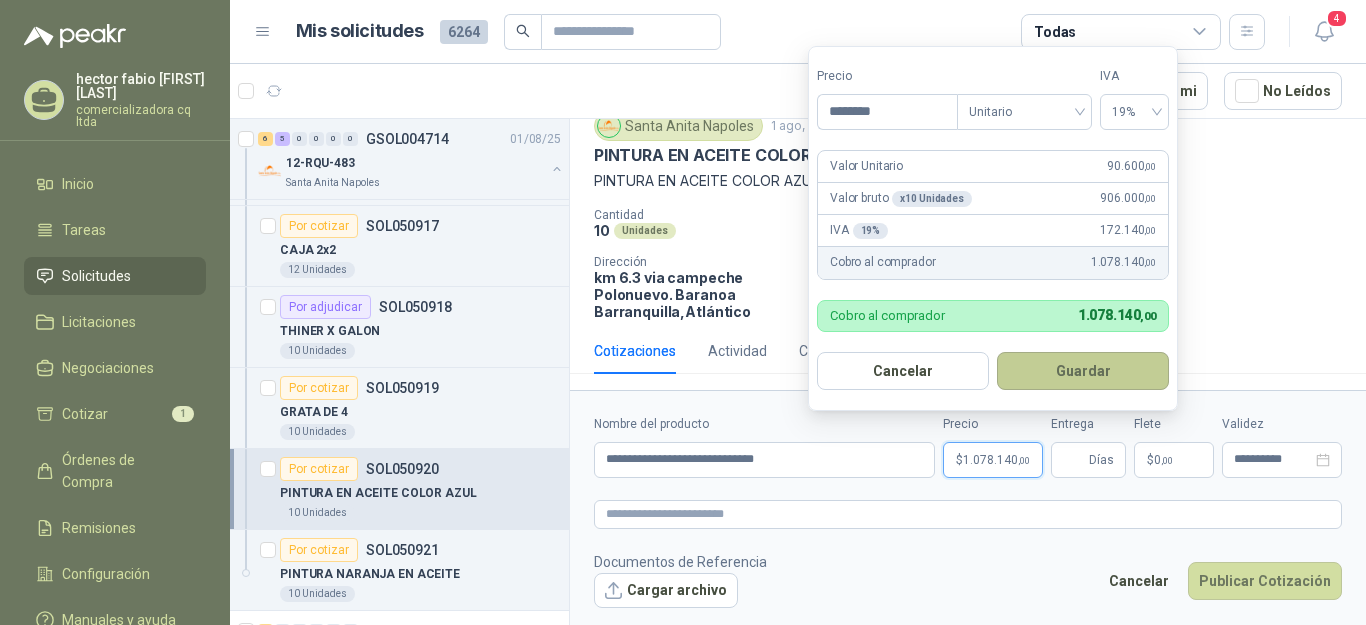 click on "Guardar" at bounding box center (1083, 371) 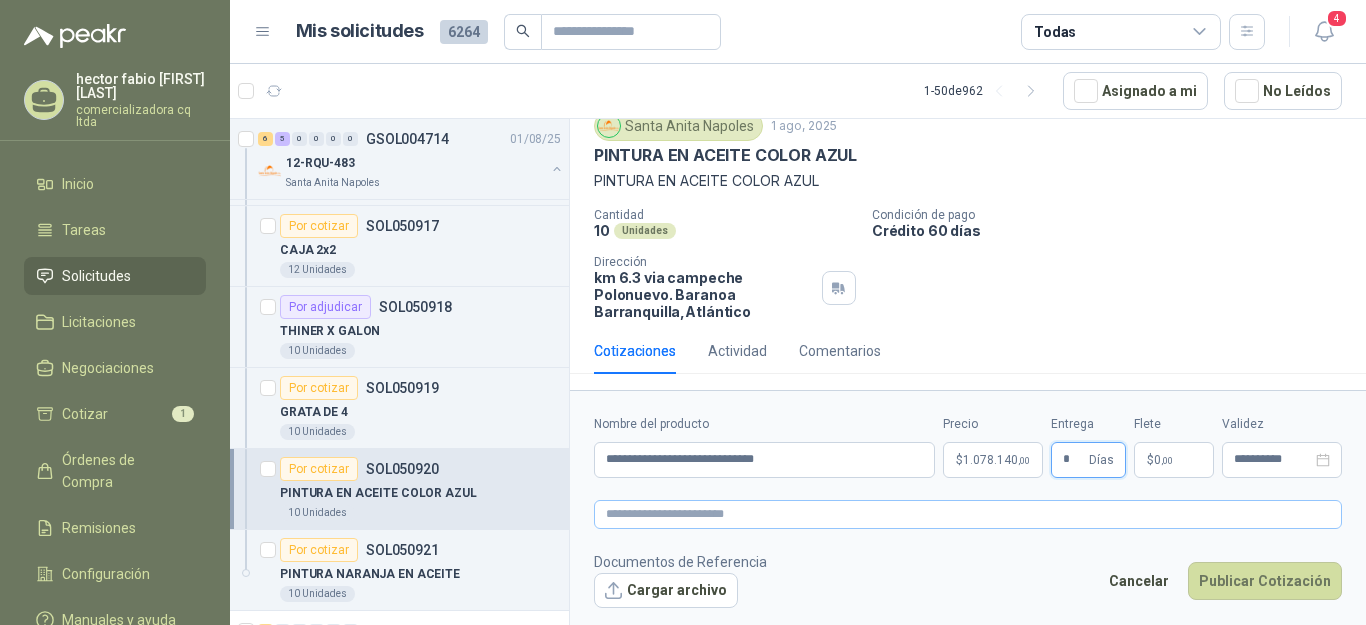 type on "*" 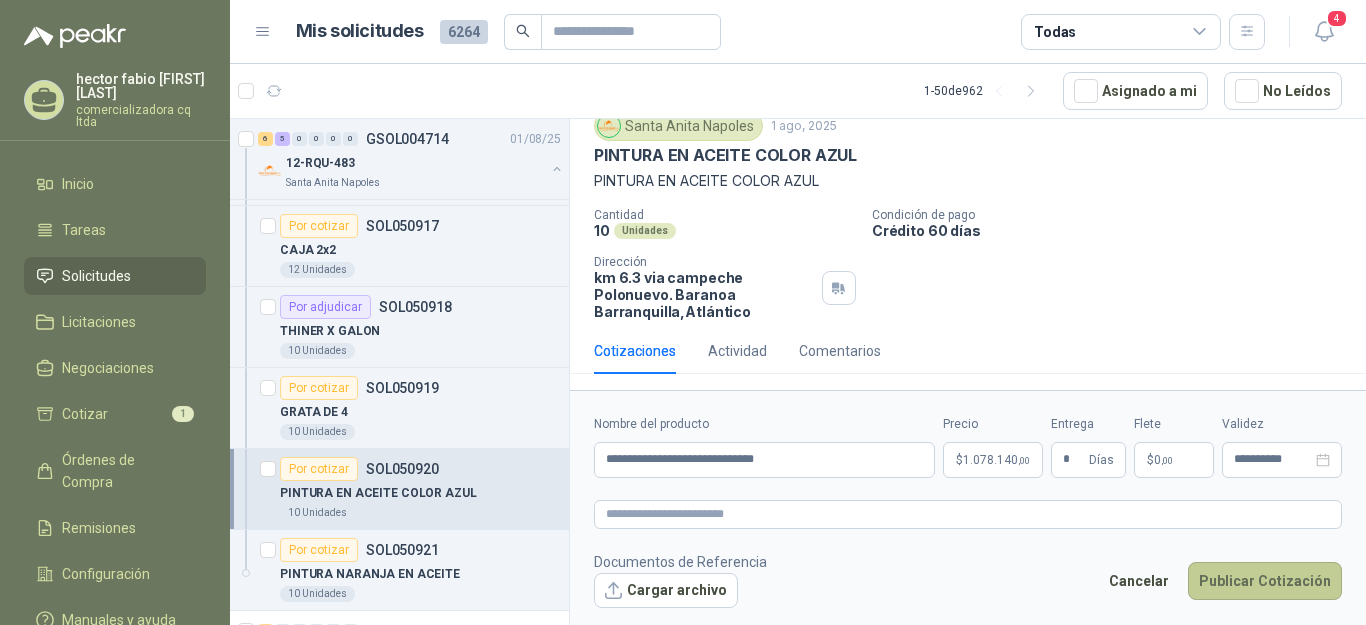 click on "Publicar Cotización" at bounding box center (1265, 581) 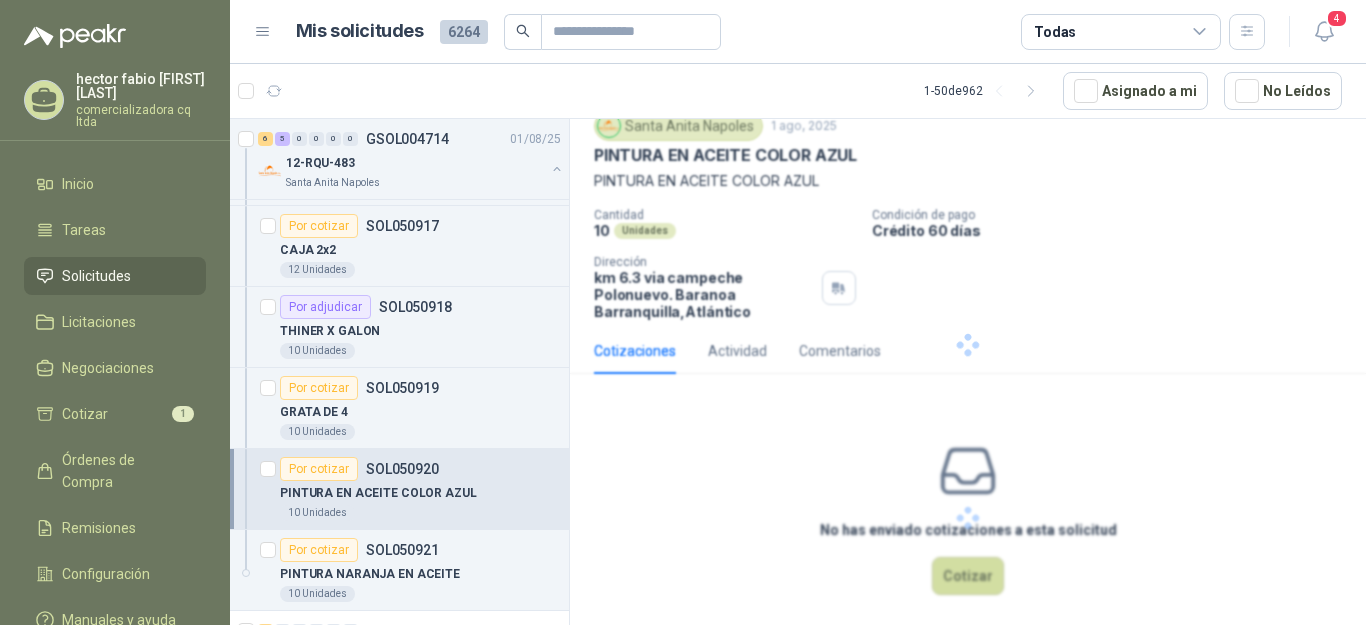 scroll, scrollTop: 0, scrollLeft: 0, axis: both 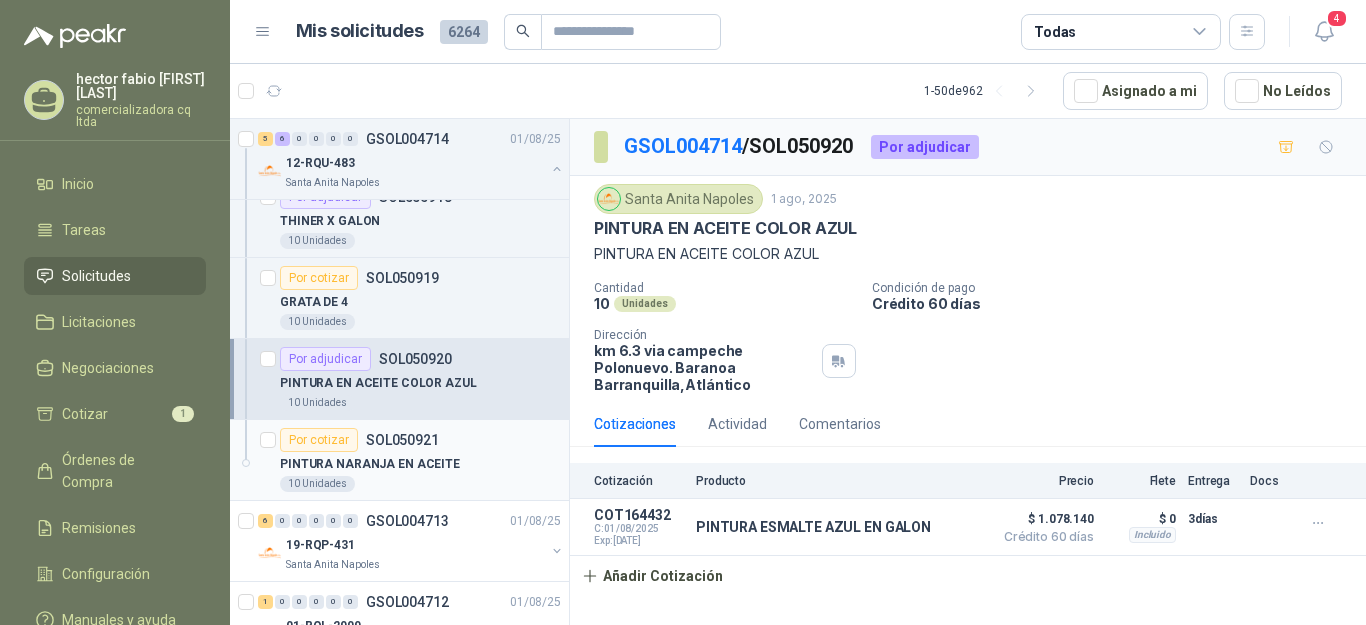 click on "PINTURA NARANJA EN ACEITE" at bounding box center (370, 464) 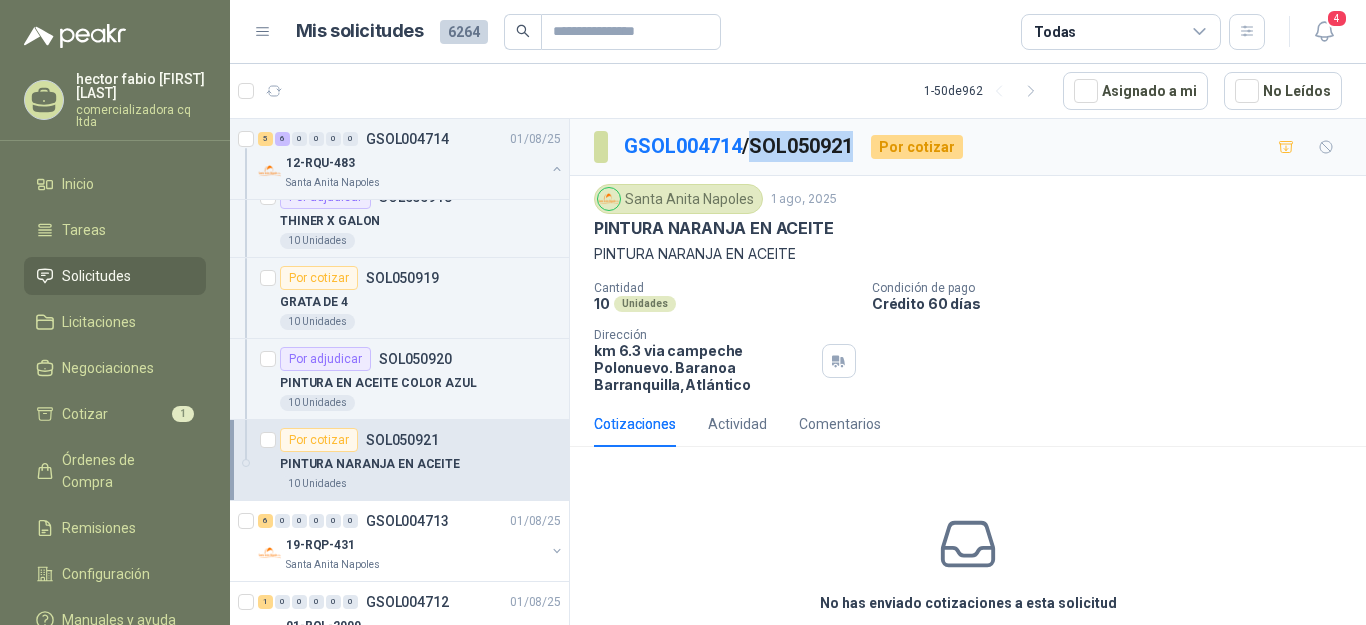 drag, startPoint x: 762, startPoint y: 142, endPoint x: 871, endPoint y: 141, distance: 109.004585 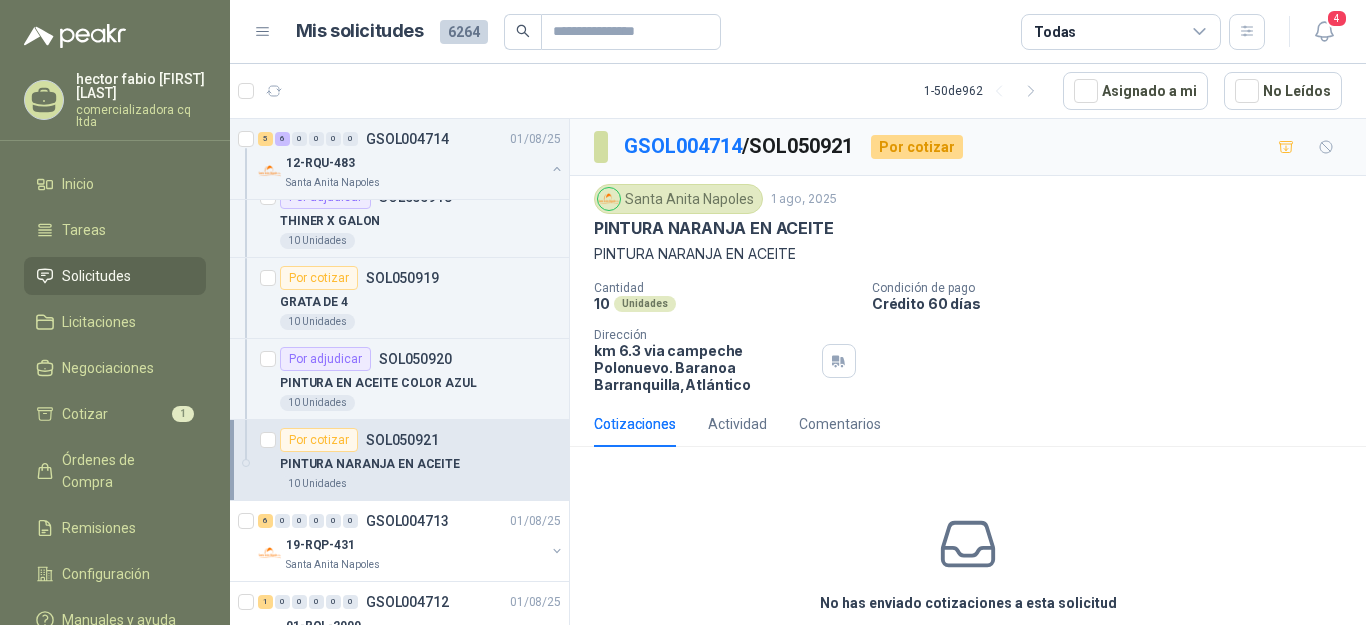 click on "[CITY] [STATE] [DATE]" at bounding box center (968, 199) 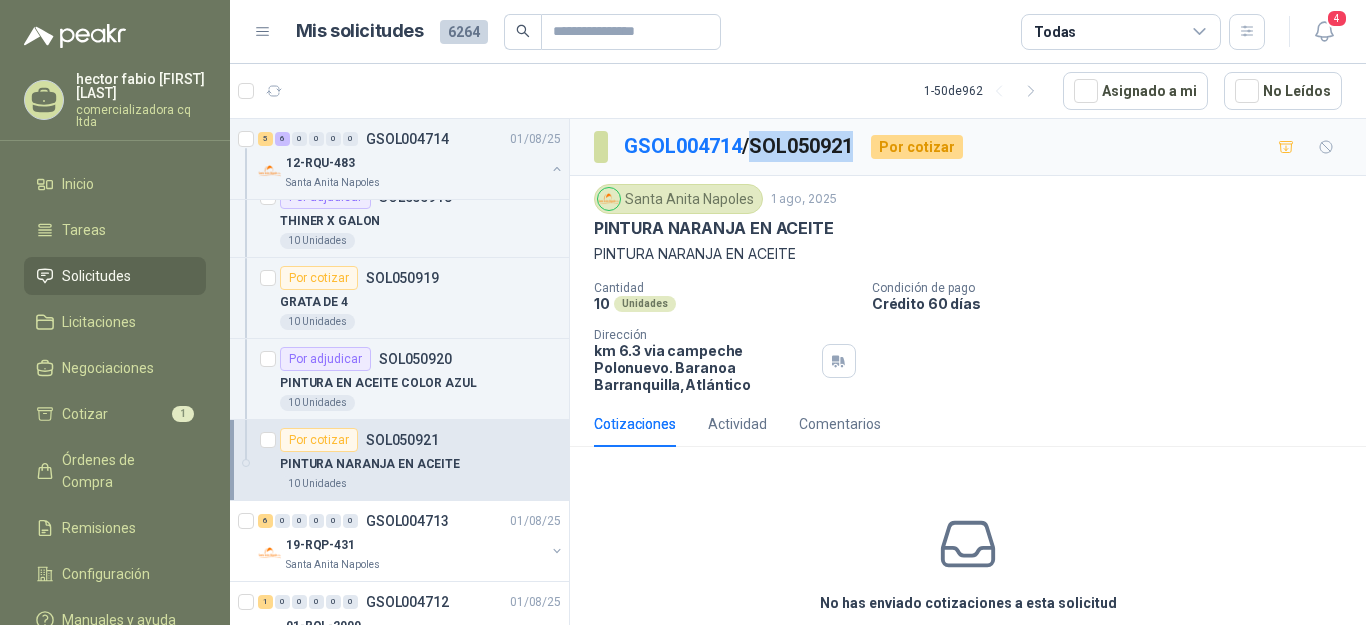 drag, startPoint x: 760, startPoint y: 141, endPoint x: 864, endPoint y: 142, distance: 104.00481 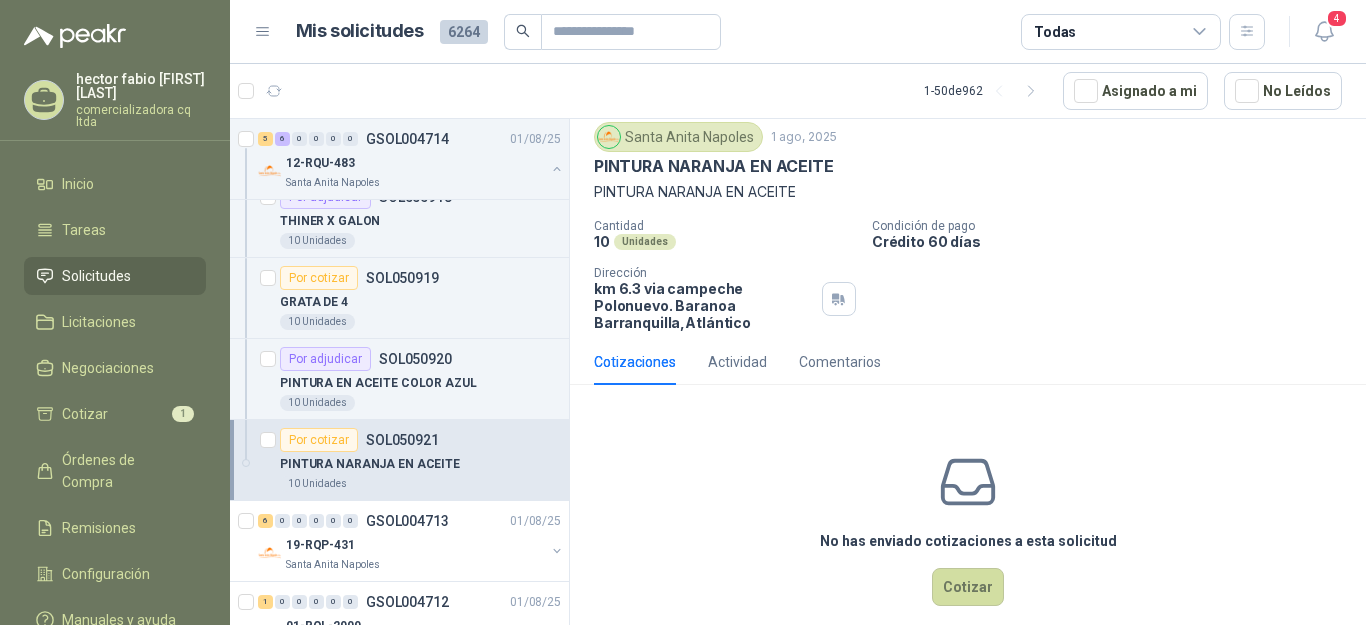 scroll, scrollTop: 58, scrollLeft: 0, axis: vertical 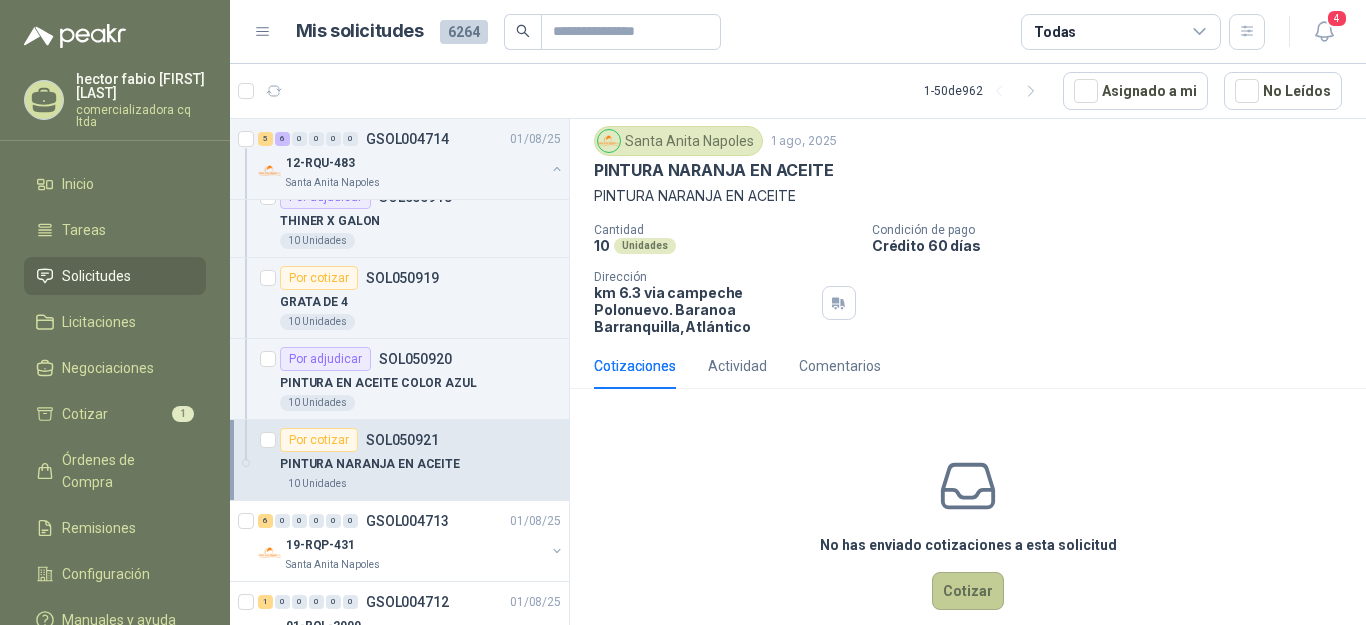 click on "Cotizar" at bounding box center (968, 591) 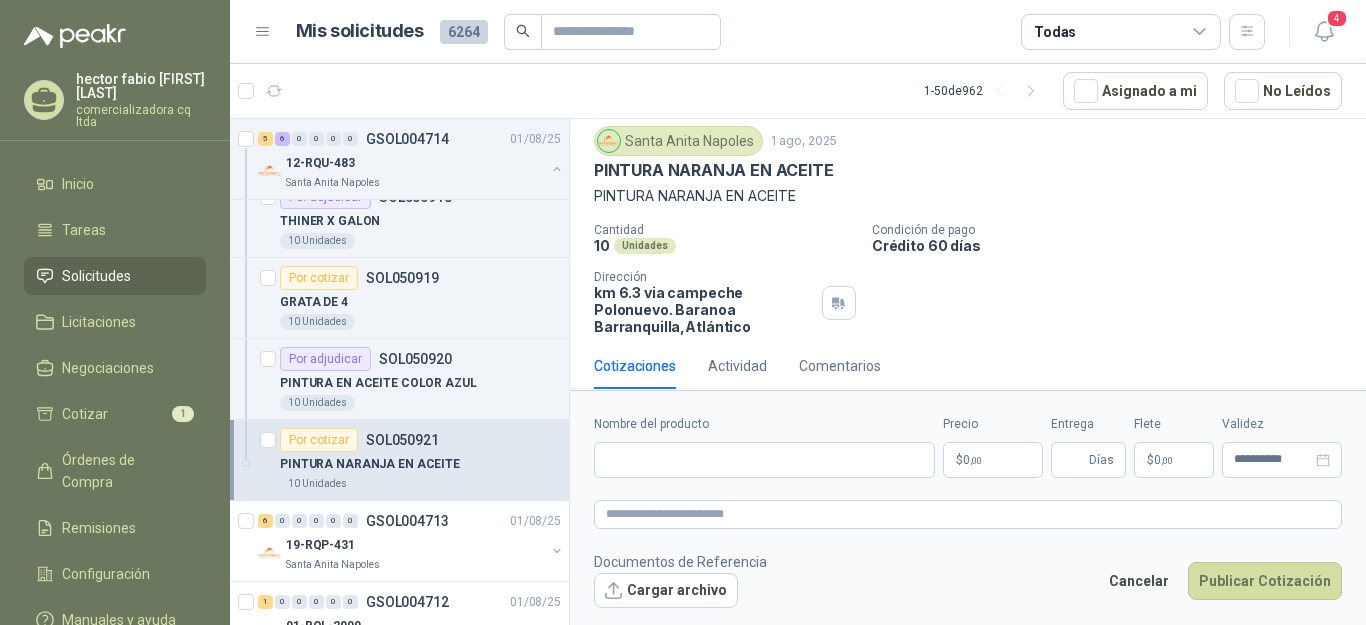 type 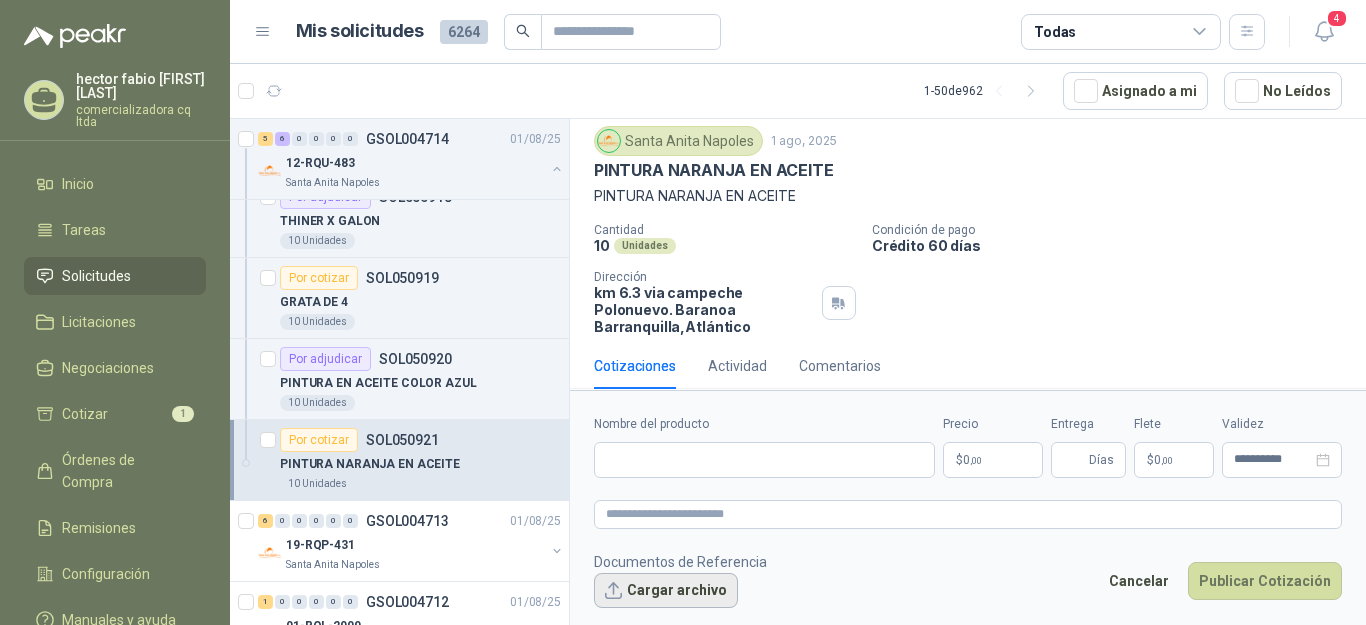 click on "Cargar archivo" at bounding box center (666, 591) 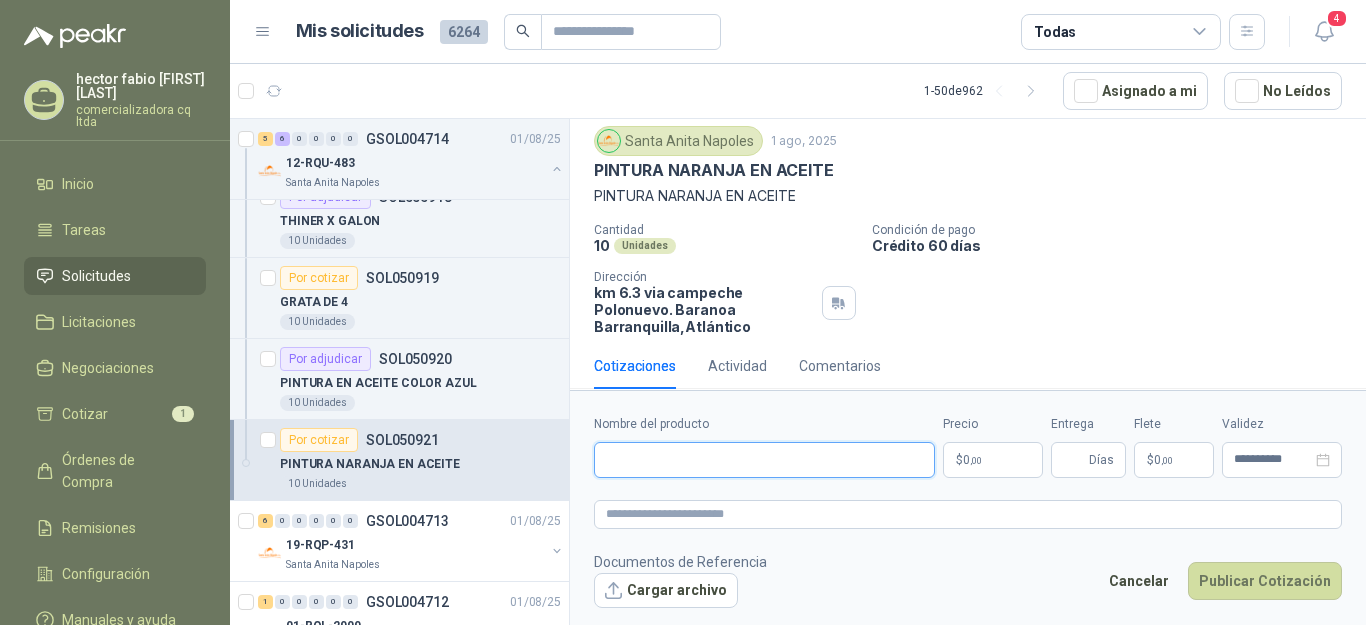 click on "Nombre del producto" at bounding box center [764, 460] 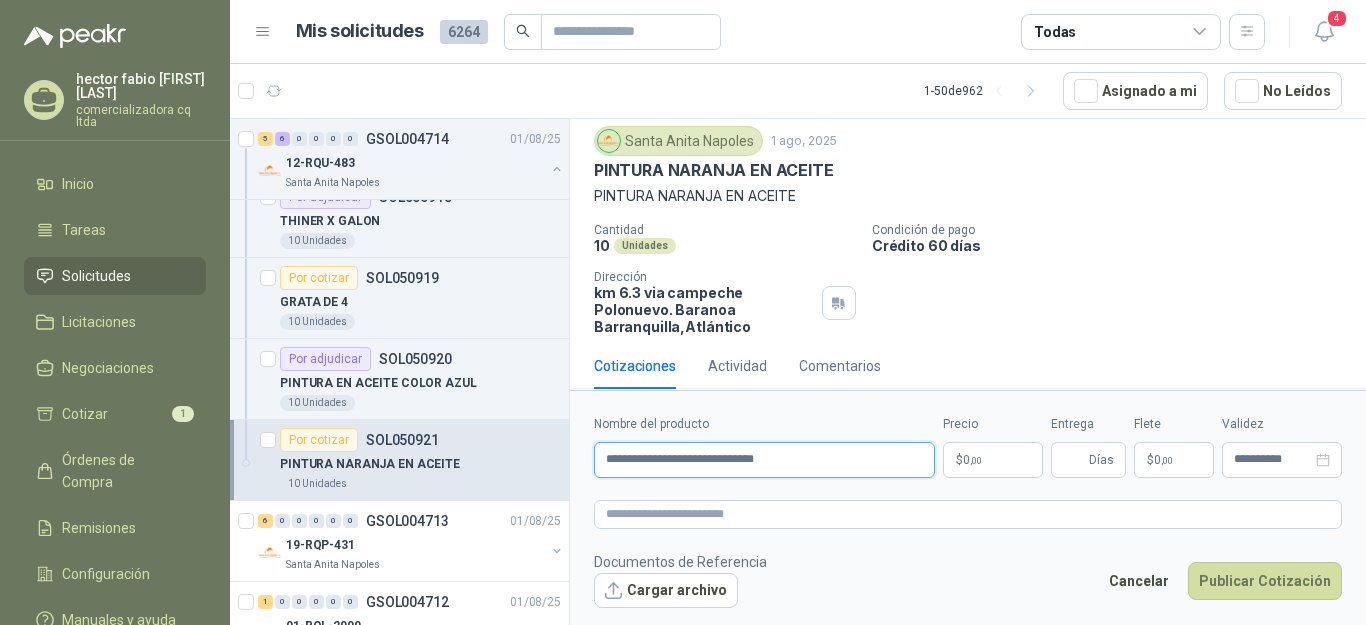 click on "**********" at bounding box center [764, 460] 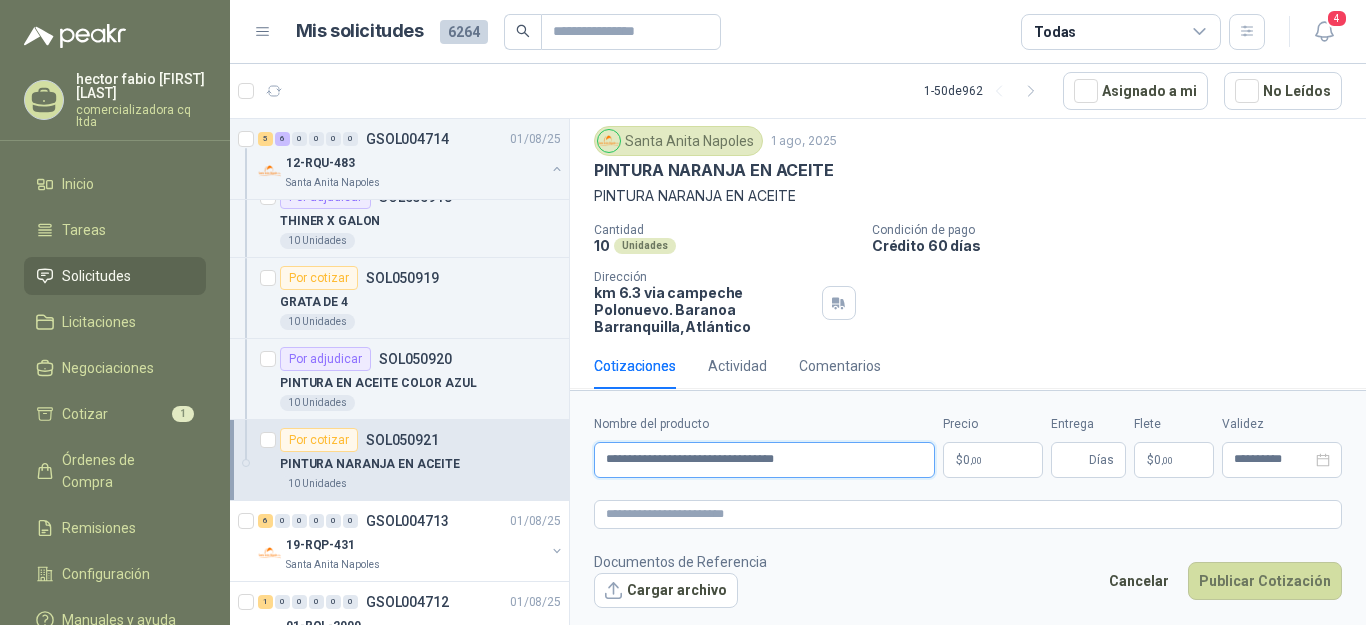 type on "**********" 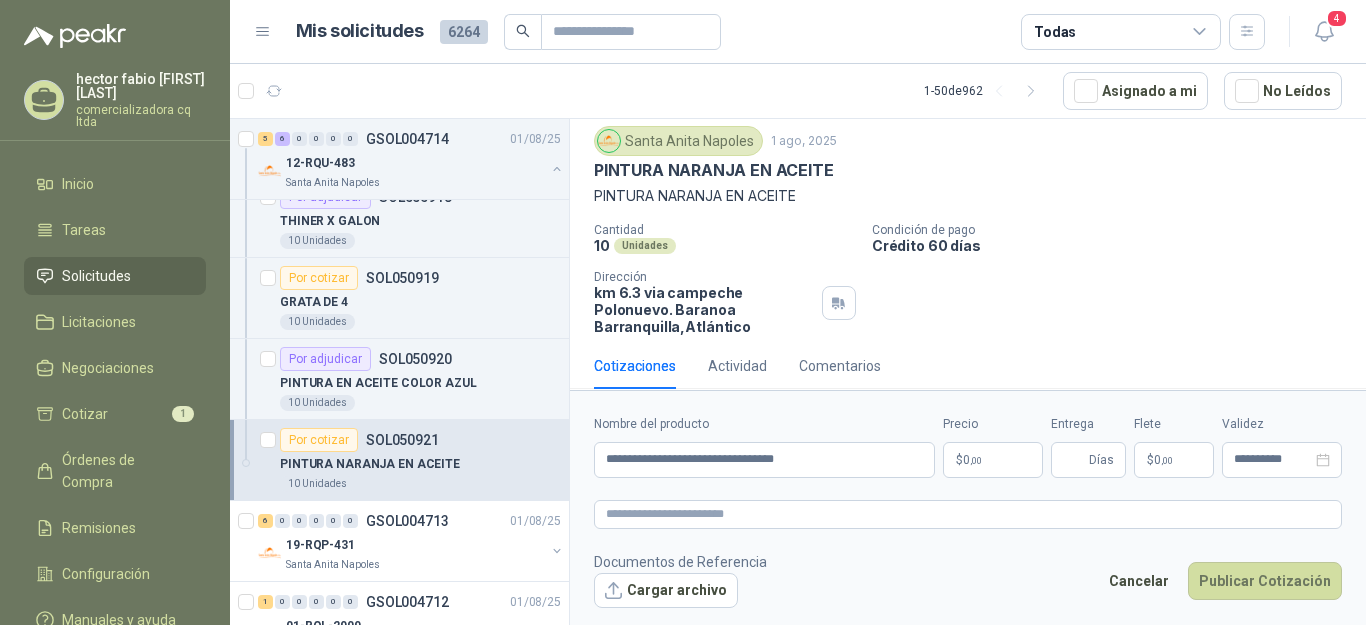 click on "$  0 ,00" at bounding box center (993, 460) 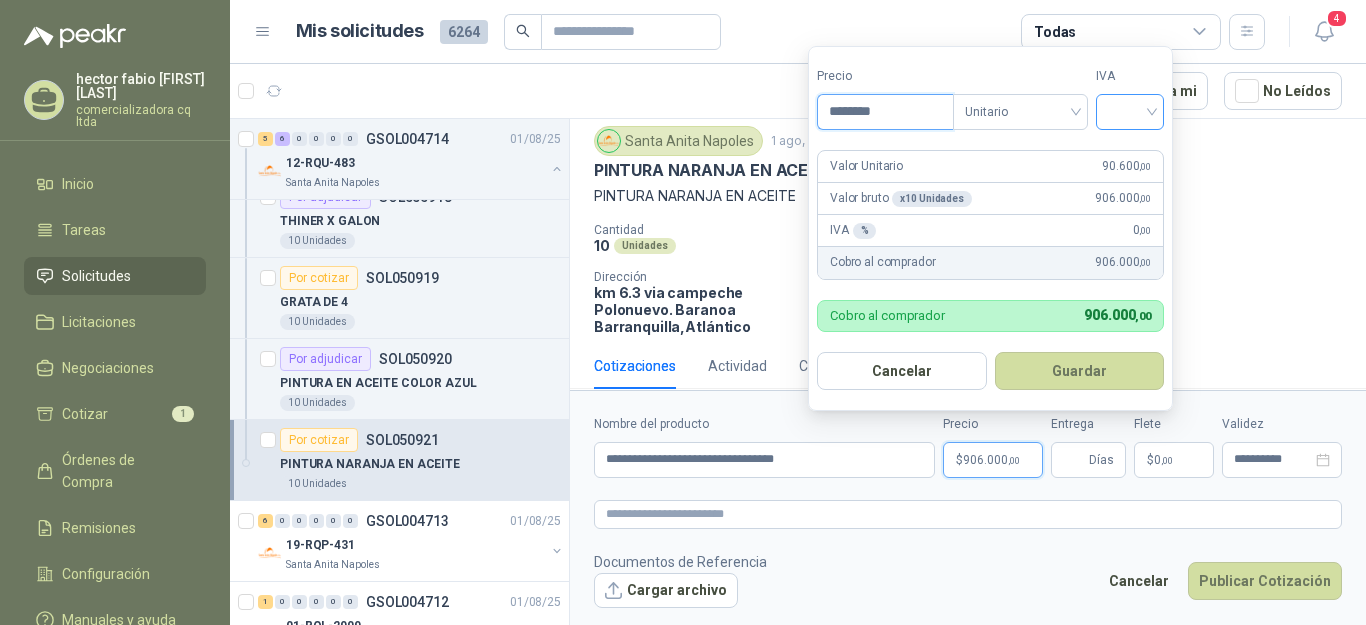 click at bounding box center [1130, 112] 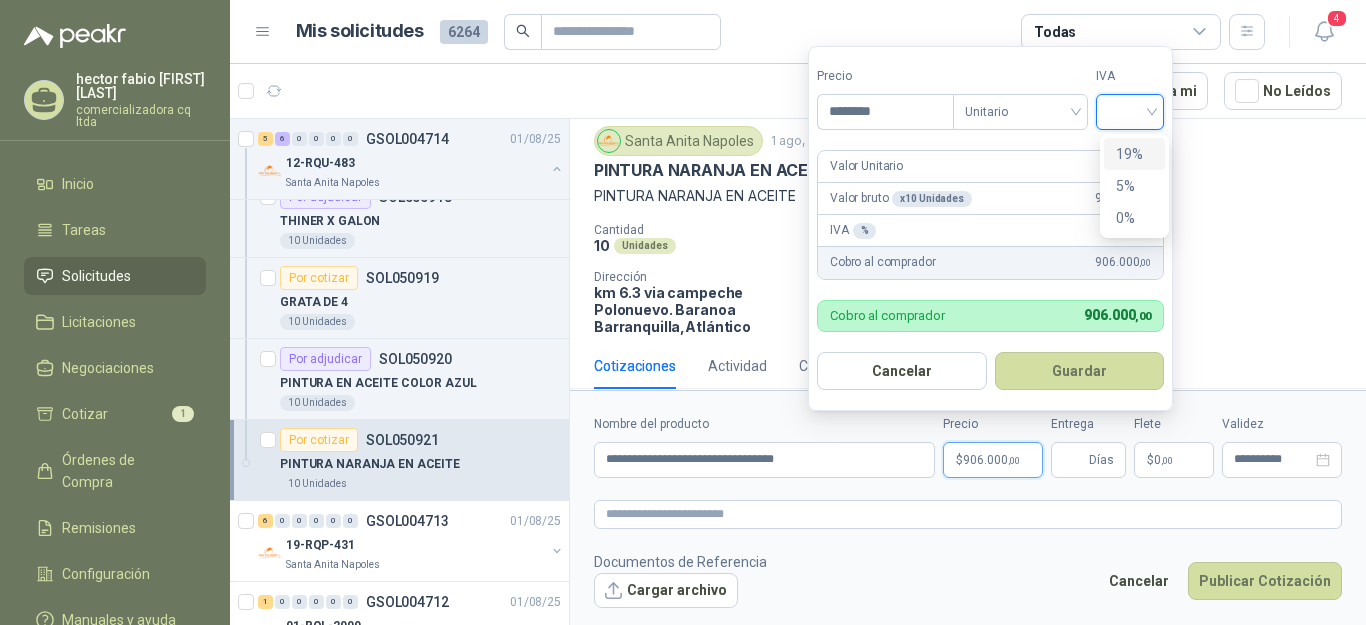 click on "19%" at bounding box center [1134, 154] 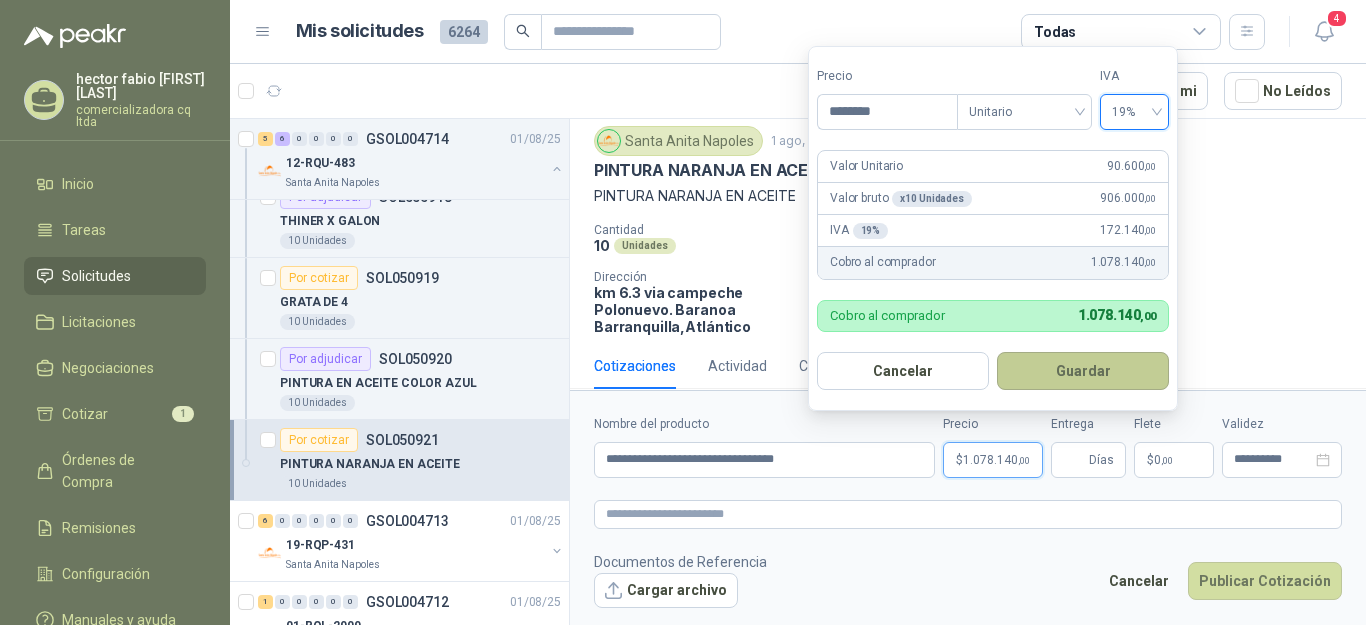 click on "Guardar" at bounding box center [1083, 371] 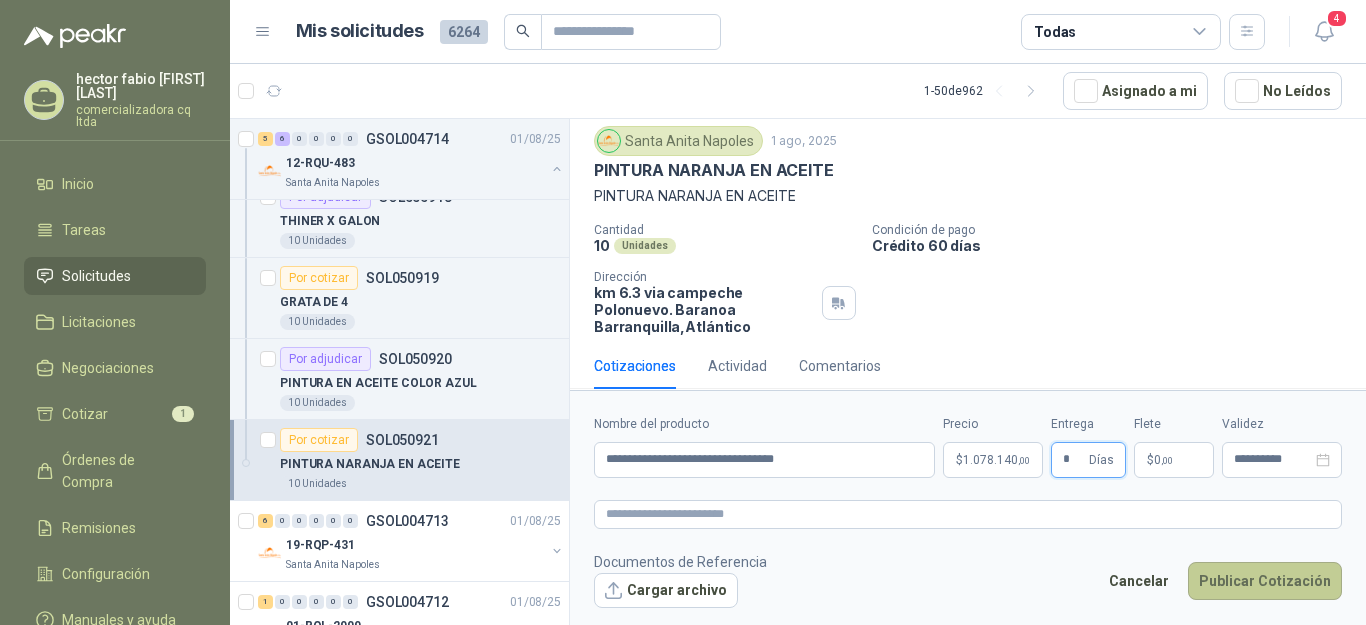 type on "*" 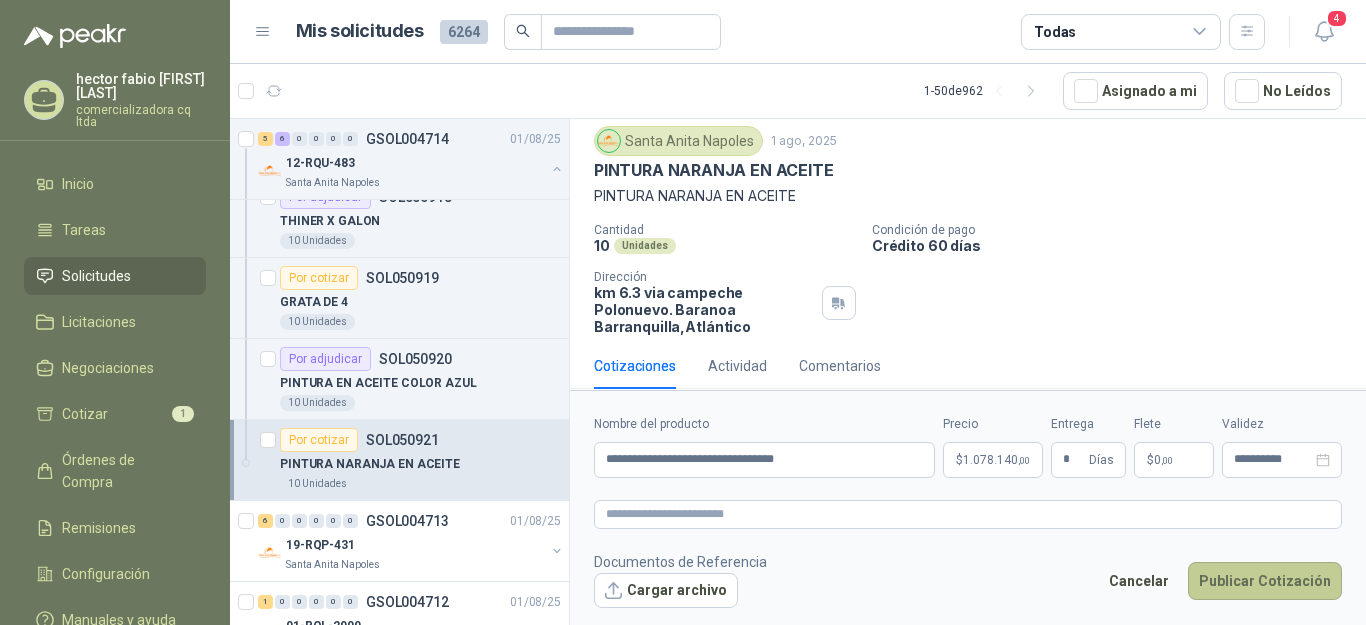 click on "Publicar Cotización" at bounding box center (1265, 581) 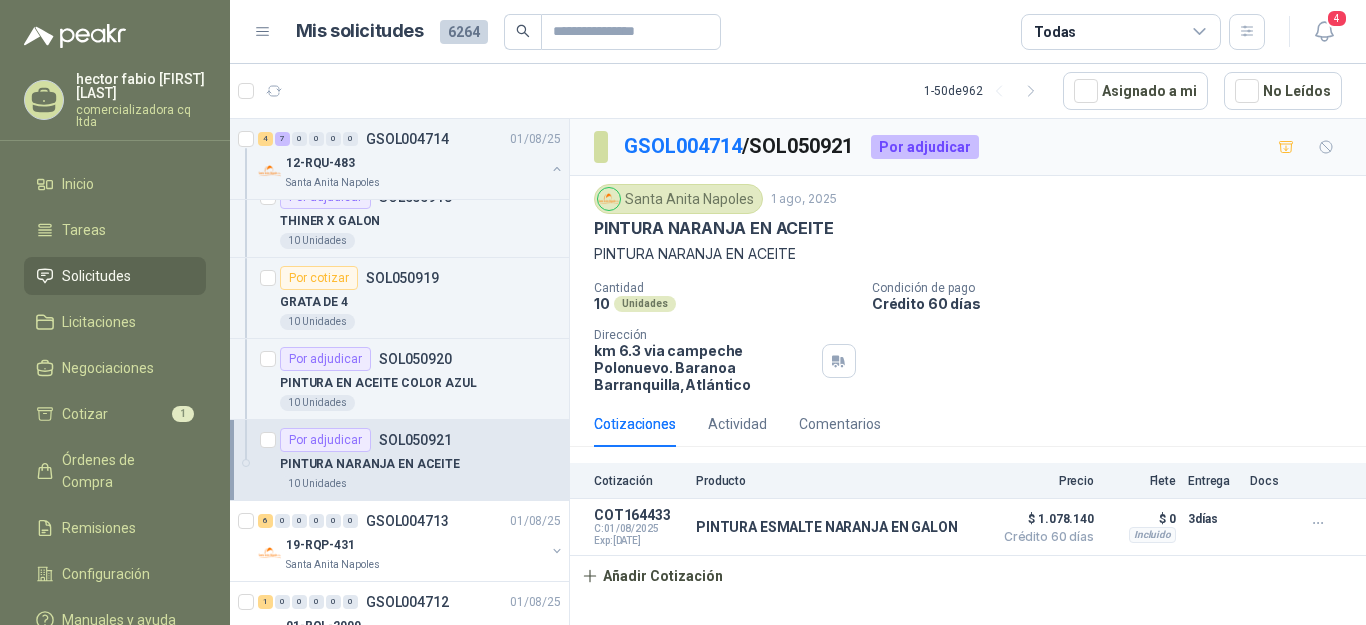 scroll, scrollTop: 0, scrollLeft: 0, axis: both 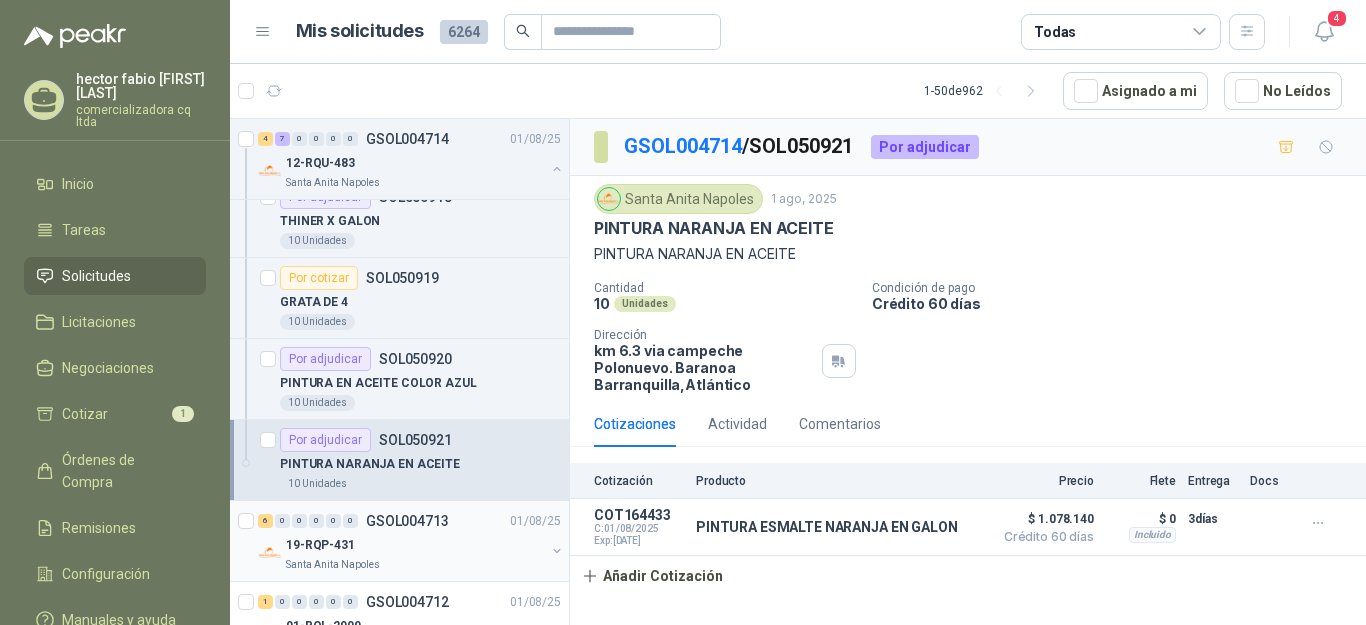 click on "19-RQP-431" at bounding box center (320, 545) 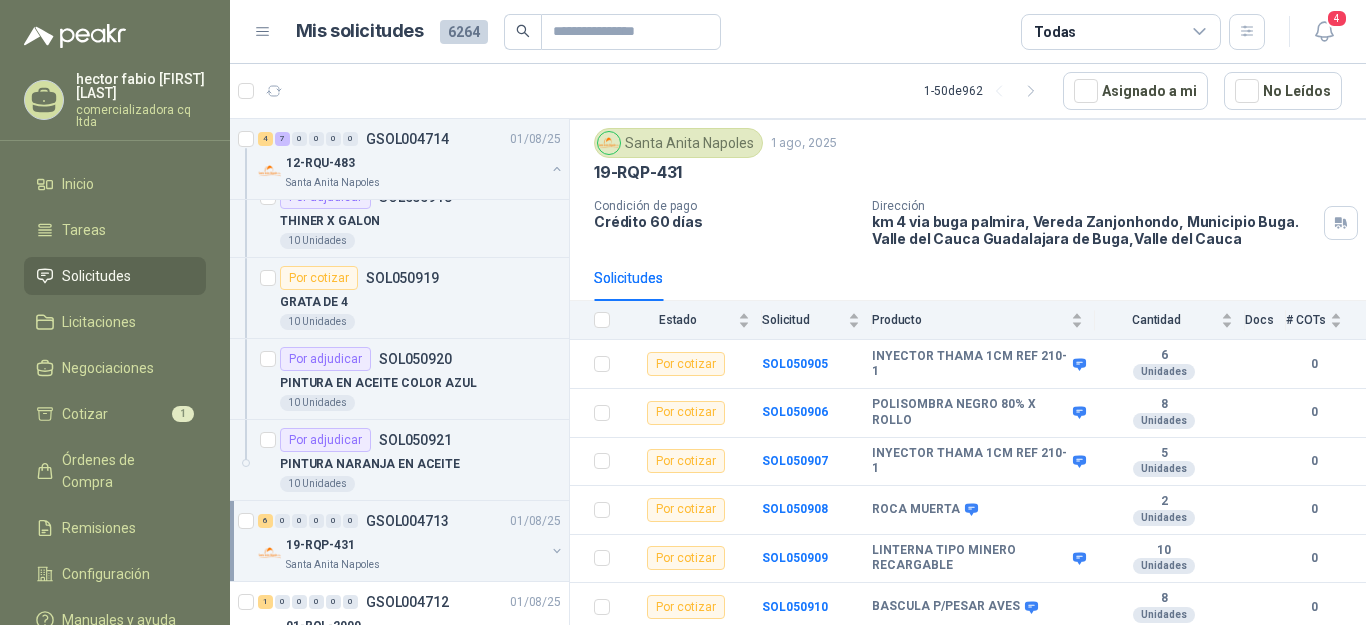 scroll, scrollTop: 0, scrollLeft: 0, axis: both 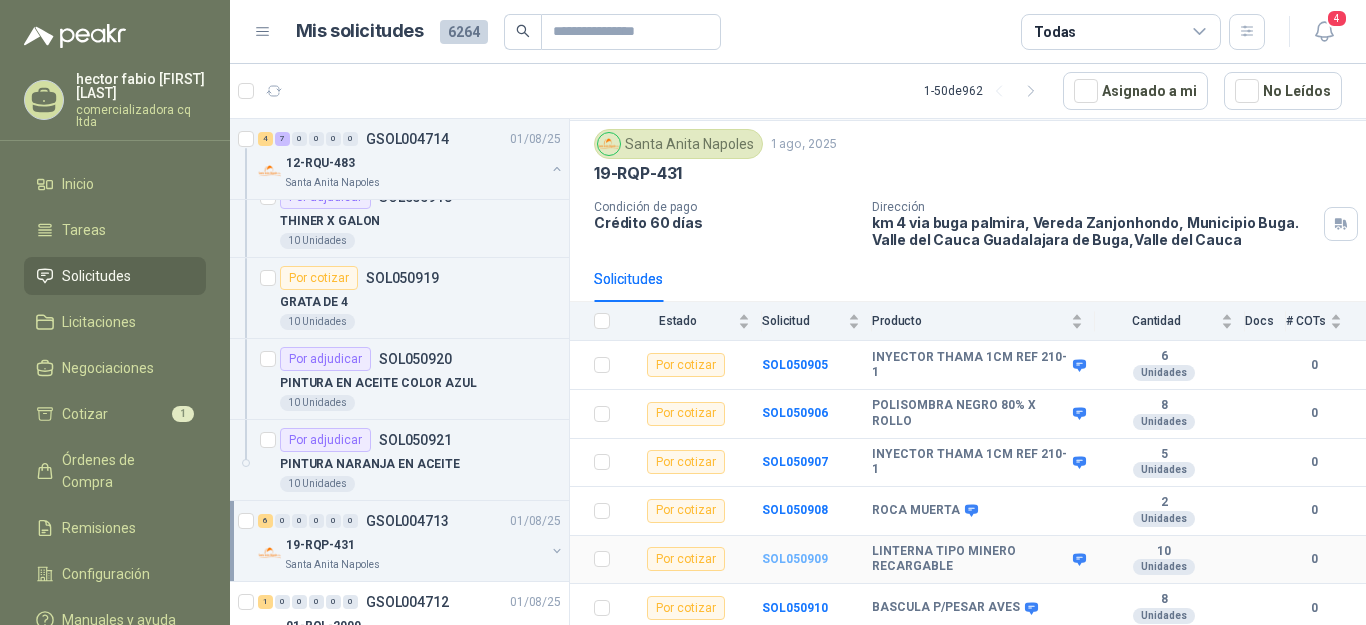 click on "SOL050909" at bounding box center (795, 559) 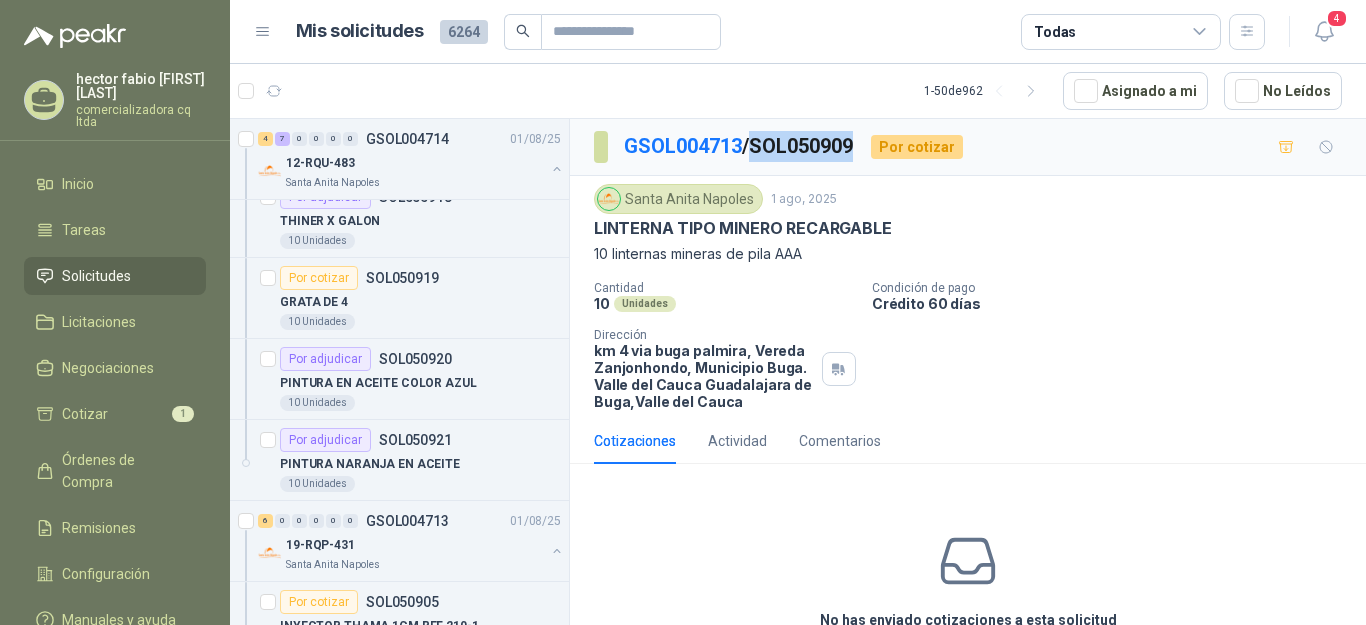 drag, startPoint x: 762, startPoint y: 146, endPoint x: 865, endPoint y: 150, distance: 103.077644 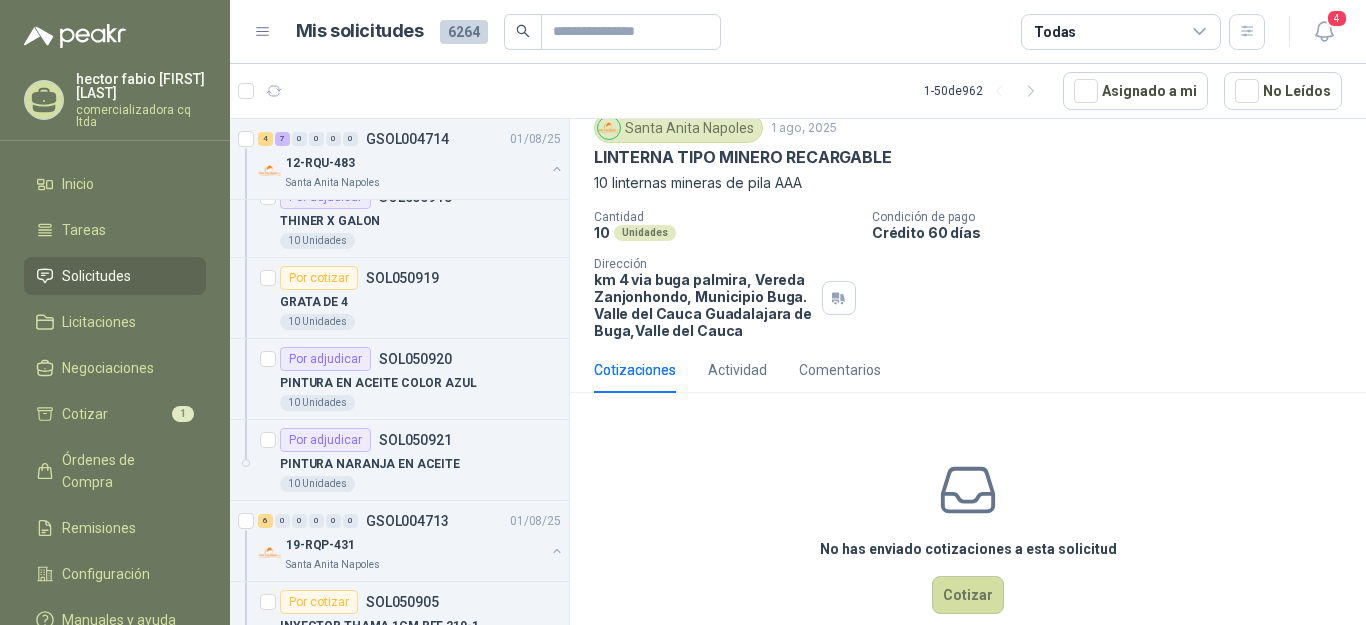scroll, scrollTop: 84, scrollLeft: 0, axis: vertical 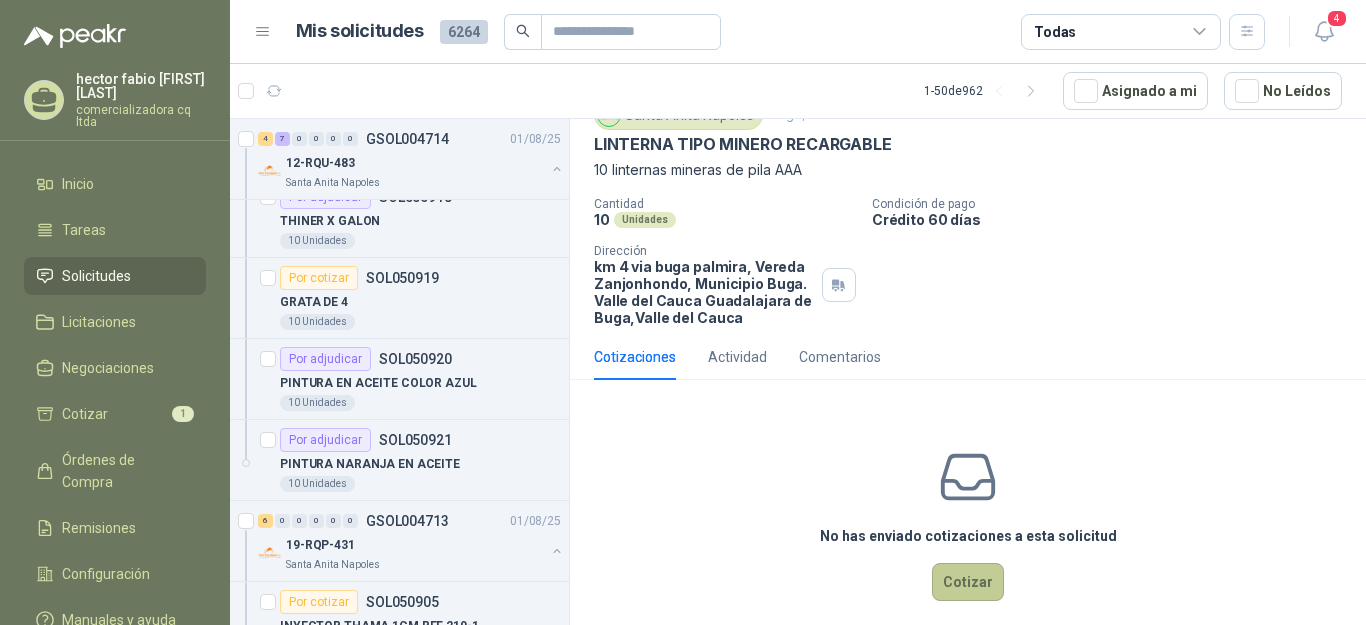click on "Cotizar" at bounding box center (968, 582) 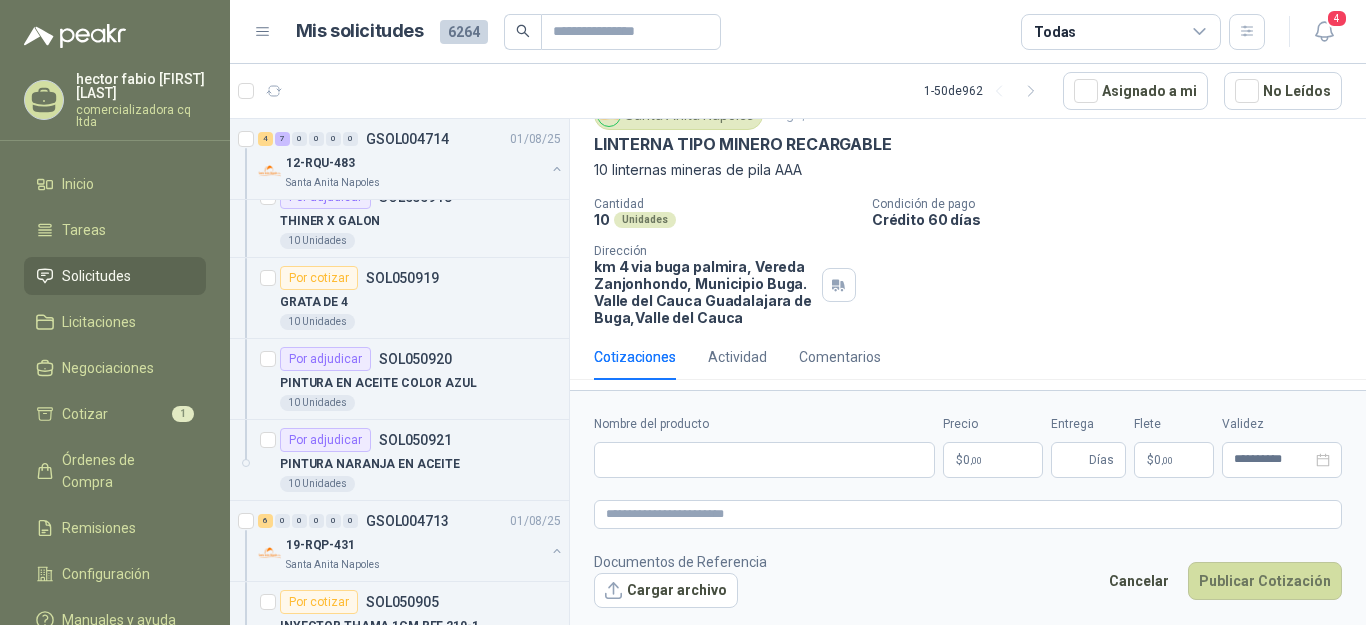 type 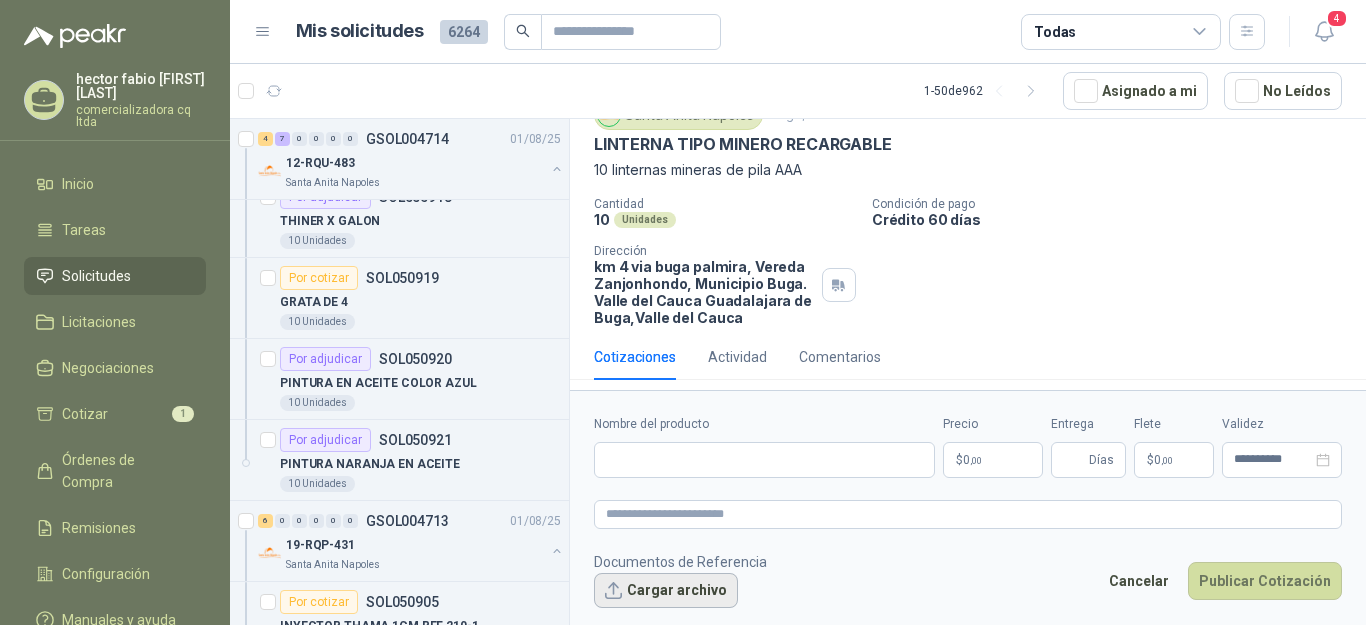 click on "Cargar archivo" at bounding box center (666, 591) 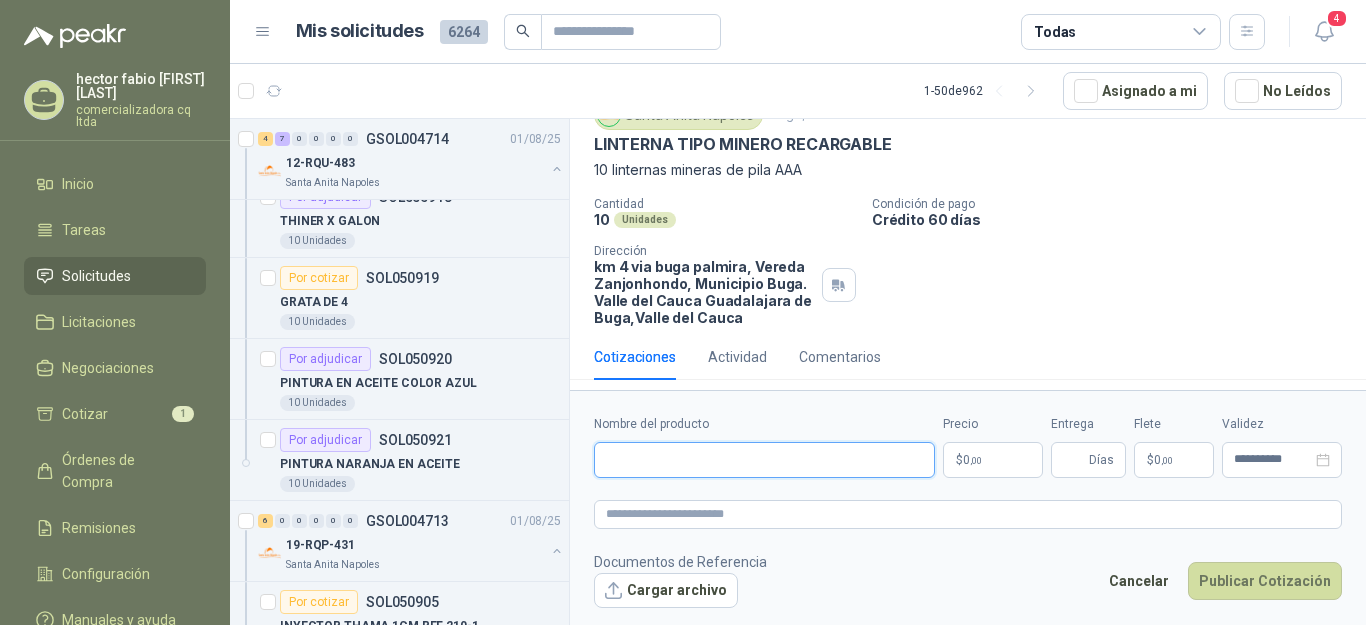 click on "Nombre del producto" at bounding box center [764, 460] 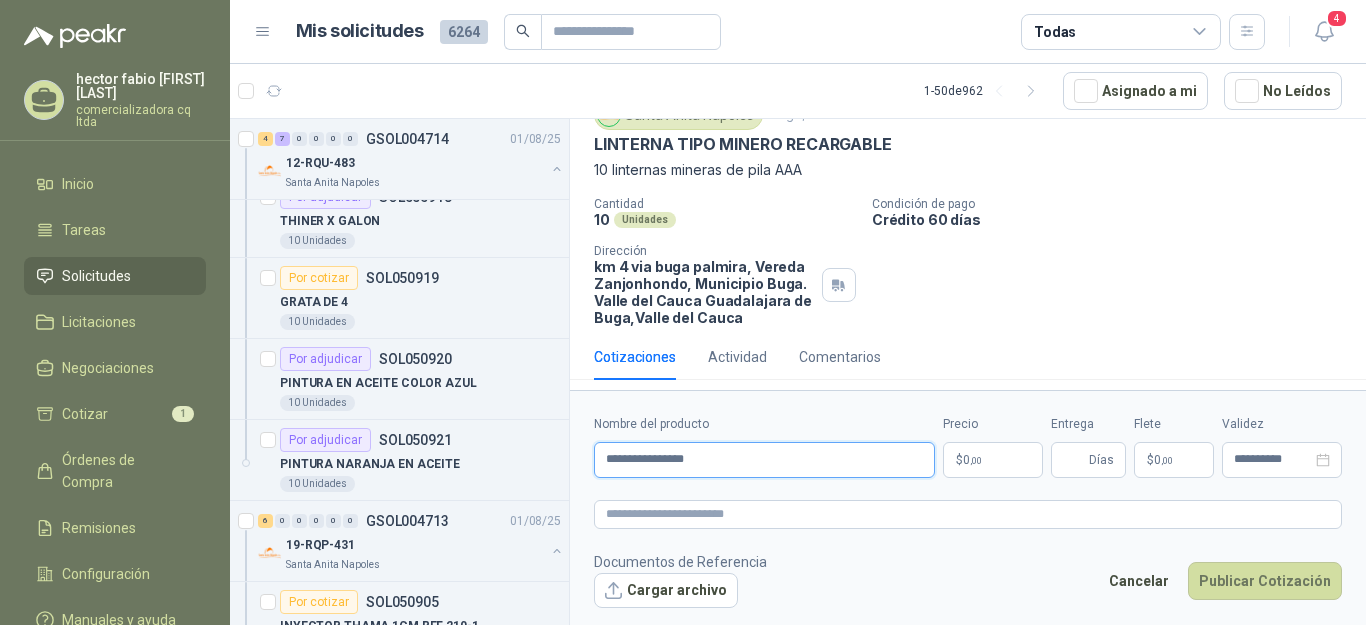 type on "**********" 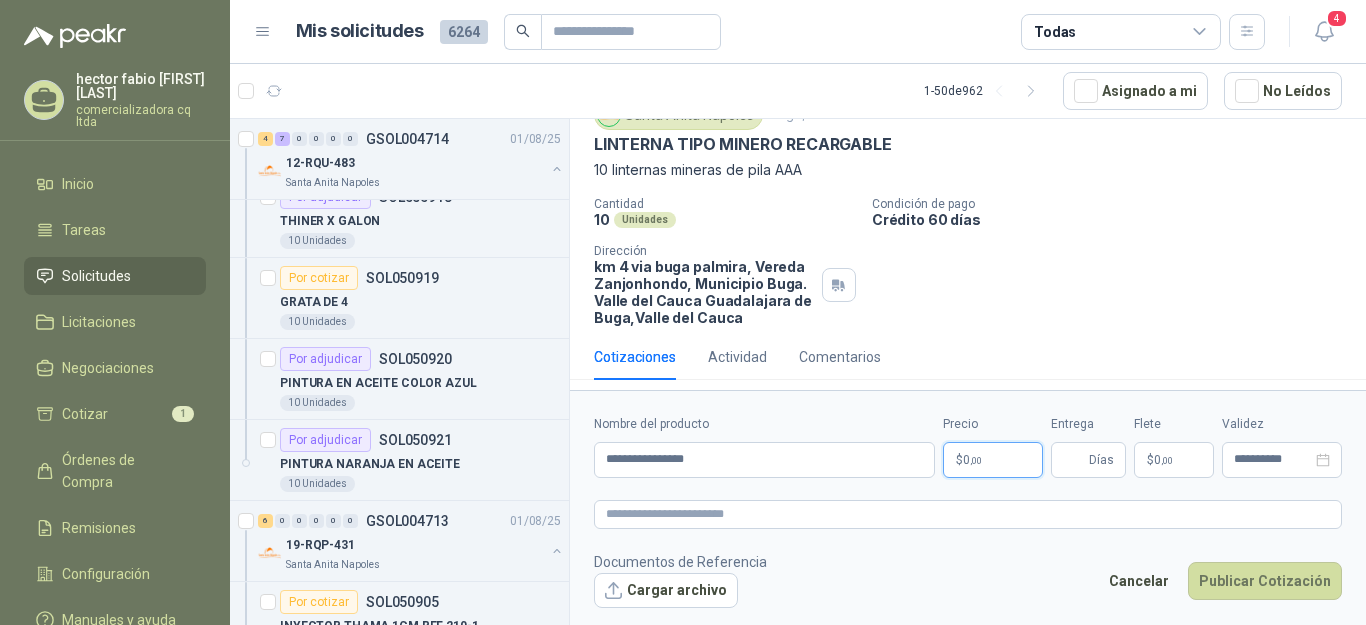 click on "$  0 ,00" at bounding box center (993, 460) 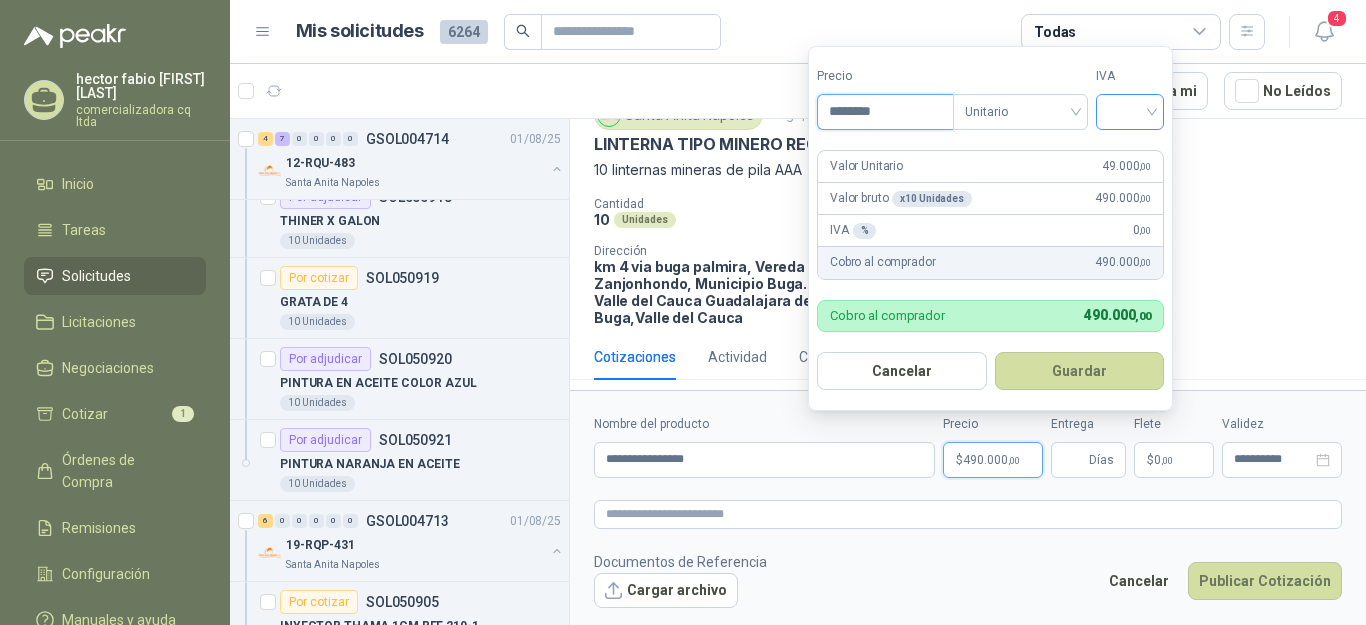 type on "********" 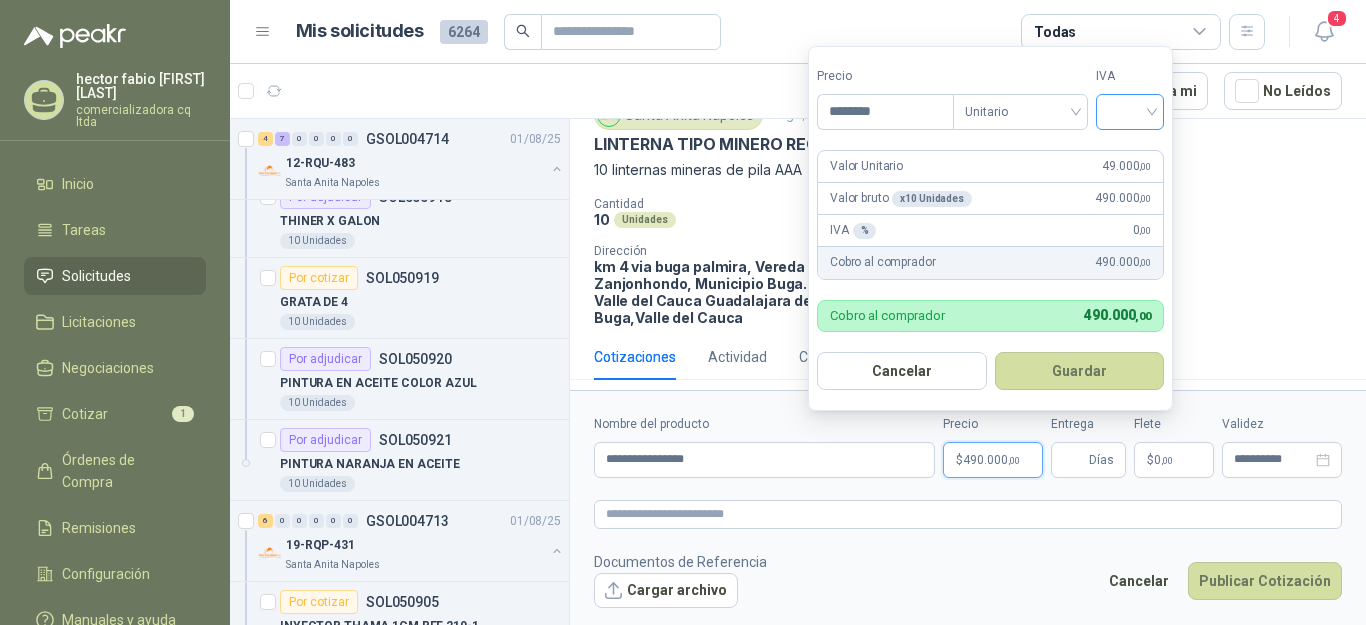 click at bounding box center (1130, 110) 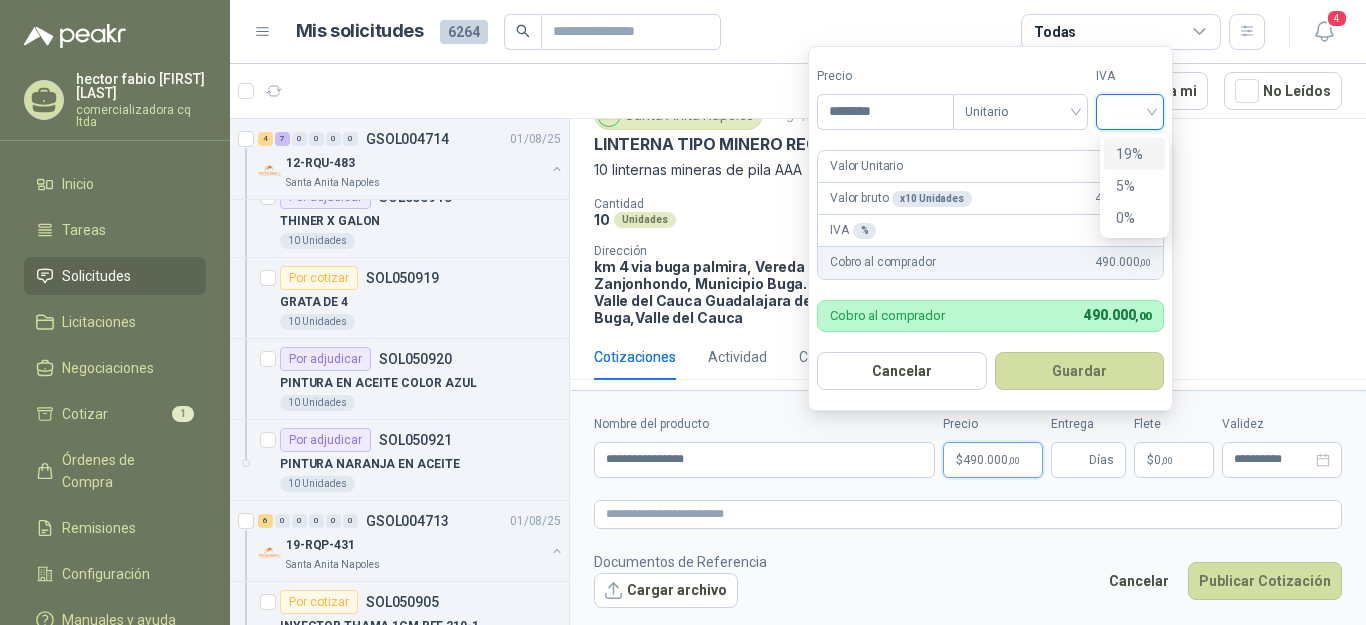 click on "19%" at bounding box center [1134, 154] 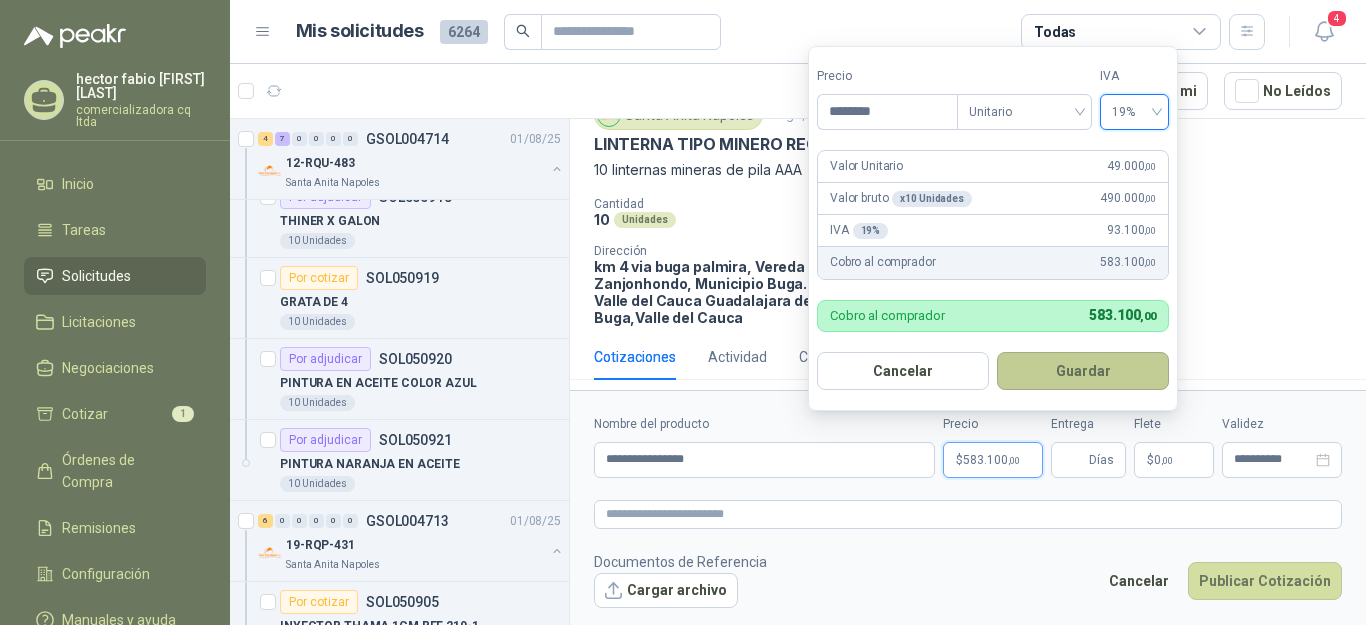 click on "Guardar" at bounding box center (1083, 371) 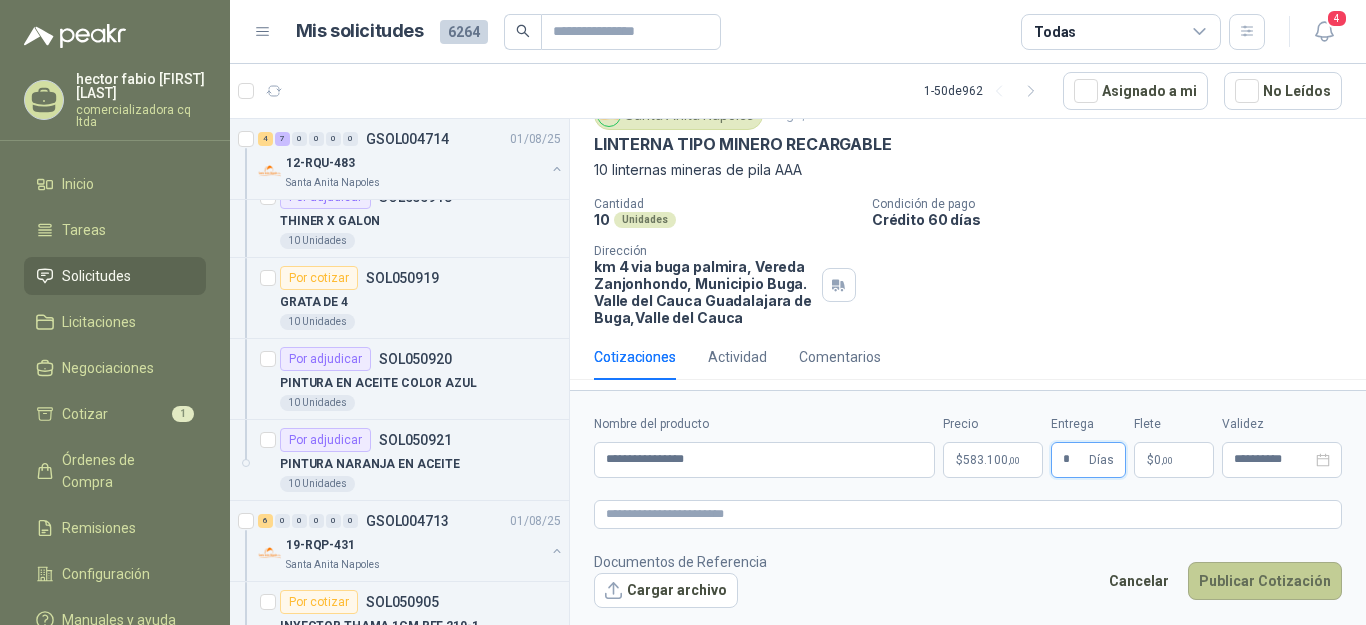 type on "*" 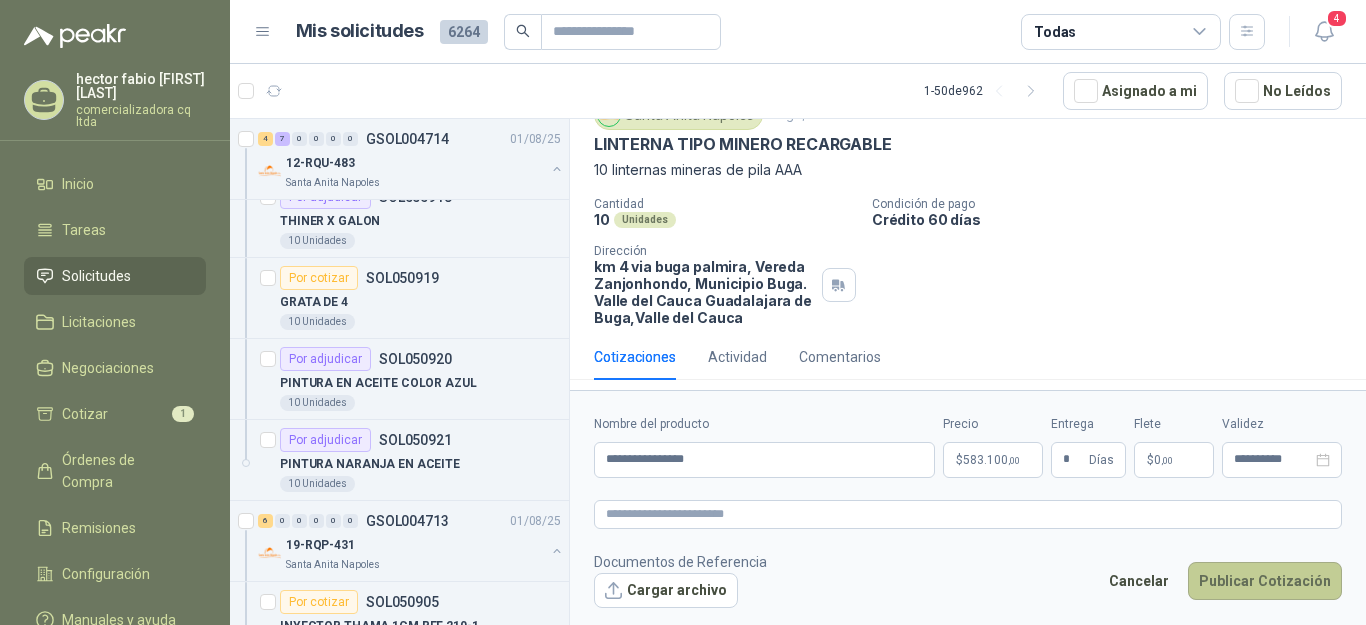 click on "Publicar Cotización" at bounding box center [1265, 581] 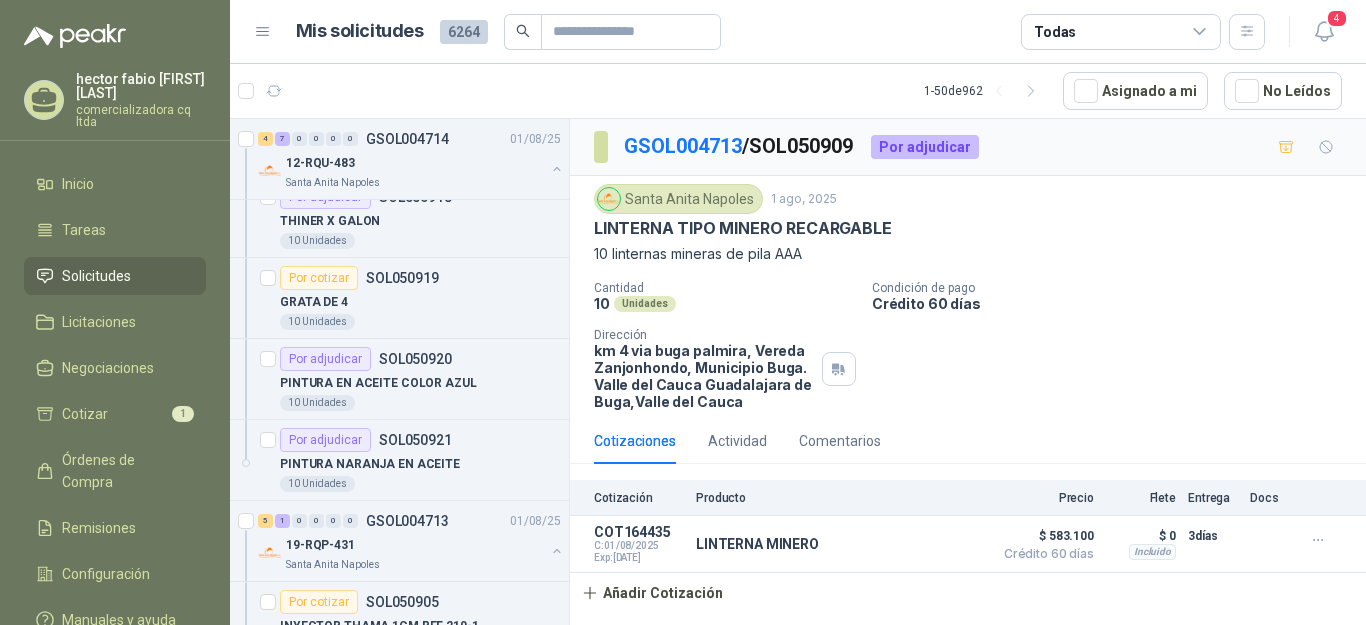 scroll, scrollTop: 0, scrollLeft: 0, axis: both 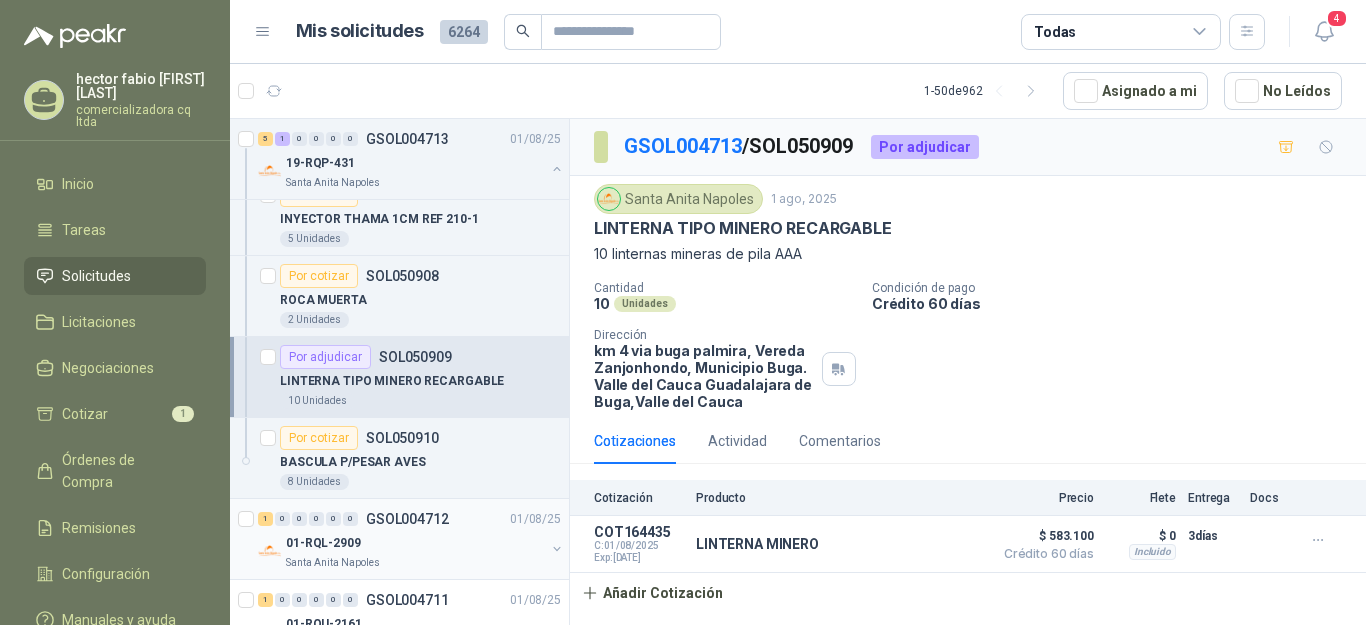 click on "01-RQL-2909" at bounding box center (323, 543) 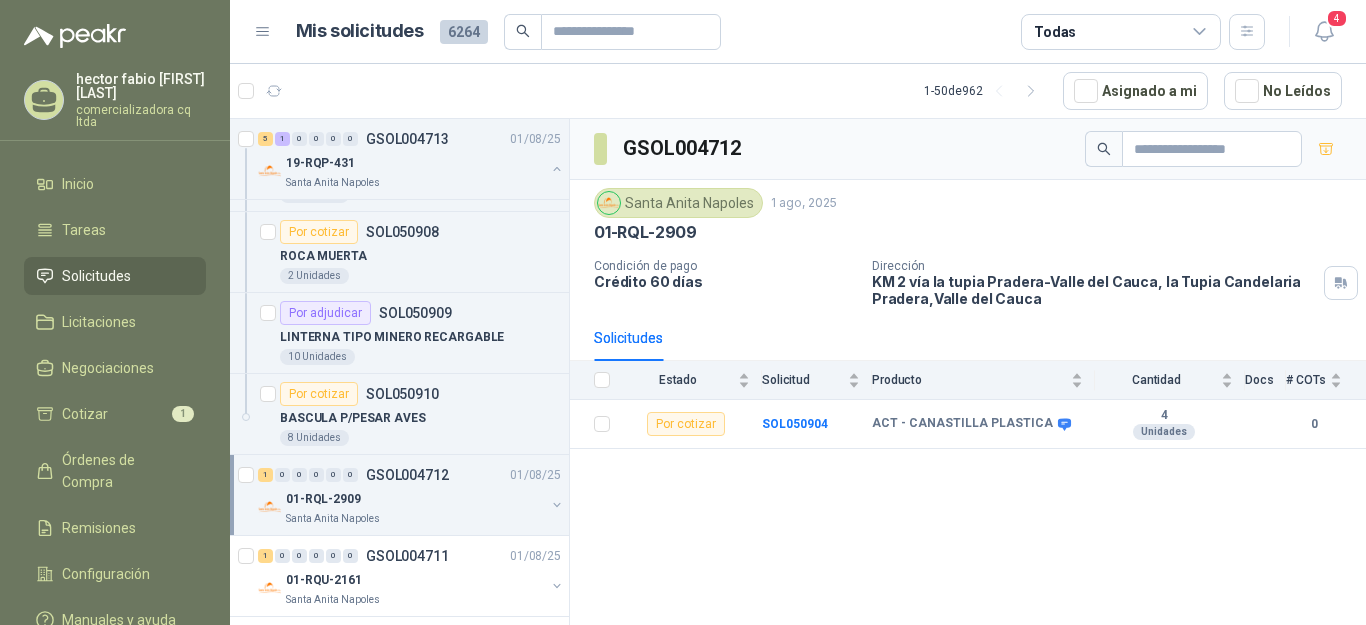 scroll, scrollTop: 1507, scrollLeft: 0, axis: vertical 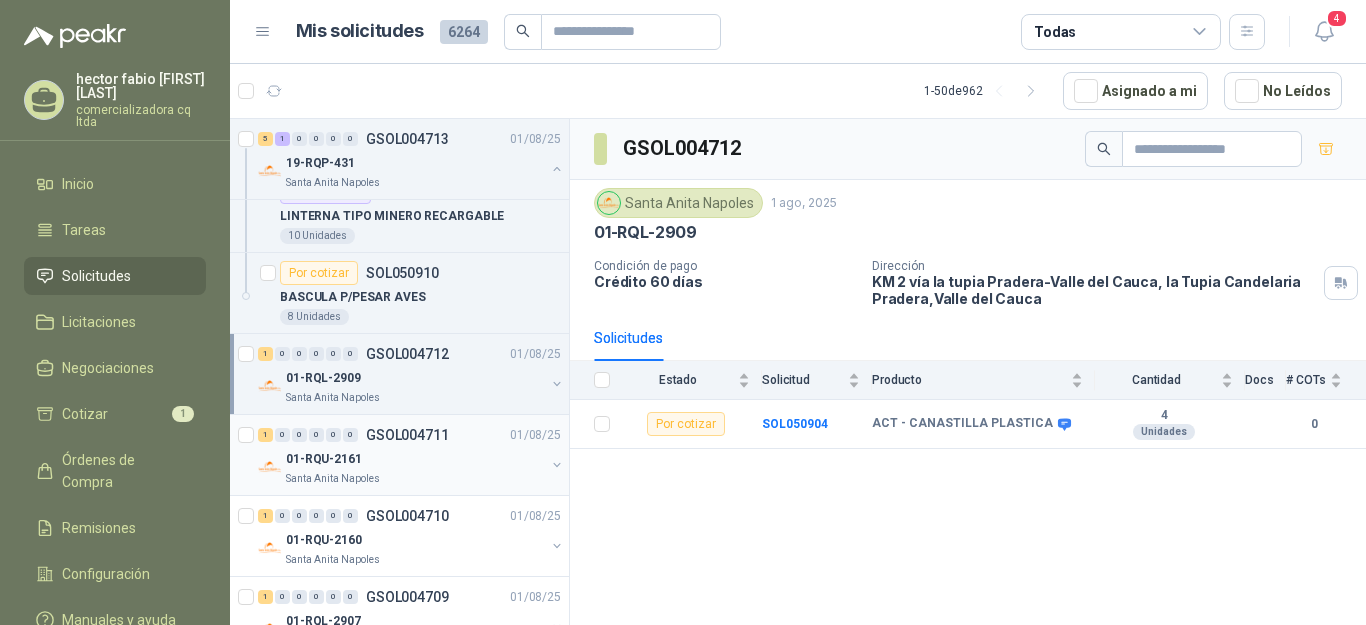 click on "01-RQU-2161" at bounding box center (324, 459) 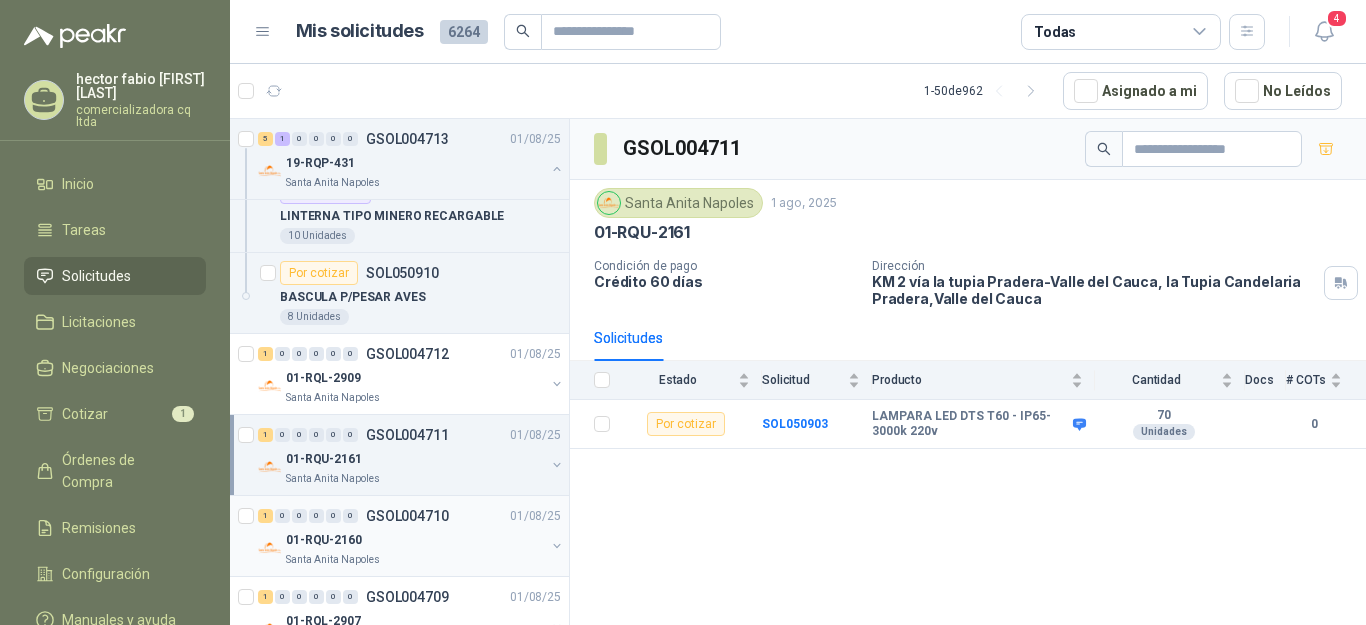 click on "01-RQU-2160" at bounding box center [324, 540] 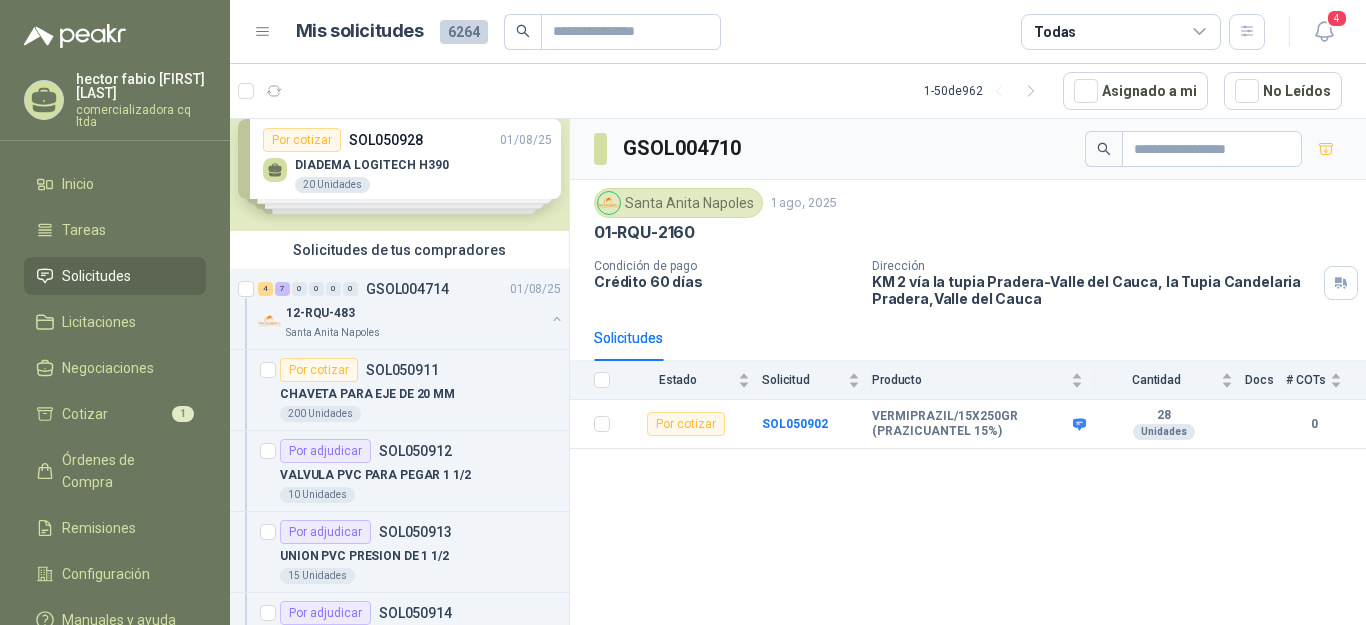 scroll, scrollTop: 0, scrollLeft: 0, axis: both 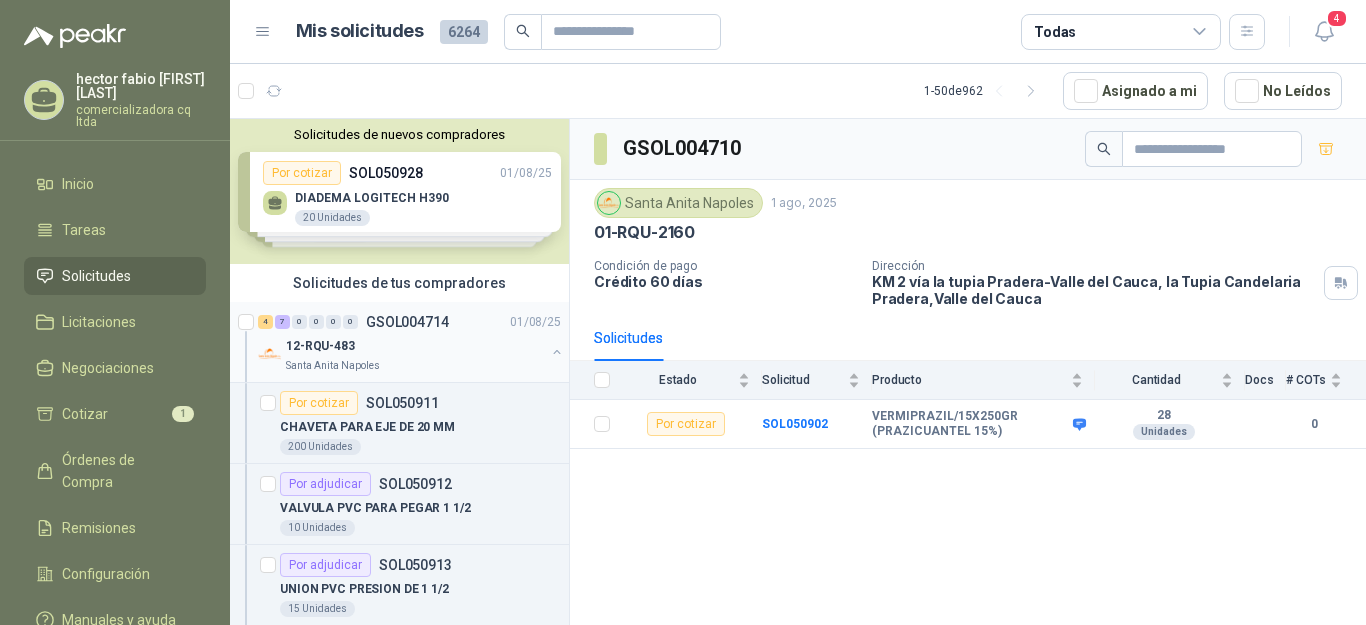 click on "12-RQU-483" at bounding box center (320, 346) 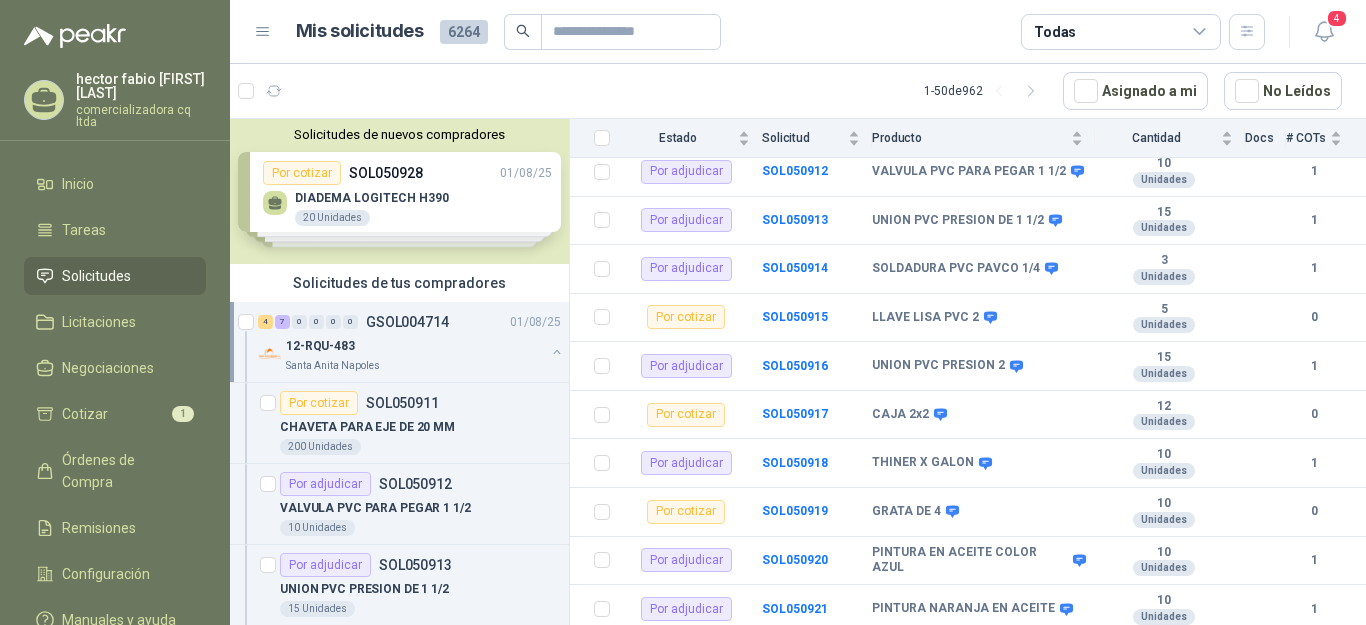 scroll, scrollTop: 303, scrollLeft: 0, axis: vertical 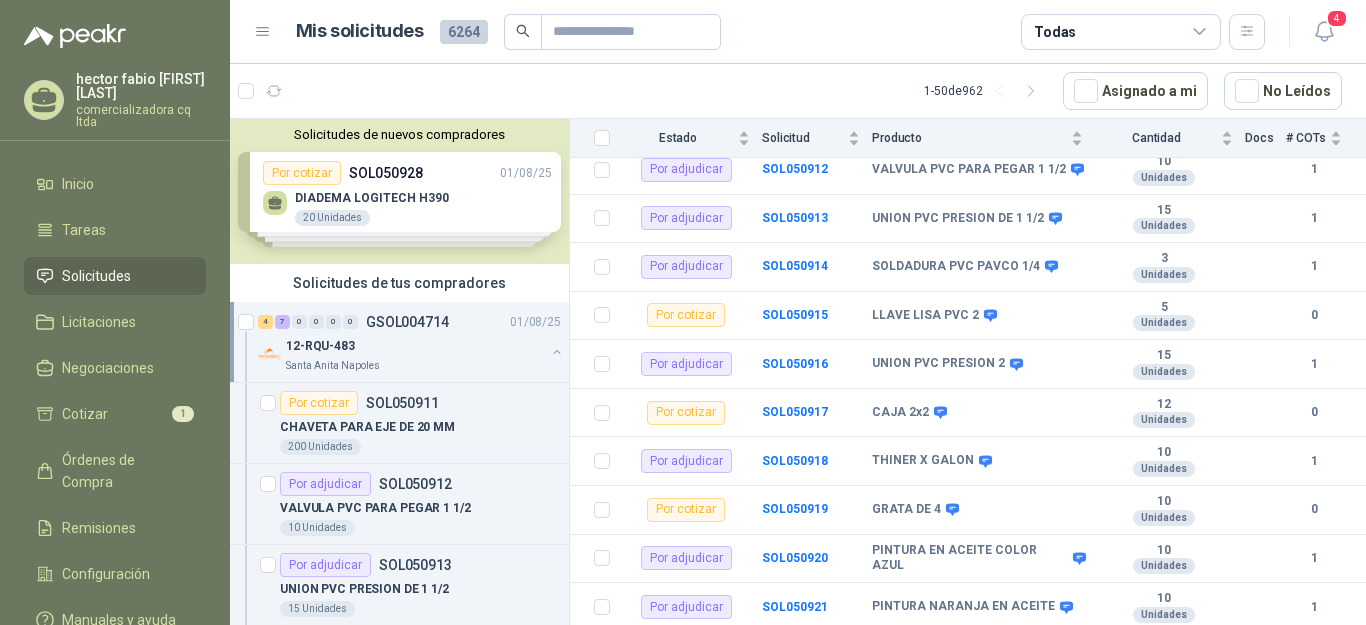 click on "Solicitudes de nuevos compradores Por cotizar SOL050928 [DATE]   DIADEMA LOGITECH H390 [NUMBER]   Unidades Por cotizar SOL050924 [DATE]   Celular Samsung Galaxy A05s 128gb 4g [NUMBER]   Unidades Por cotizar SOL050925 [DATE]   CELULAR SAMSUNG GALAXY A06 128G - 4G [NUMBER]   Unidades Por cotizar SOL050873 [DATE]   UND MANTENIMNTO FRL ESTANDAR CONEX 1/4 [NUMBER]   Unidades ¿Quieres recibir  cientos de solicitudes de compra  como estas todos los días? Agenda una reunión" at bounding box center [399, 191] 